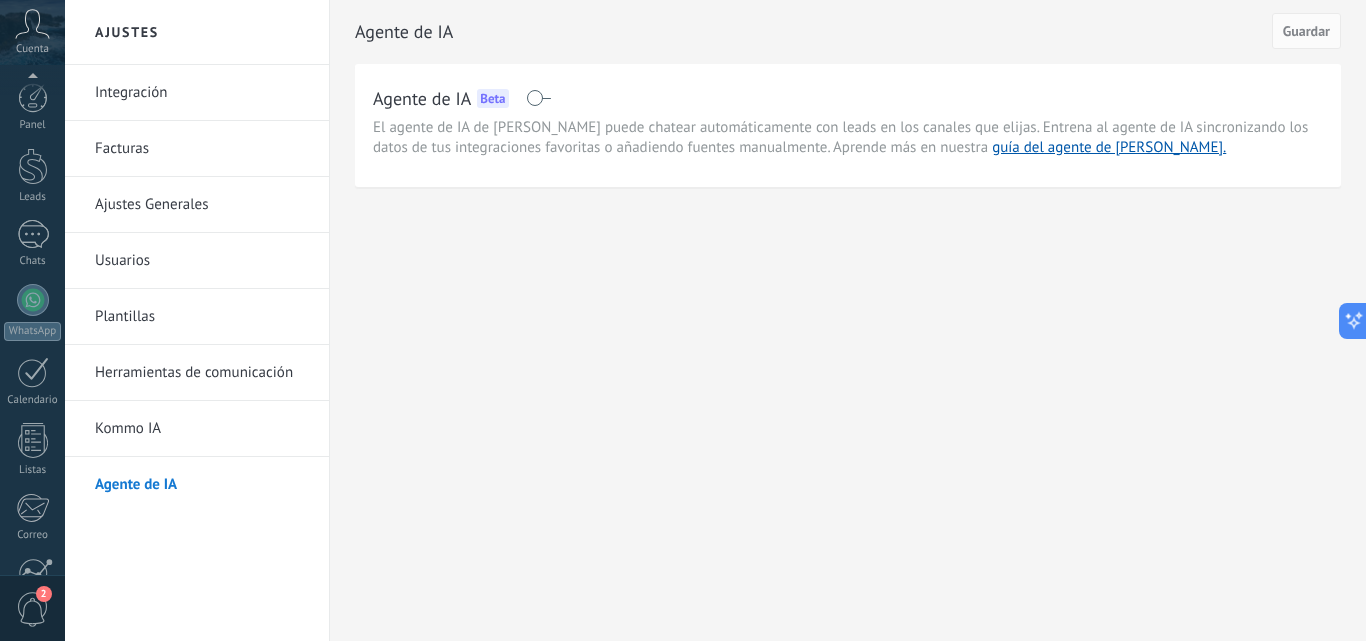 scroll, scrollTop: 0, scrollLeft: 0, axis: both 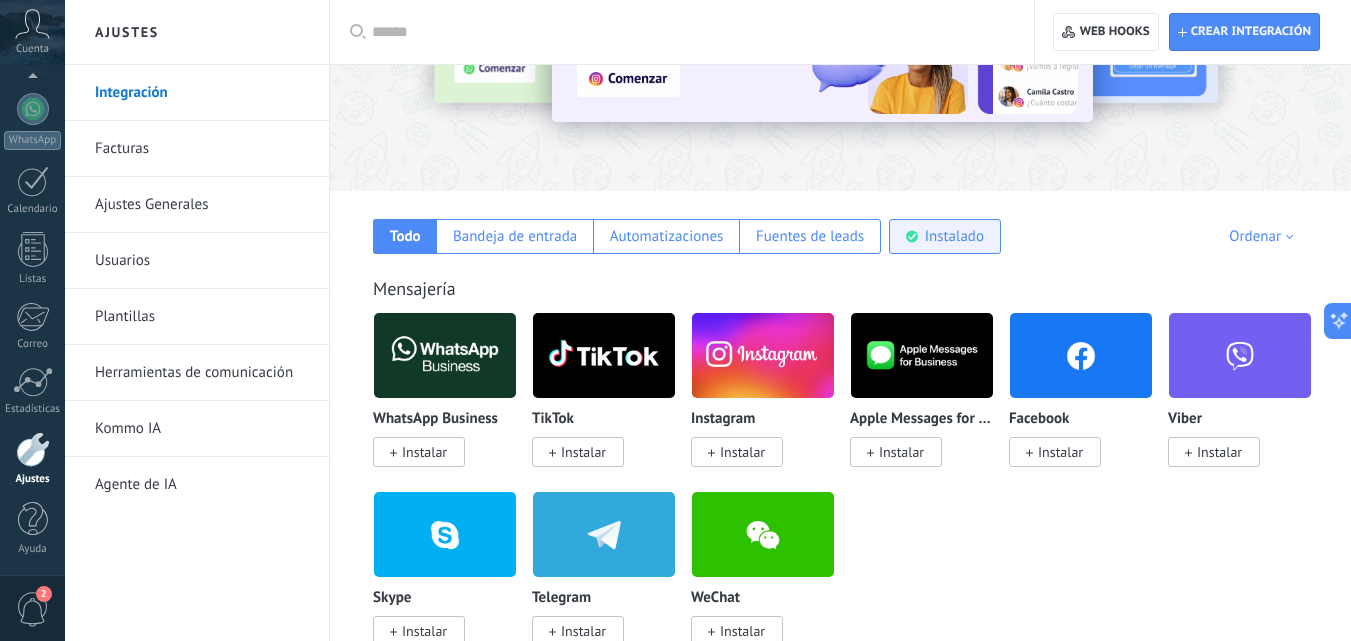 click on "Instalado" at bounding box center [954, 236] 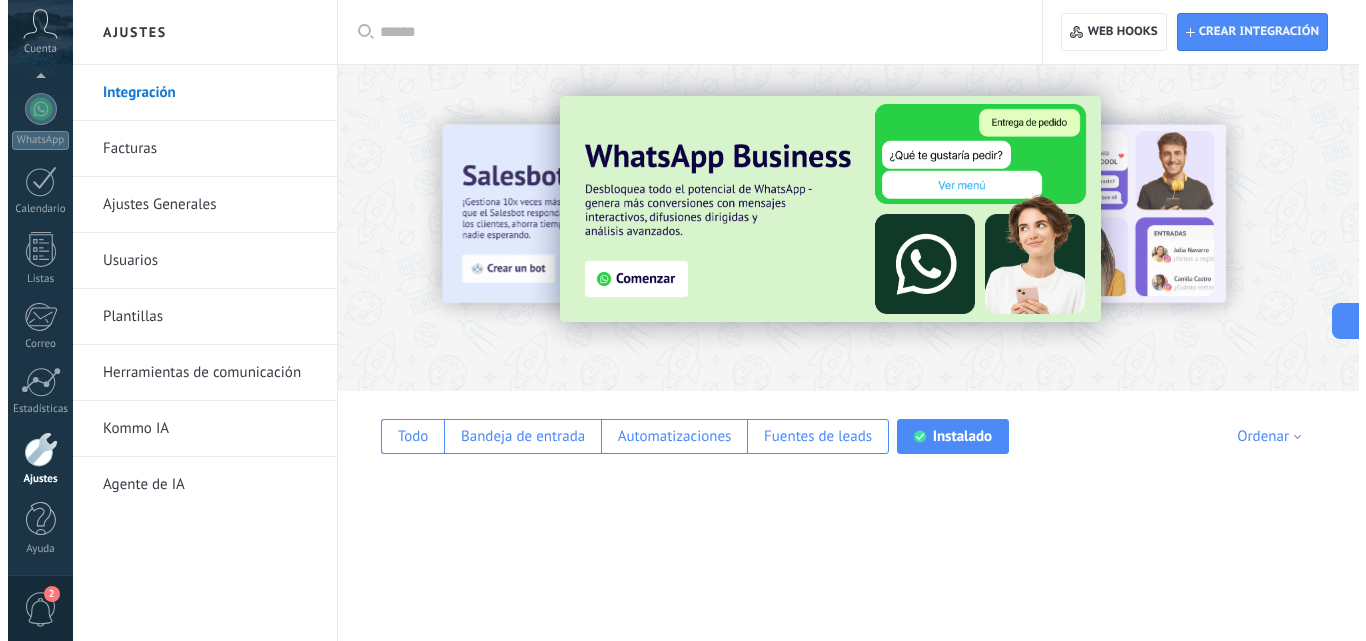 scroll, scrollTop: 0, scrollLeft: 0, axis: both 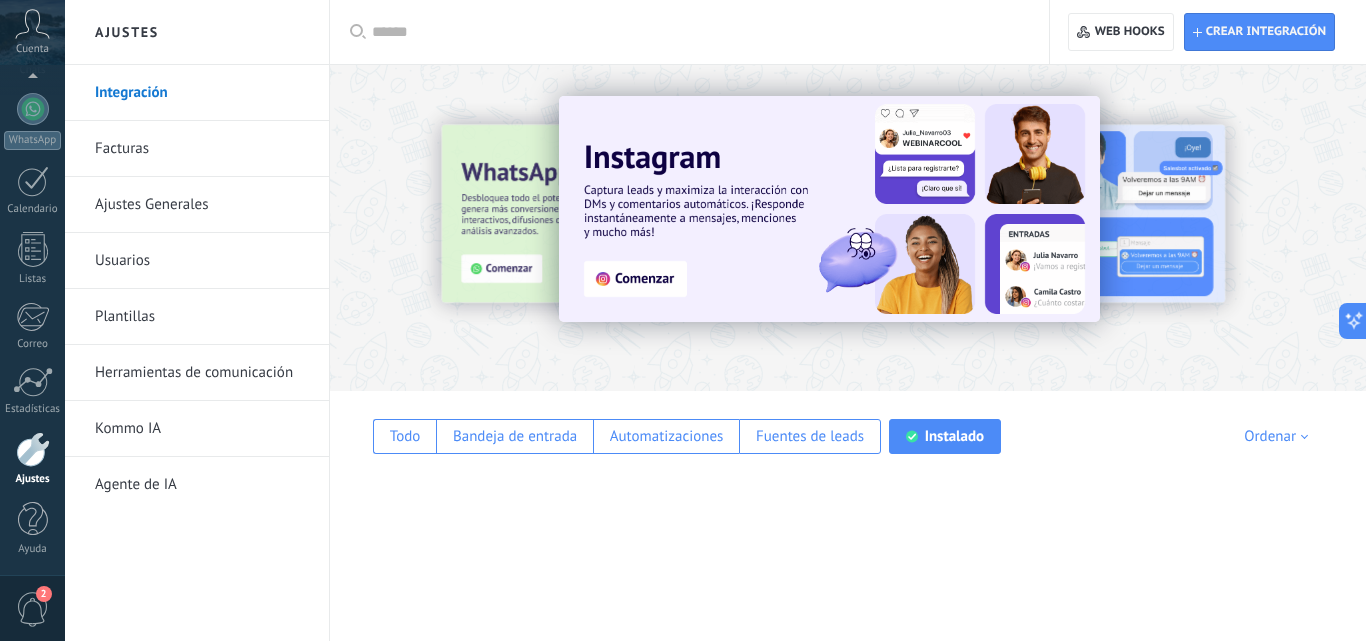 click on "Instalado" at bounding box center (954, 436) 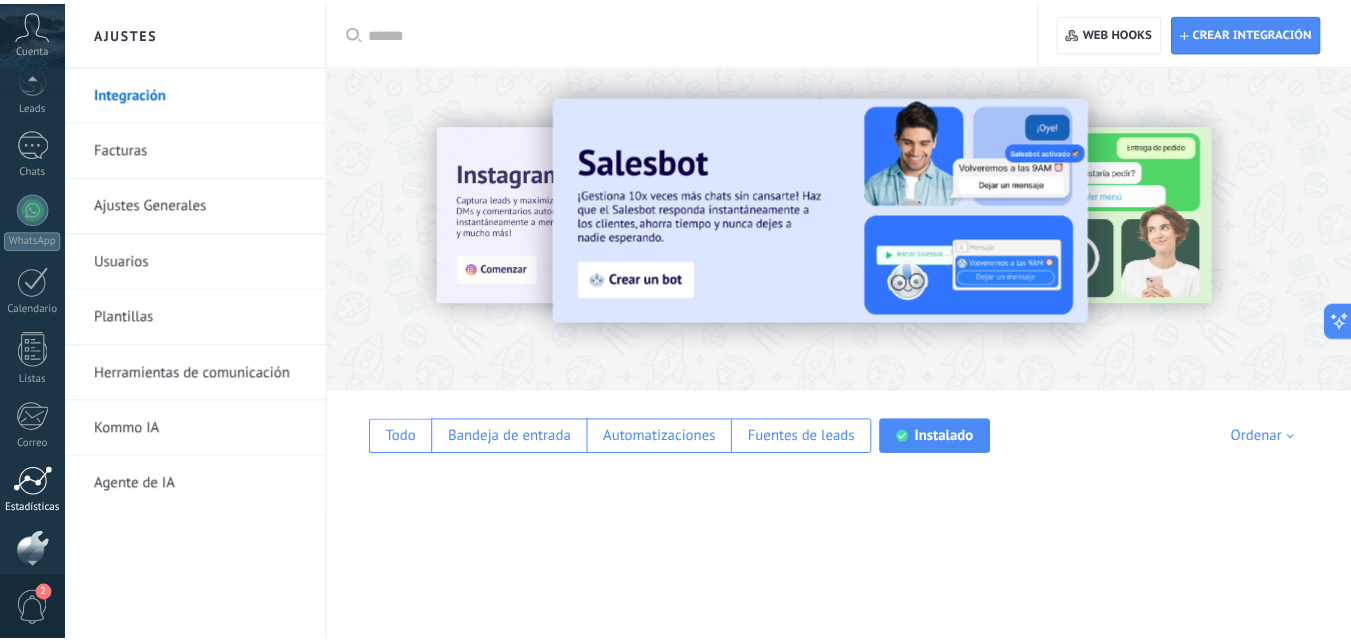 scroll, scrollTop: 191, scrollLeft: 0, axis: vertical 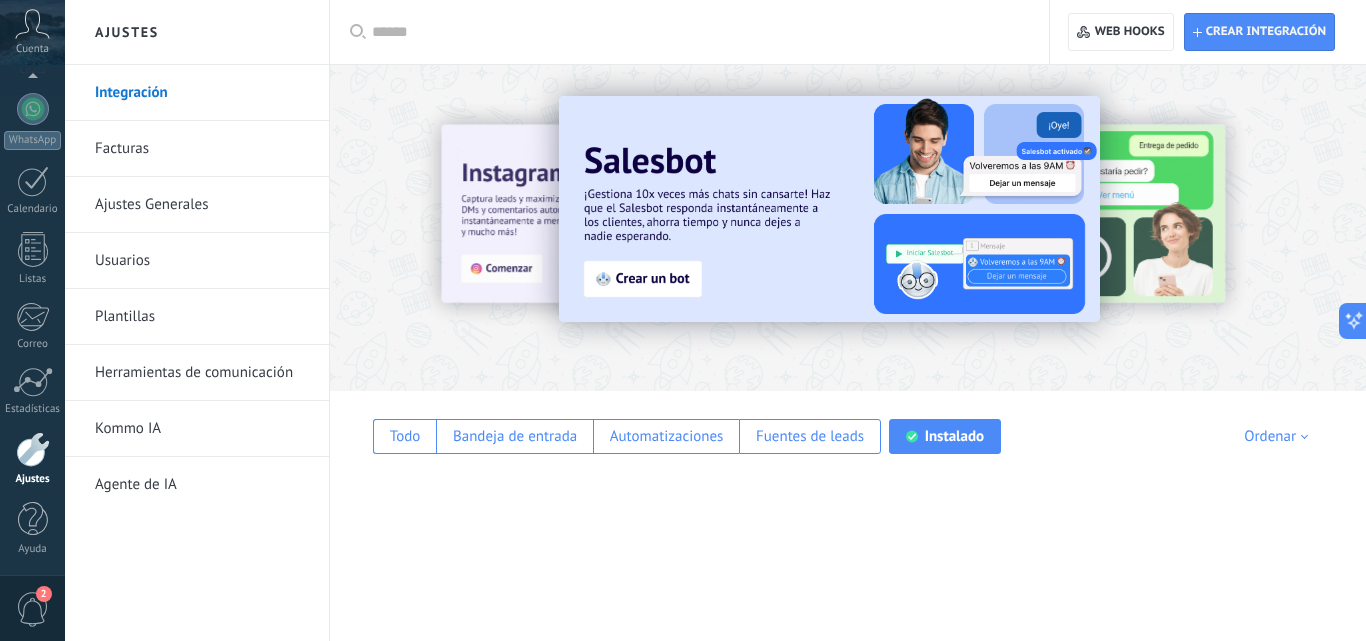 click 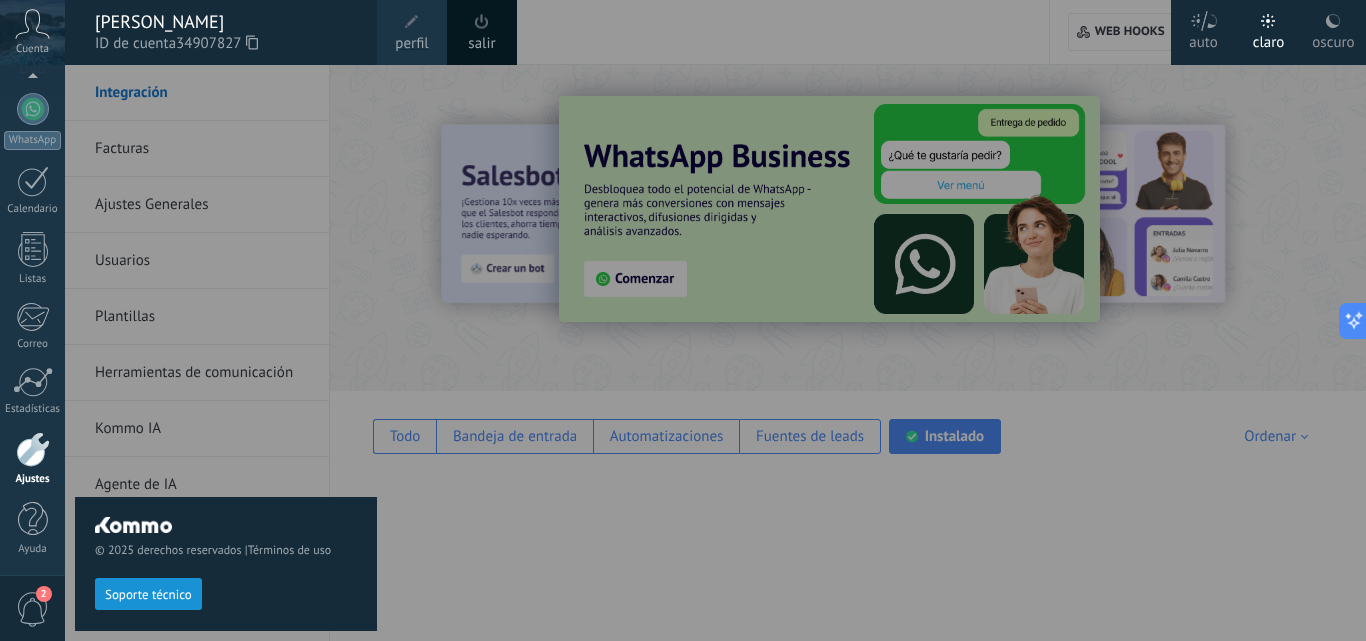 click on "perfil" at bounding box center (411, 44) 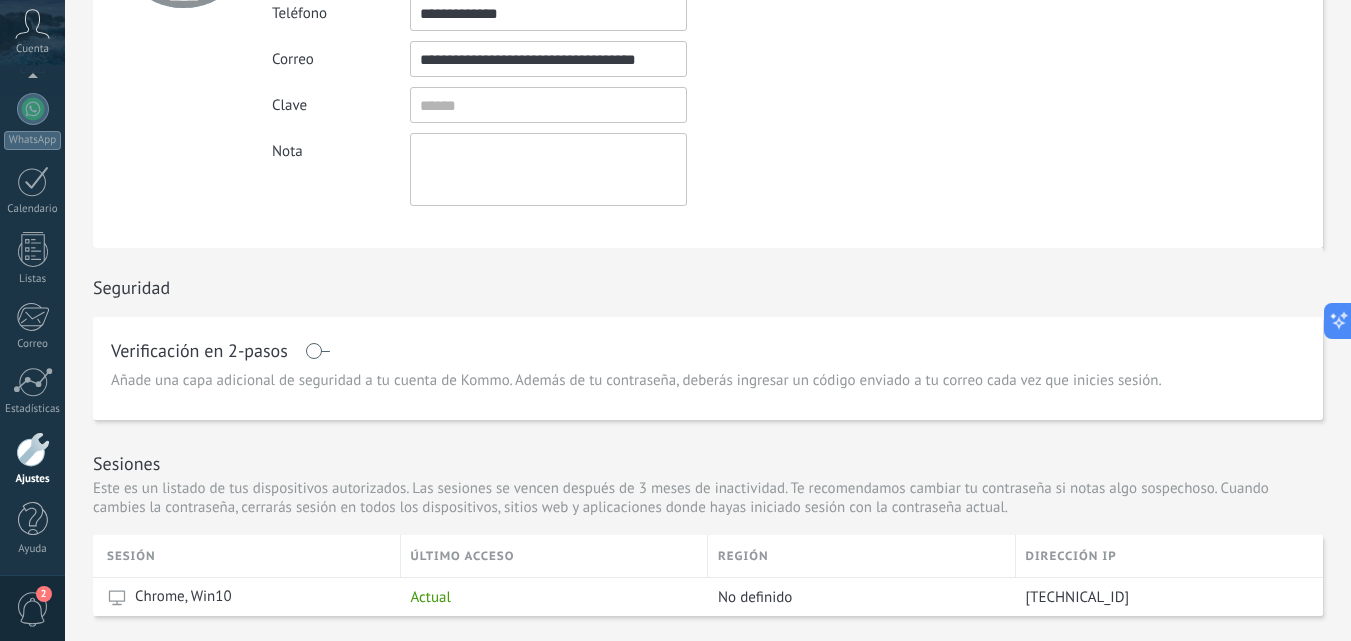 scroll, scrollTop: 0, scrollLeft: 0, axis: both 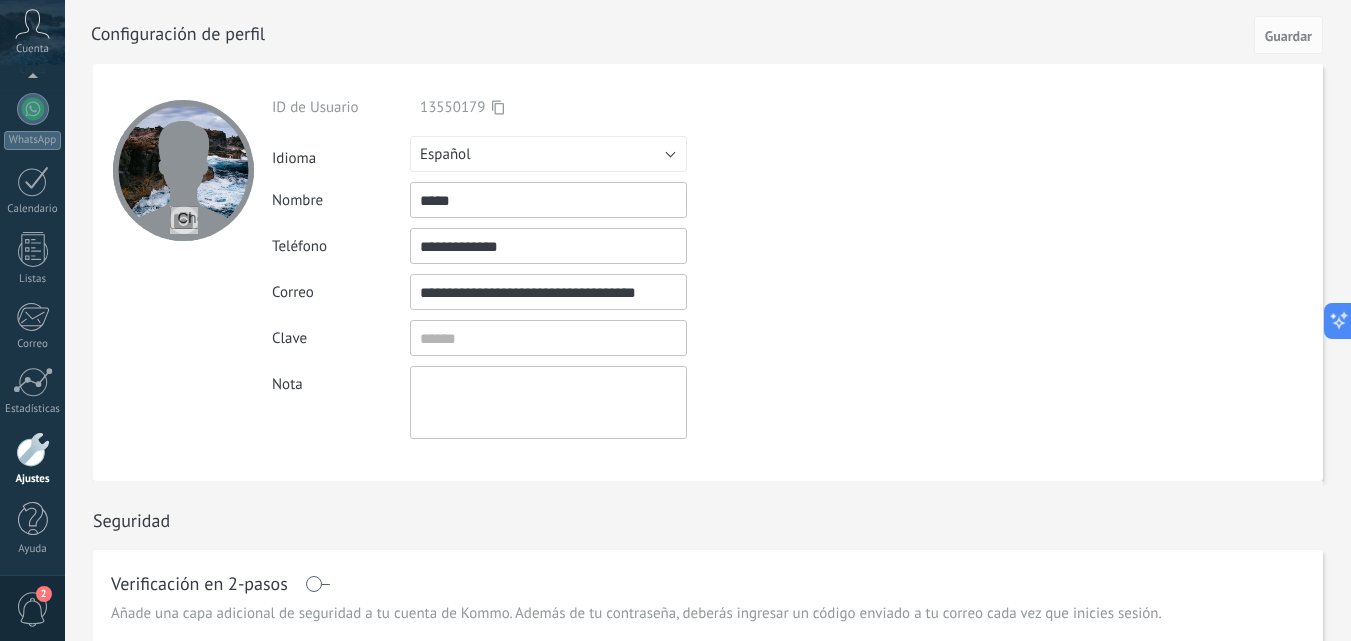 click at bounding box center [33, 449] 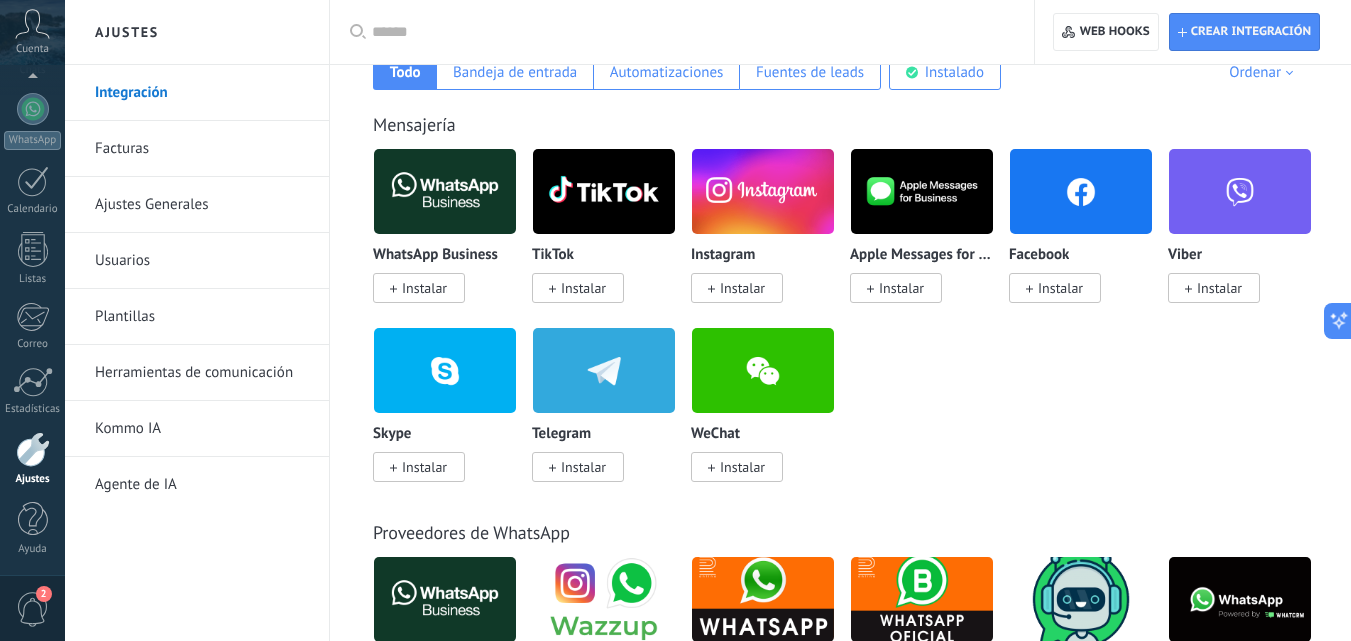 scroll, scrollTop: 100, scrollLeft: 0, axis: vertical 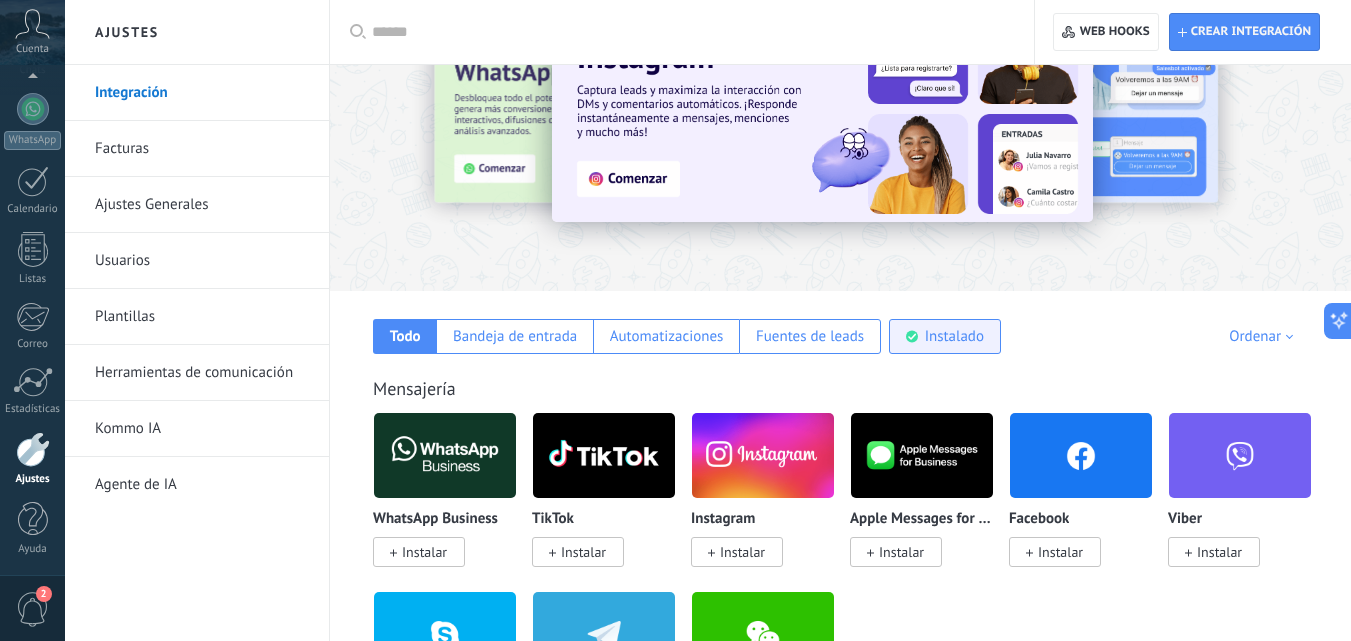 click on "Instalado" at bounding box center [954, 336] 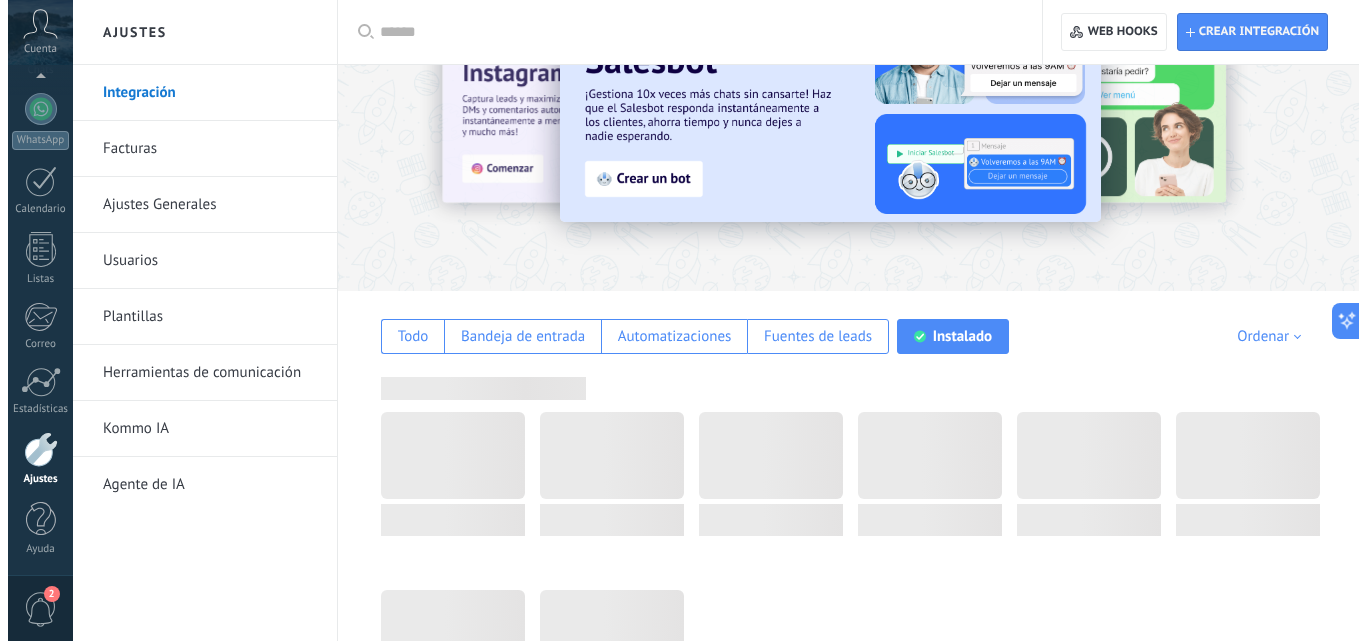 scroll, scrollTop: 0, scrollLeft: 0, axis: both 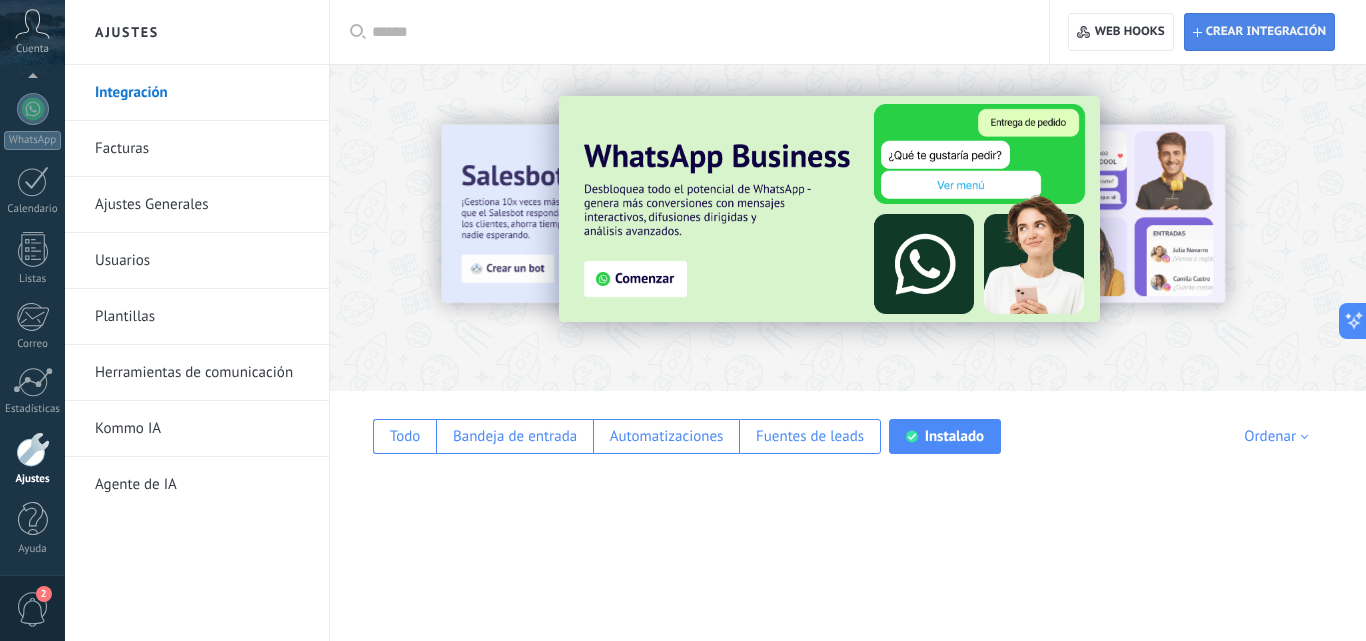 click on "Crear integración" at bounding box center [1259, 32] 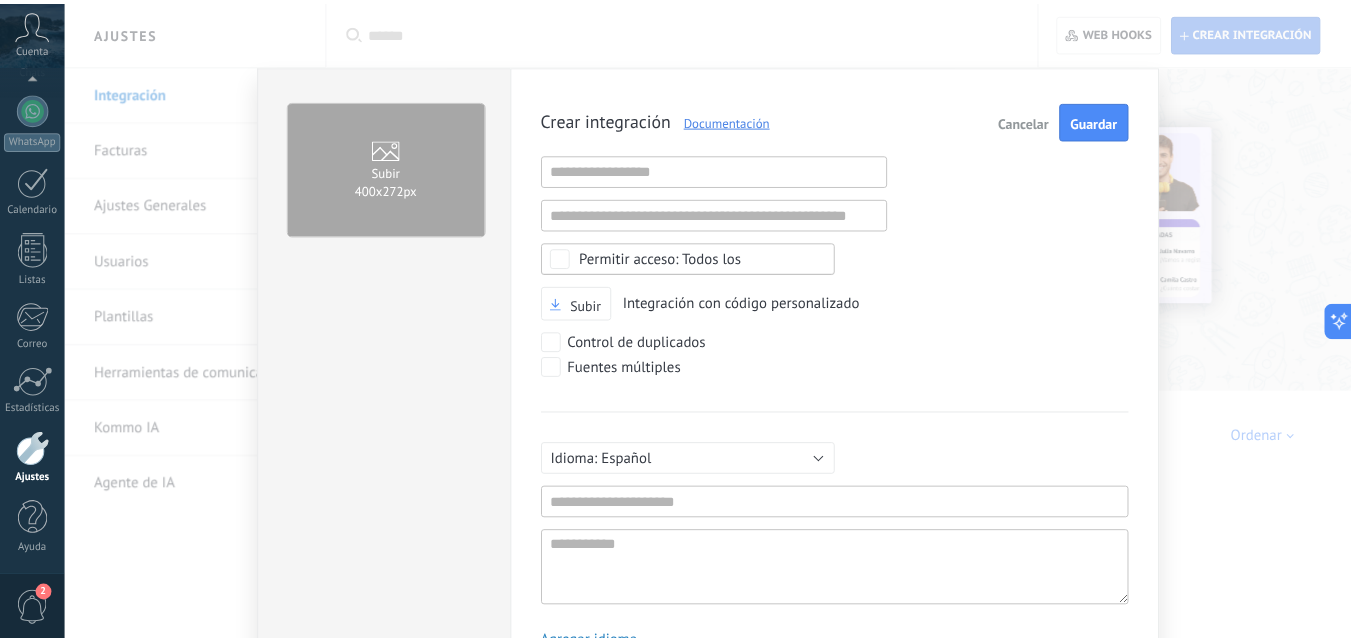 scroll, scrollTop: 19, scrollLeft: 0, axis: vertical 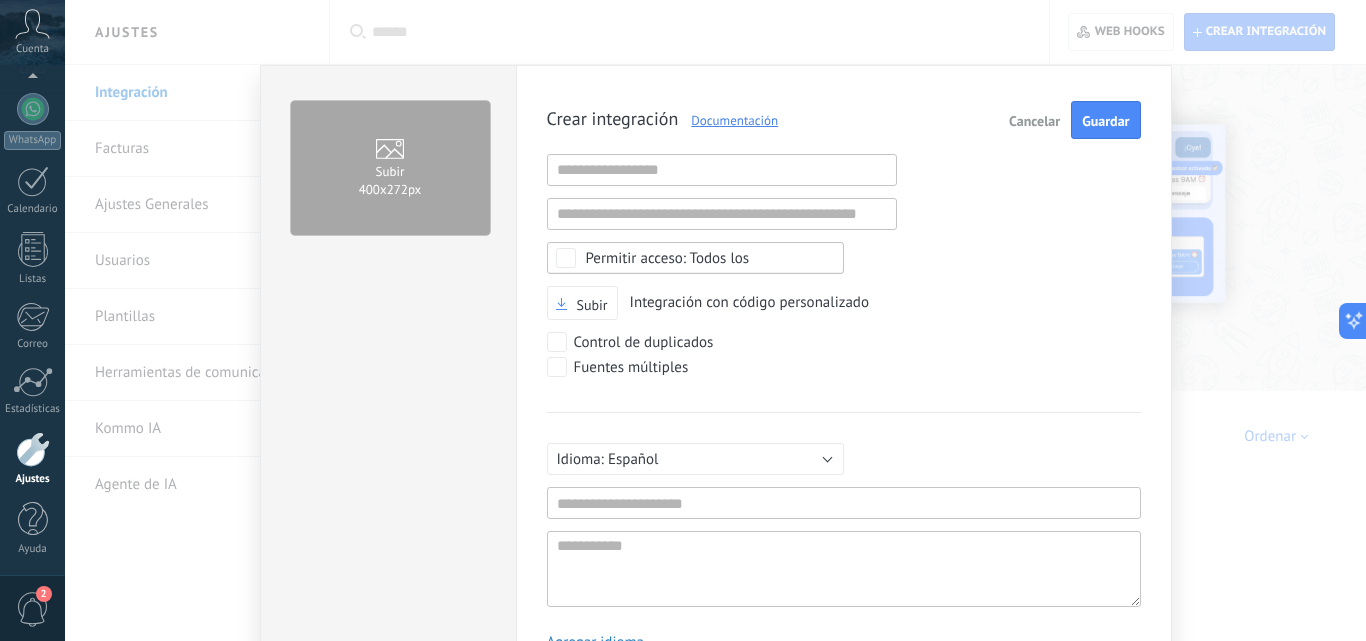 click on "Cancelar" at bounding box center [1034, 121] 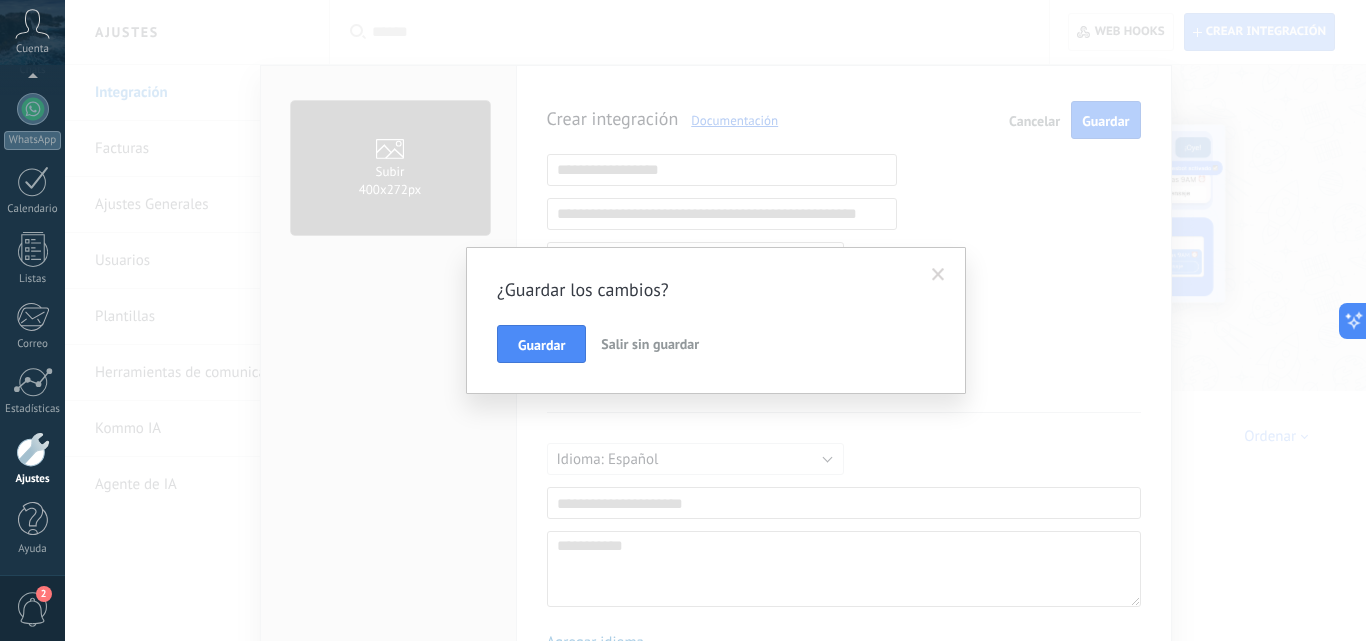 click on "Salir sin guardar" at bounding box center [650, 344] 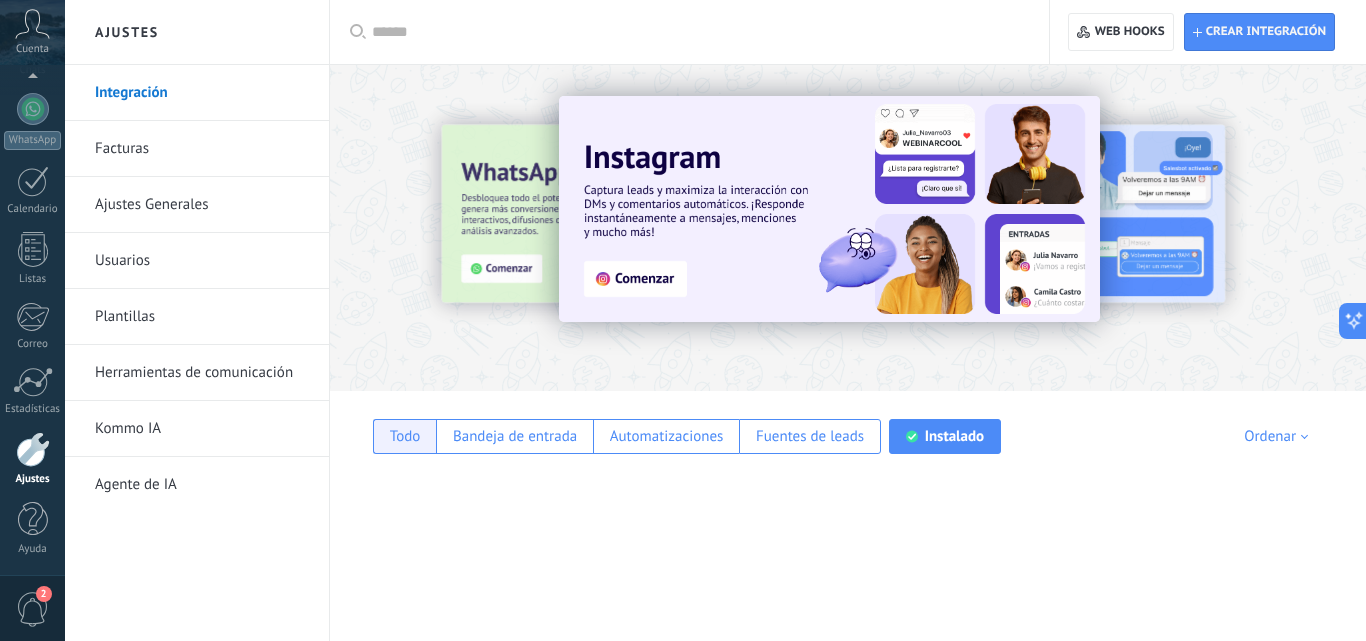 click on "Todo" at bounding box center [405, 436] 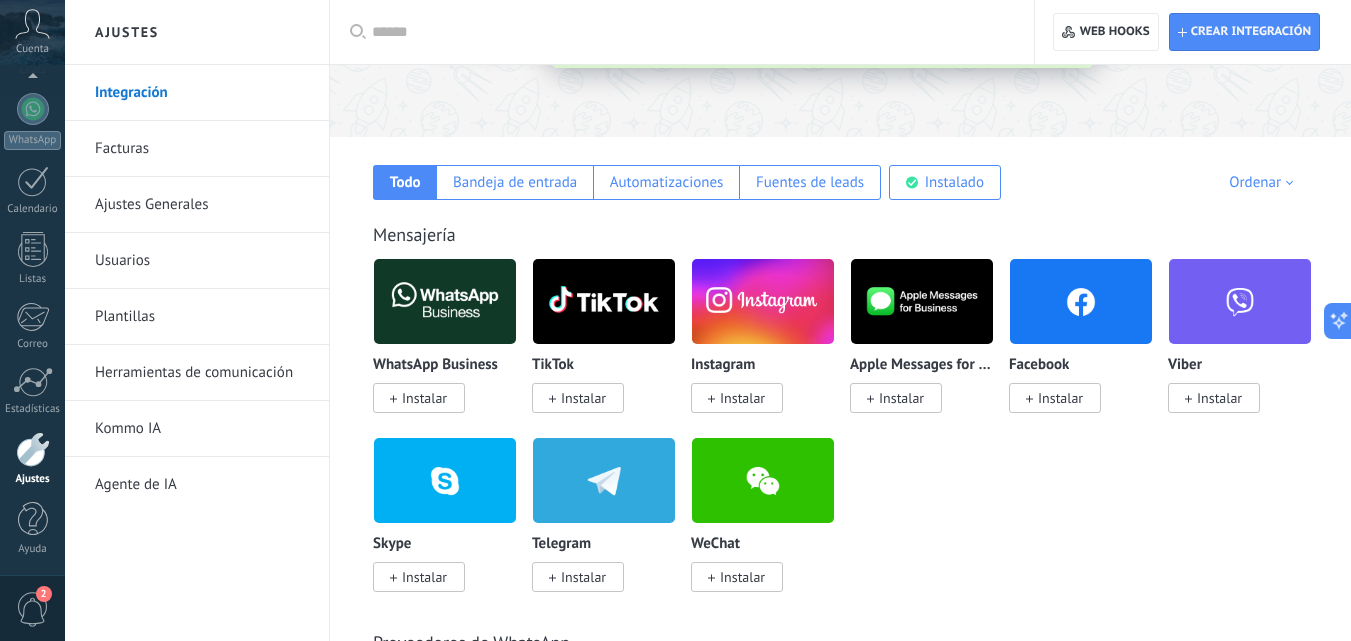 scroll, scrollTop: 200, scrollLeft: 0, axis: vertical 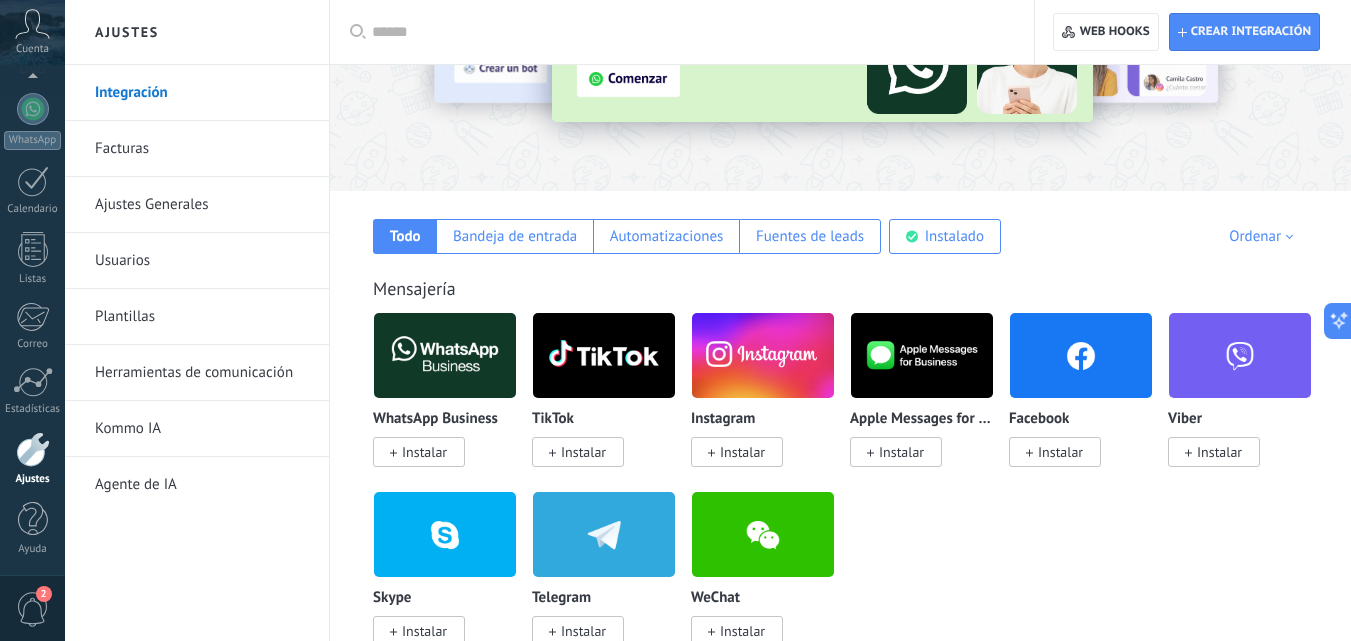 click on "Ordenar" at bounding box center (1264, 236) 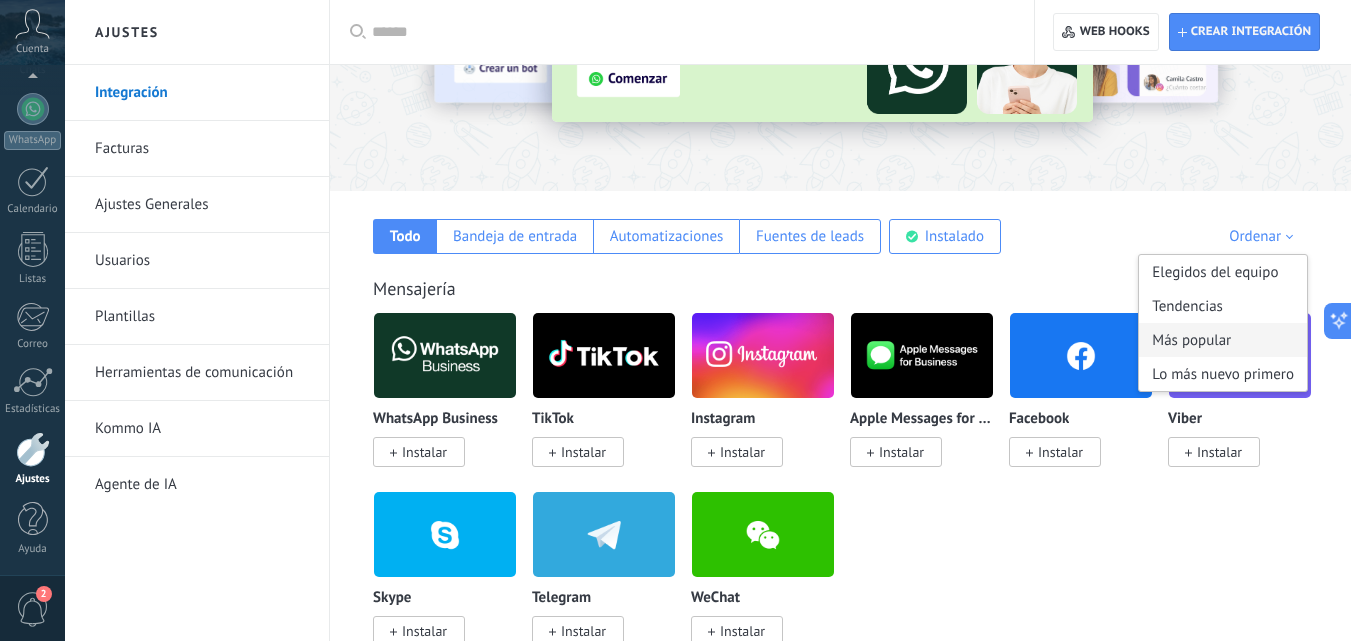 click on "Más popular" at bounding box center [1223, 340] 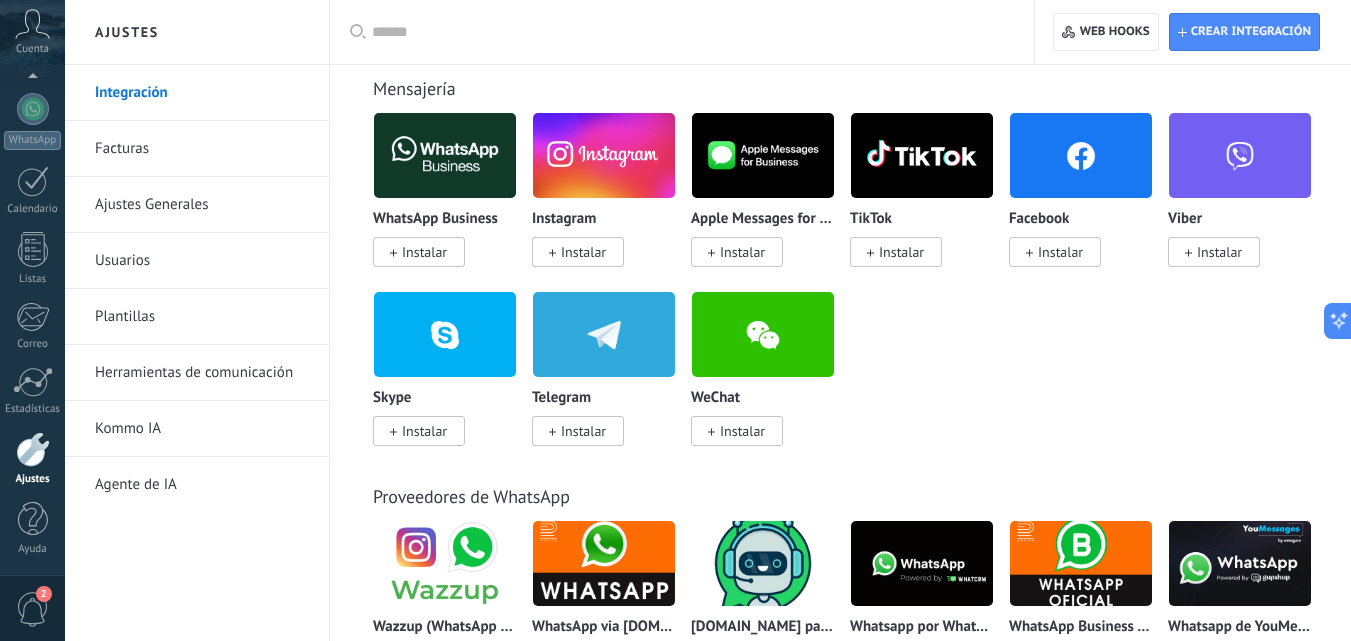 scroll, scrollTop: 200, scrollLeft: 0, axis: vertical 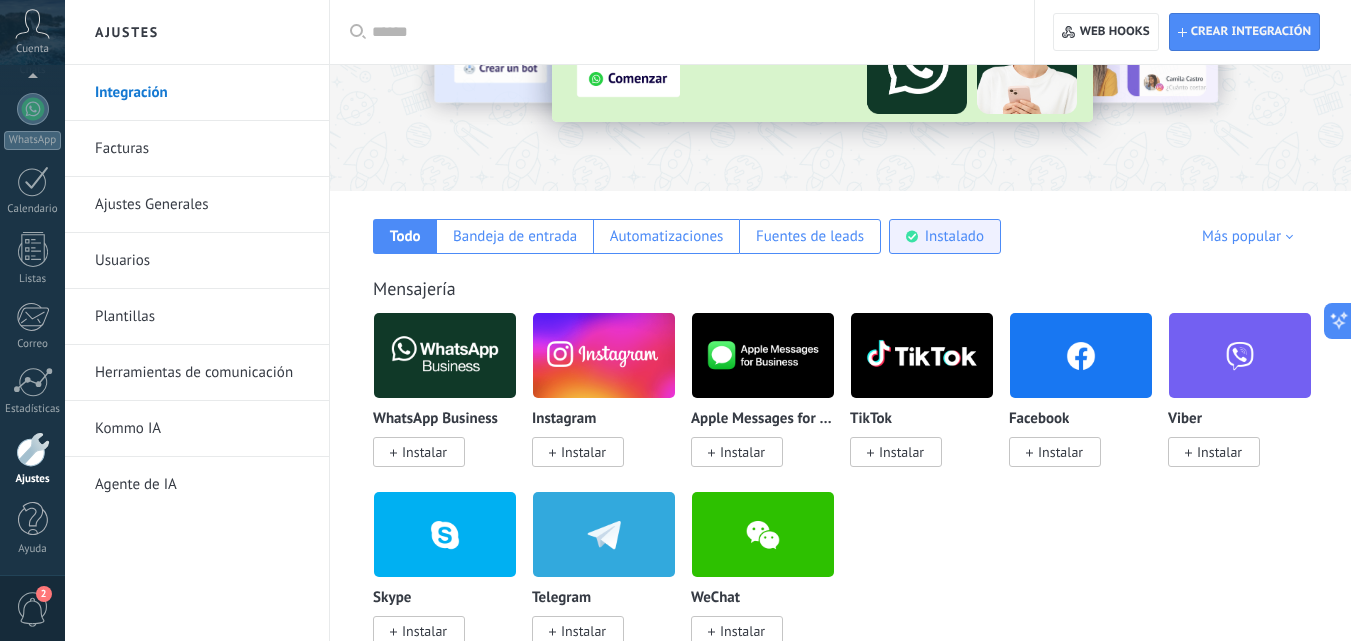 click on "Instalado" at bounding box center [945, 236] 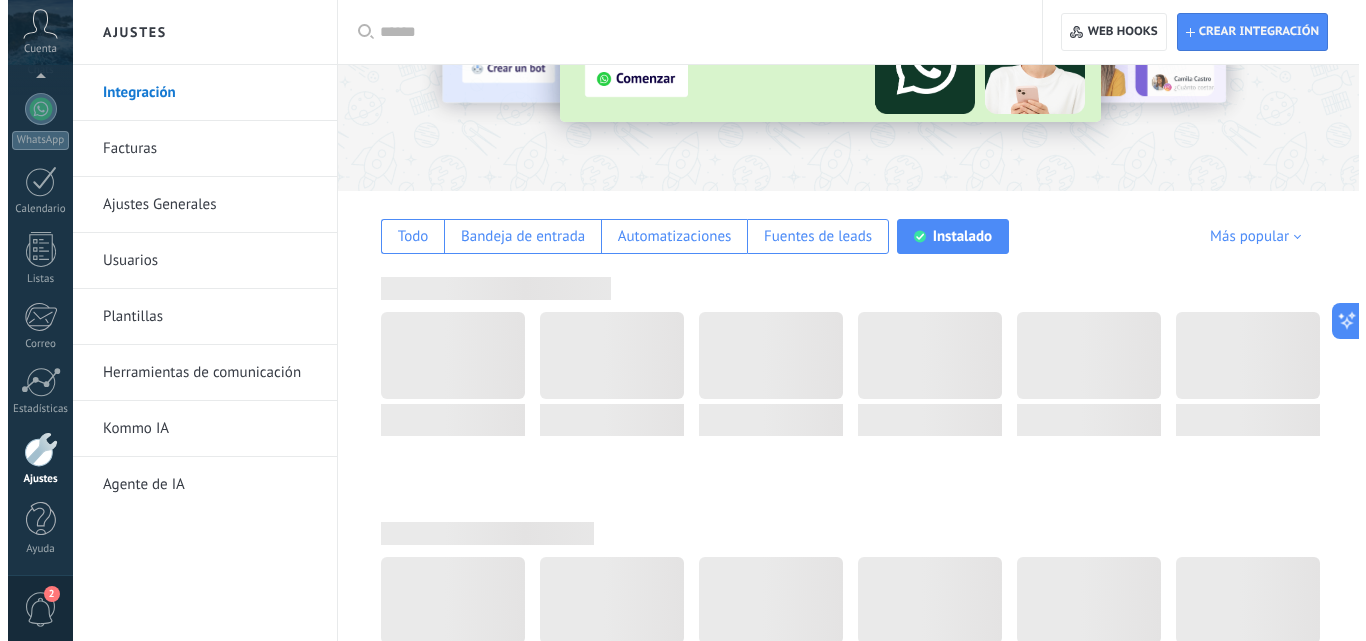 scroll, scrollTop: 0, scrollLeft: 0, axis: both 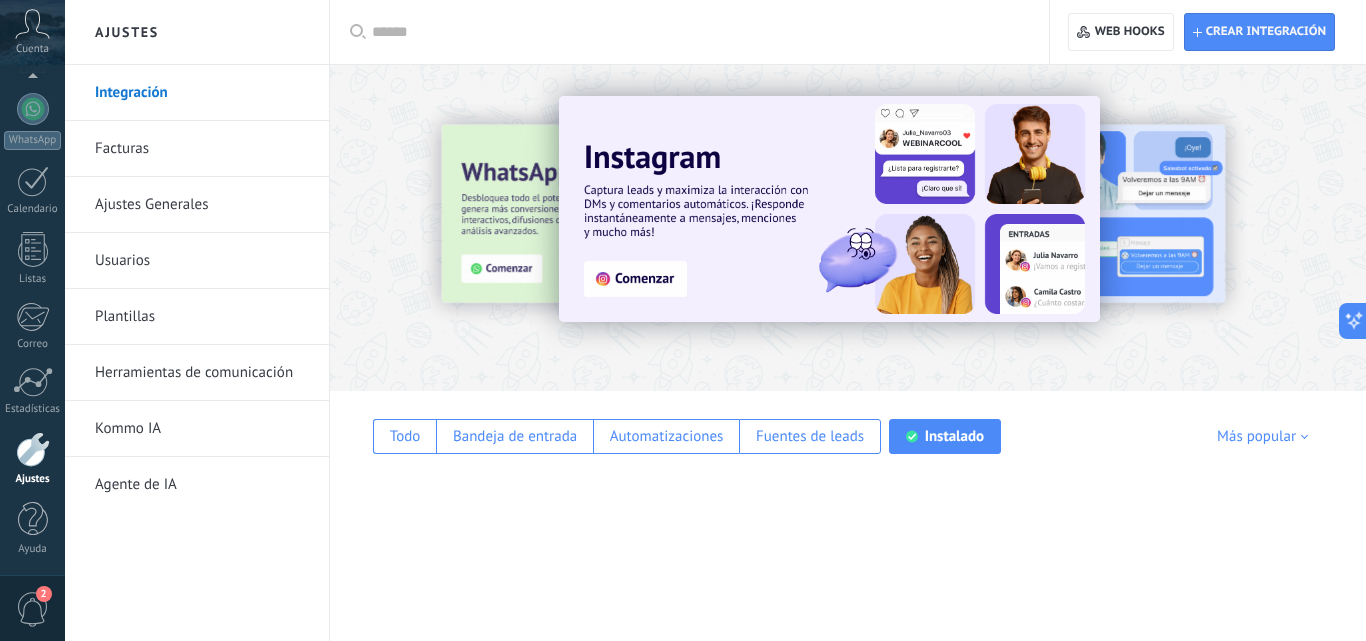 click at bounding box center (696, 32) 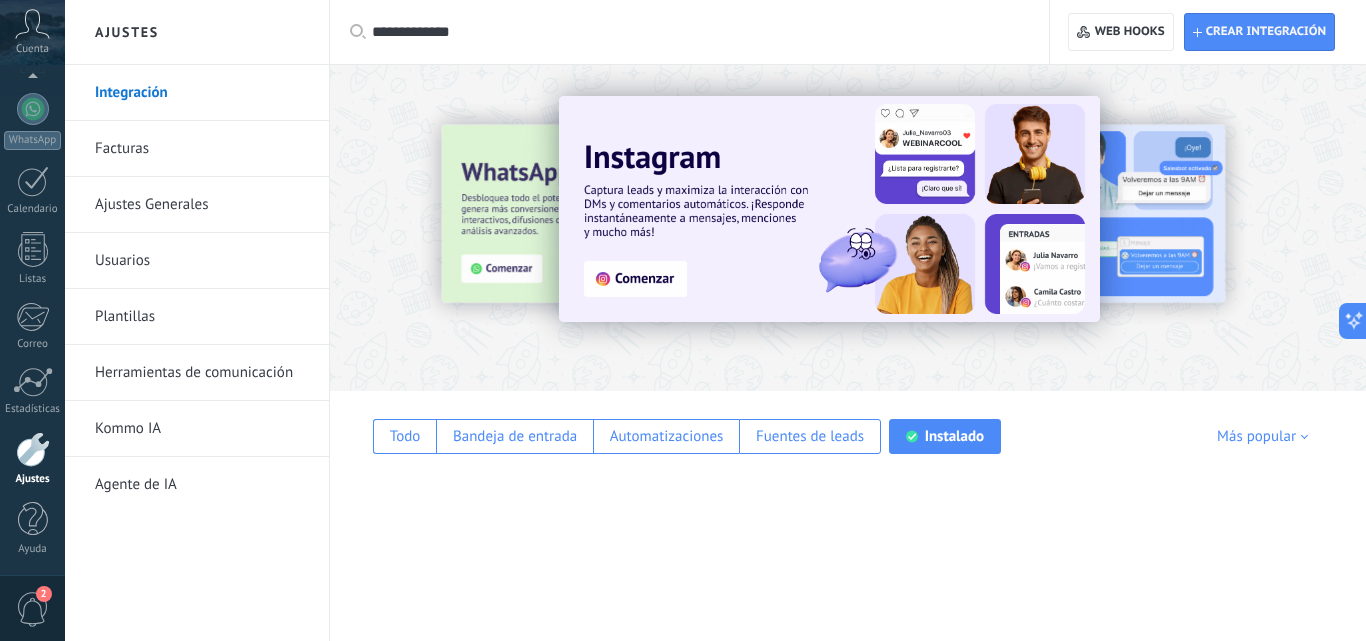 type on "**********" 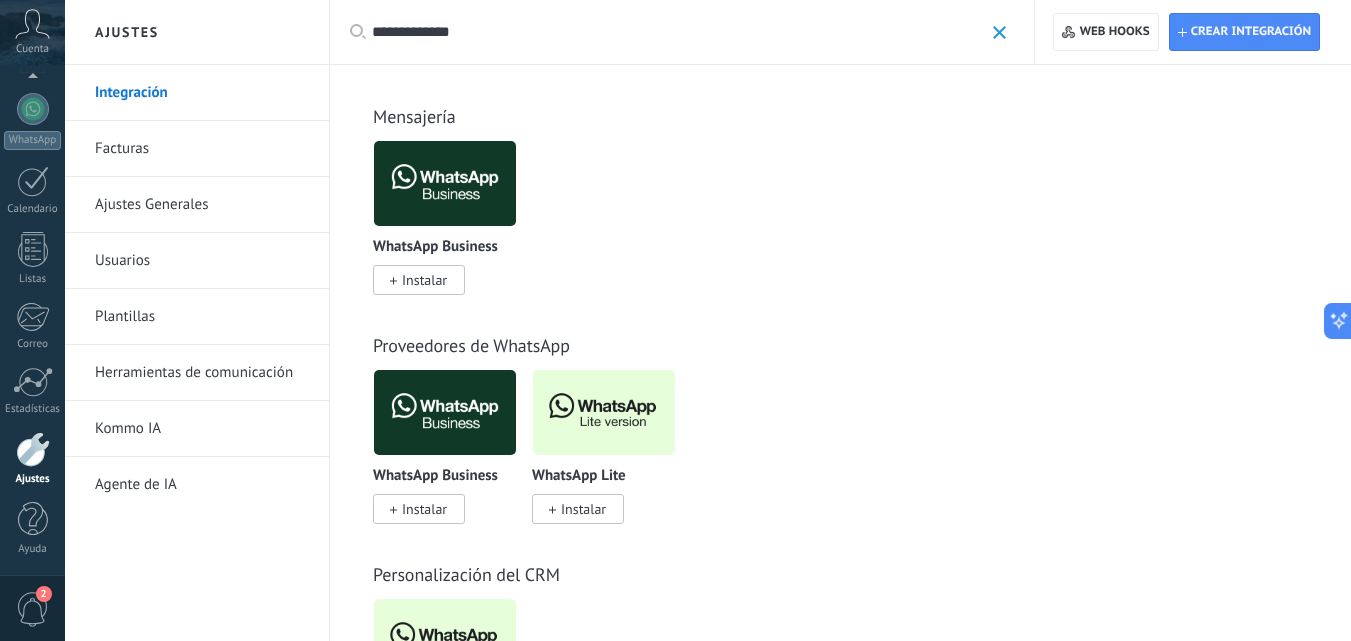 click on "Instalar" at bounding box center [583, 509] 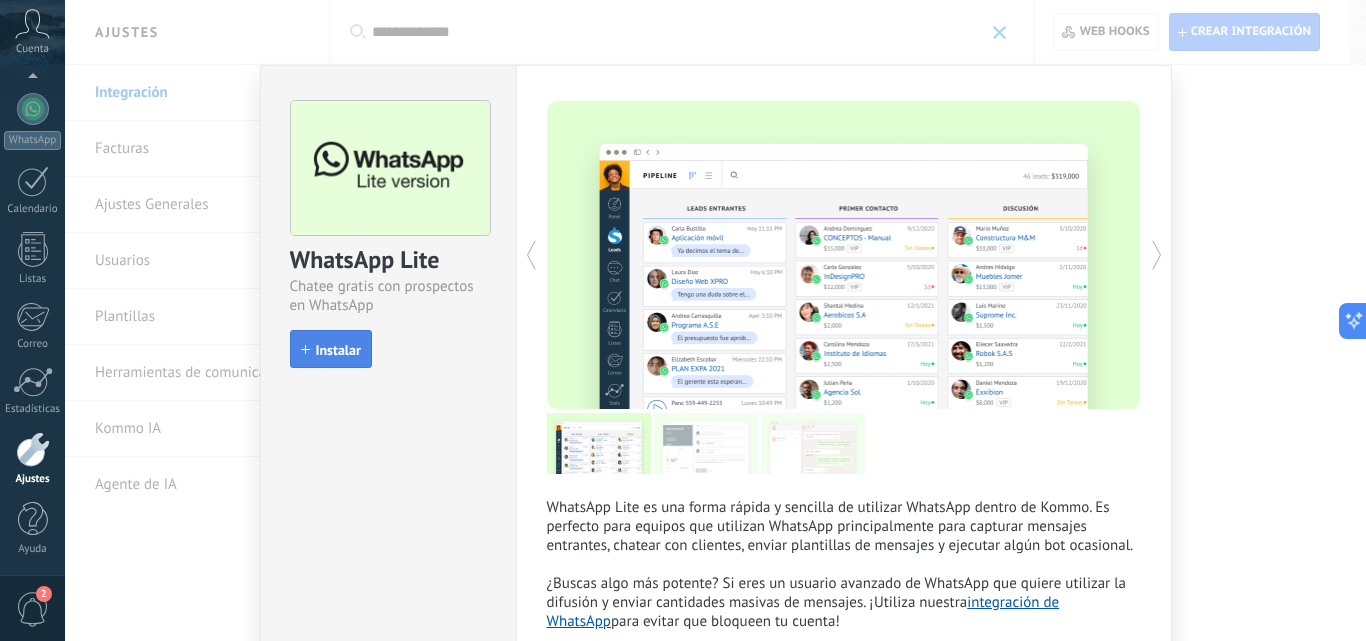 click on "Instalar" at bounding box center (338, 350) 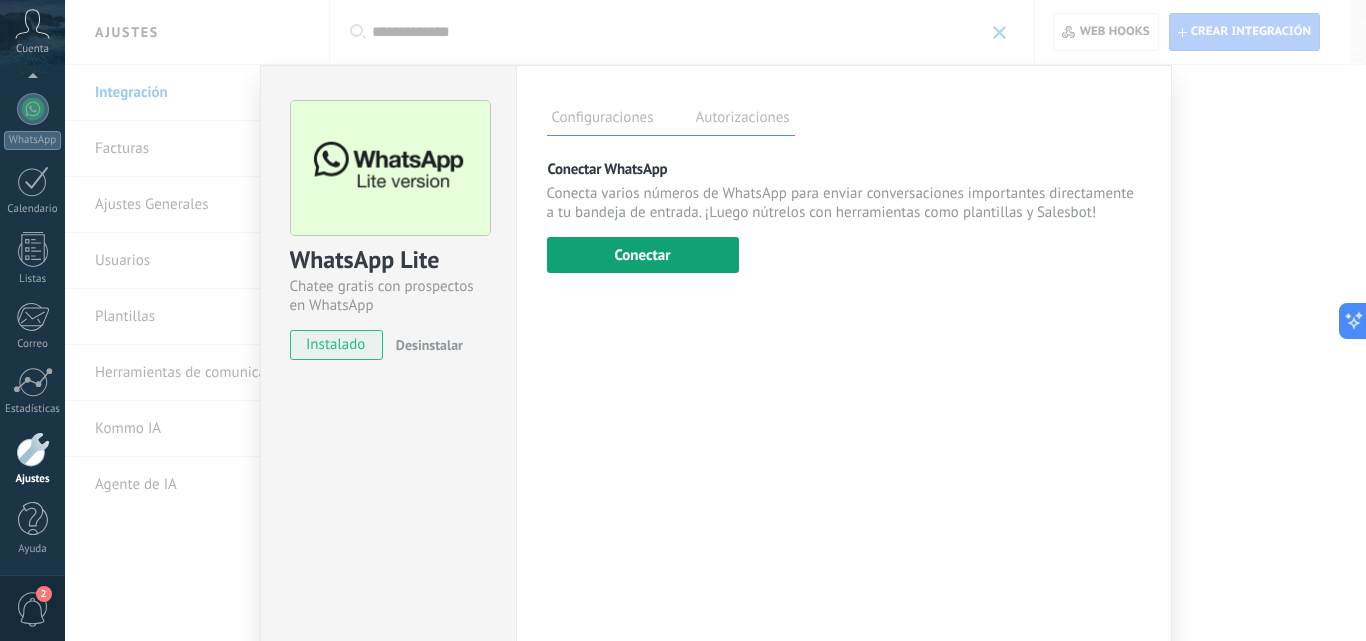 click on "Conectar" at bounding box center (643, 255) 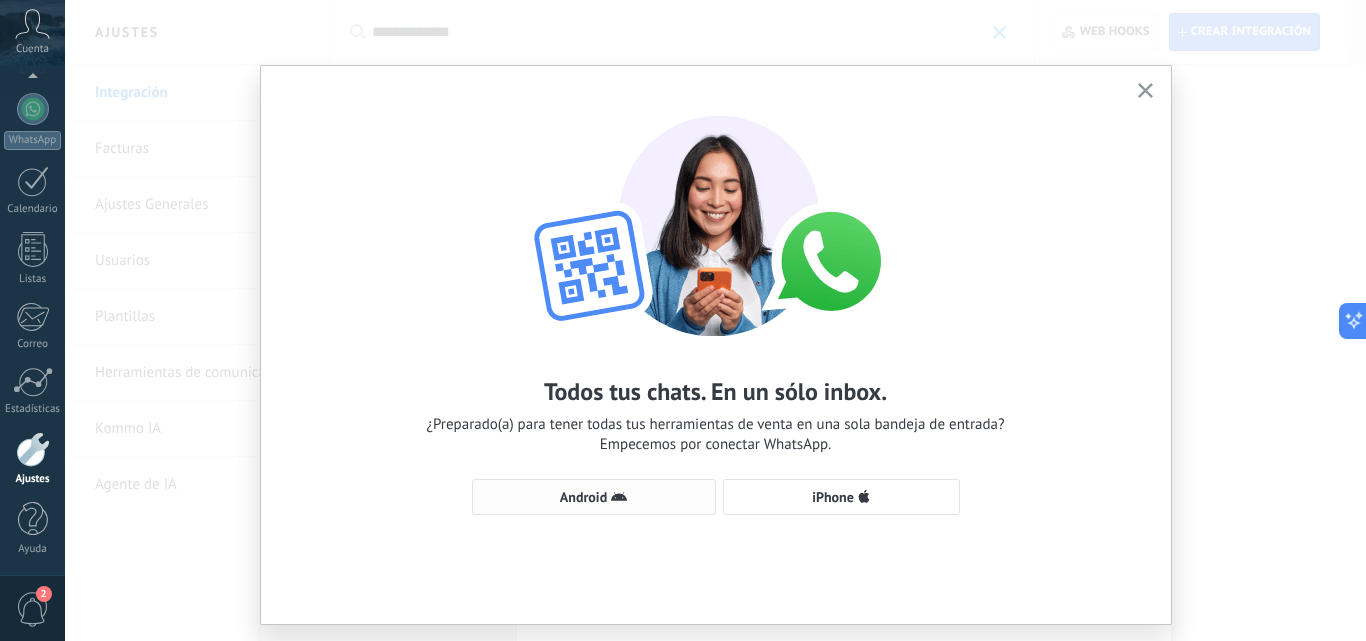 click 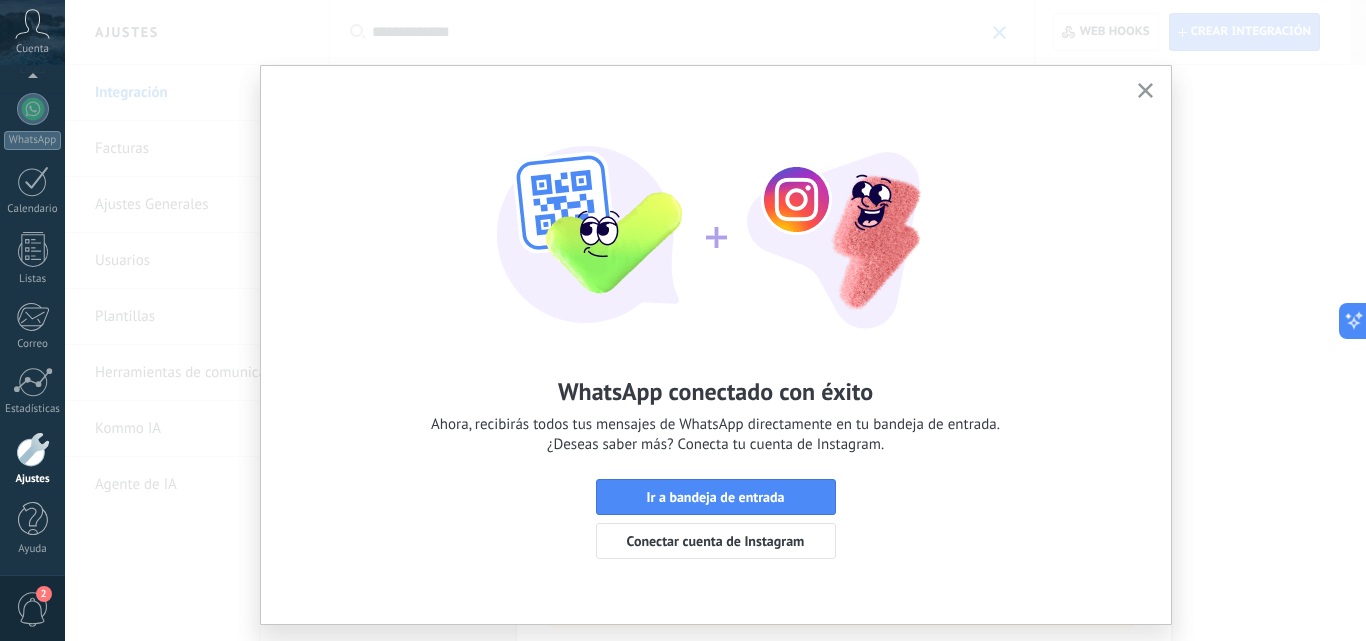 click 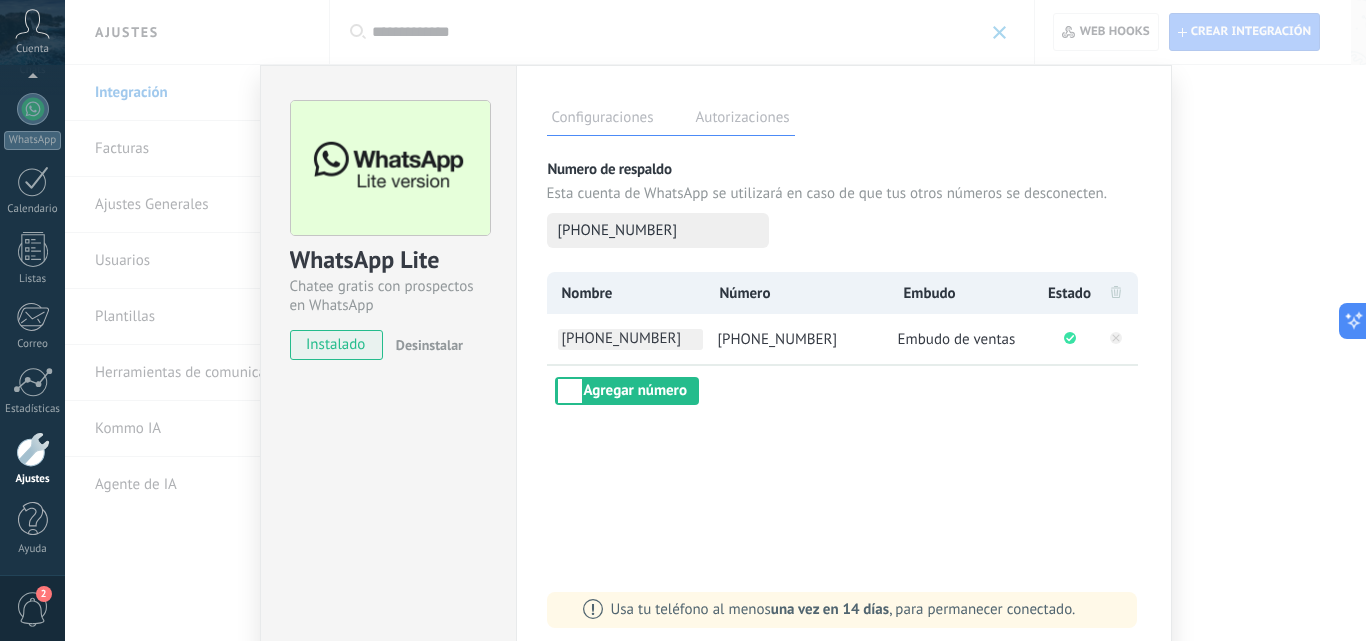 click on "+591 68808063" at bounding box center [630, 339] 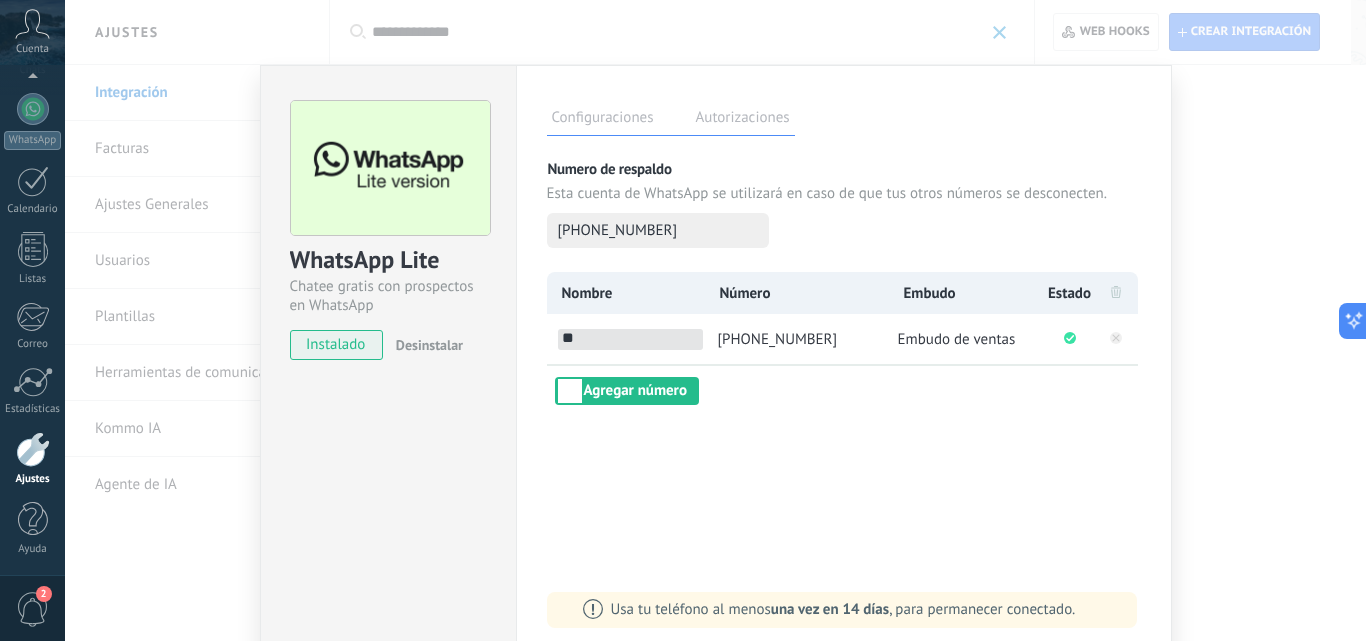 type on "*" 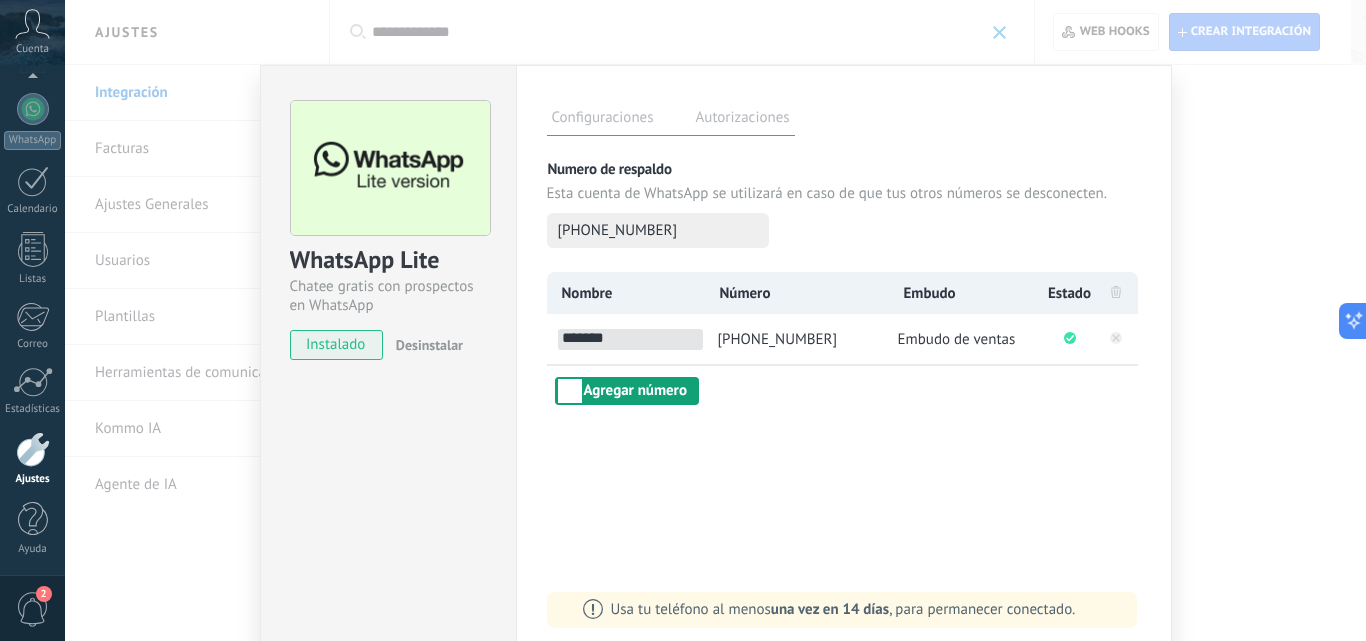 type on "*******" 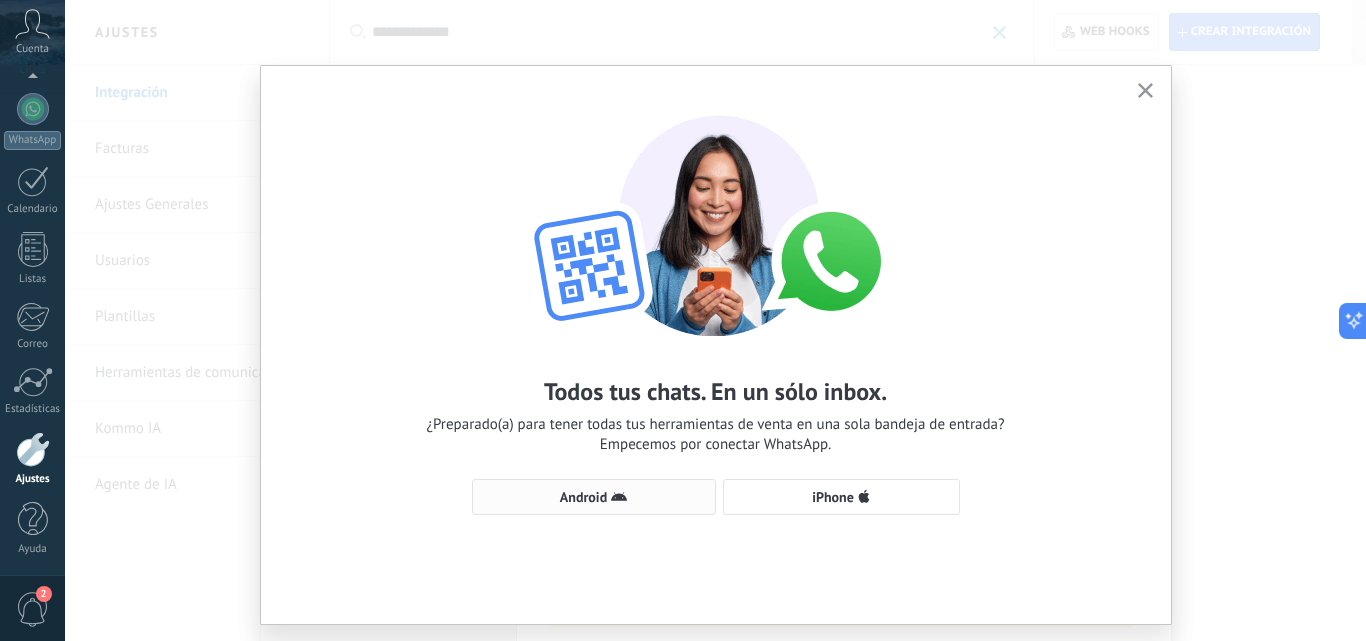 click on "Android" at bounding box center (583, 497) 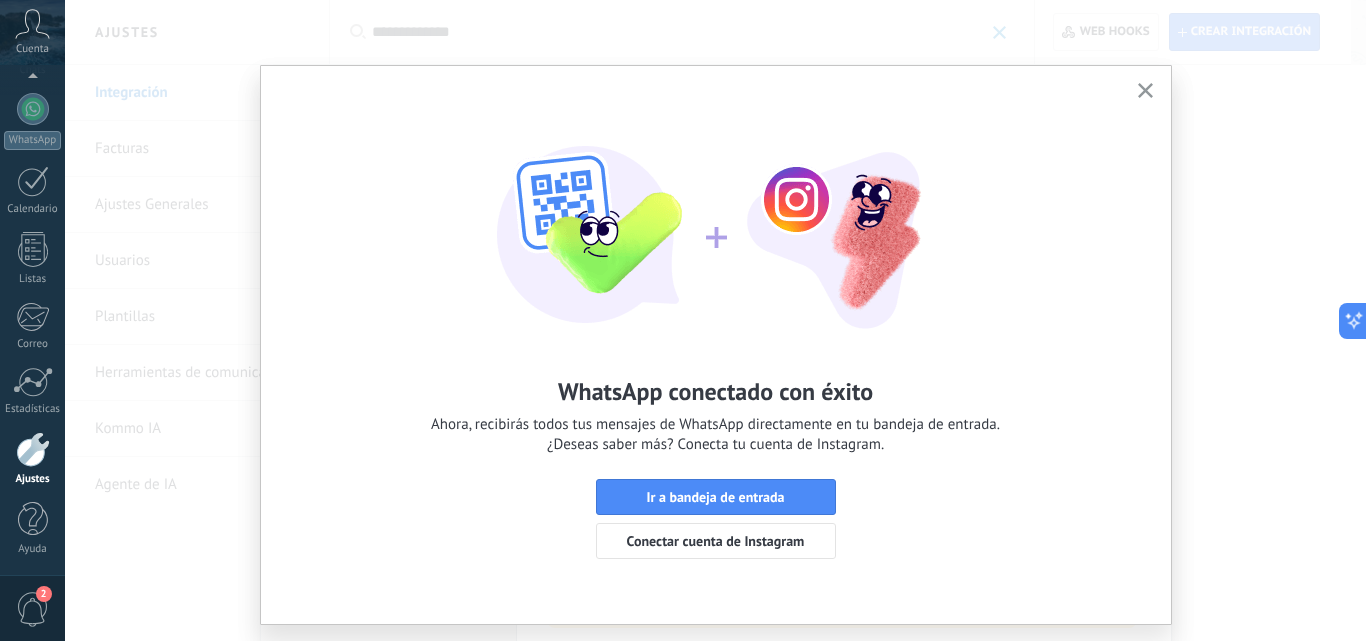 click 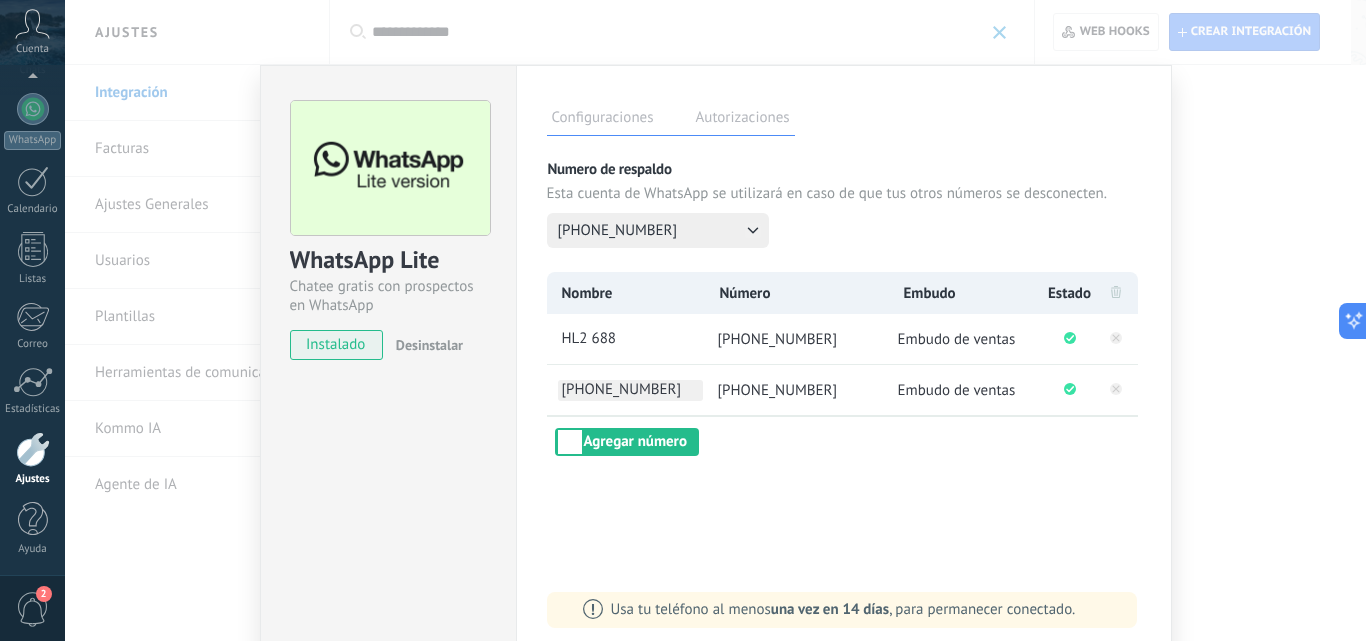 click on "+591 64707272" at bounding box center [630, 390] 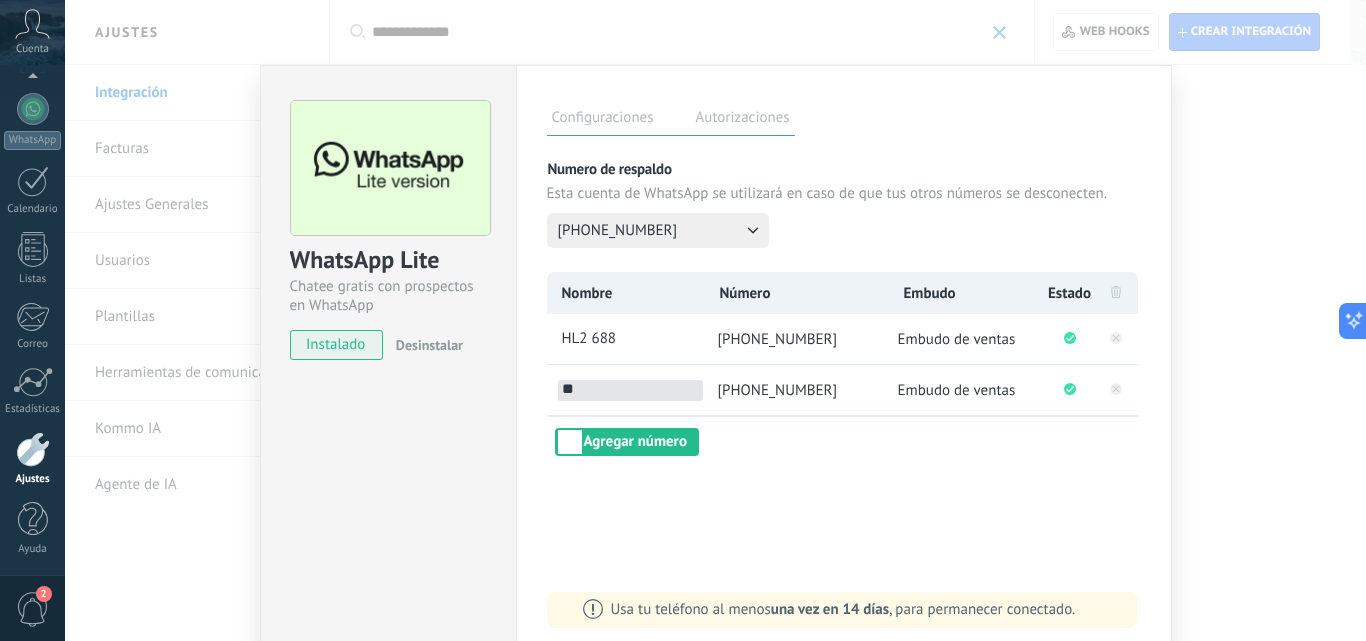 type on "*" 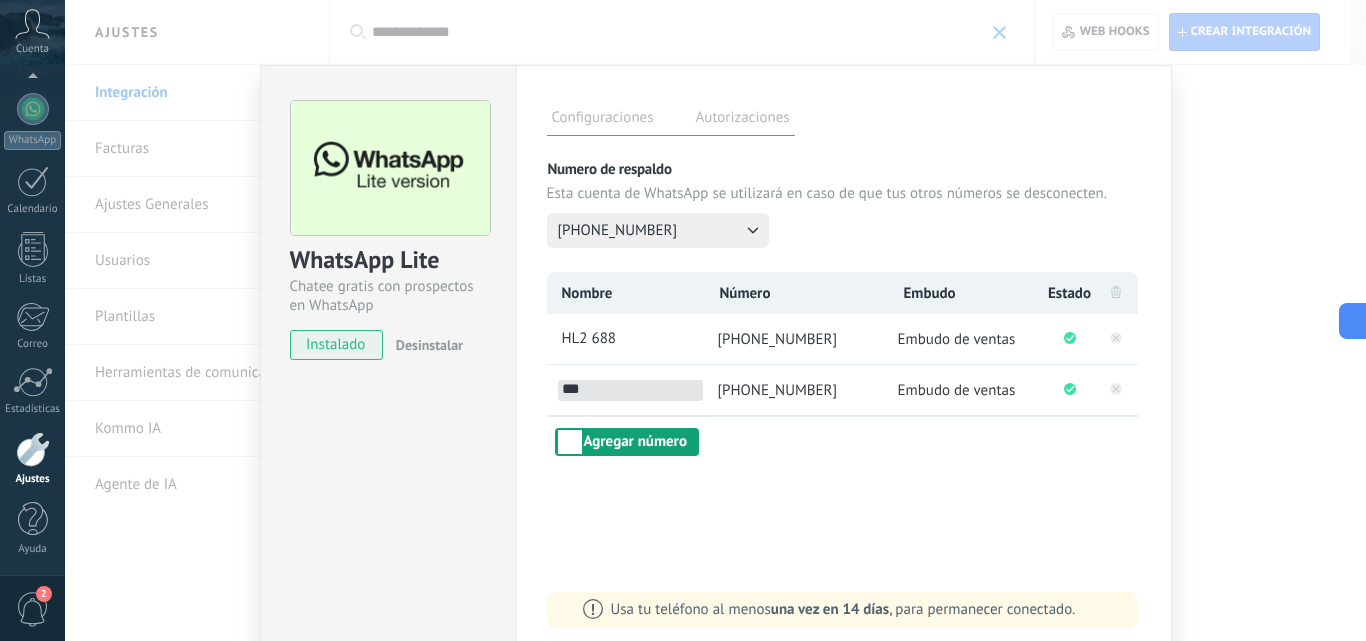 type on "***" 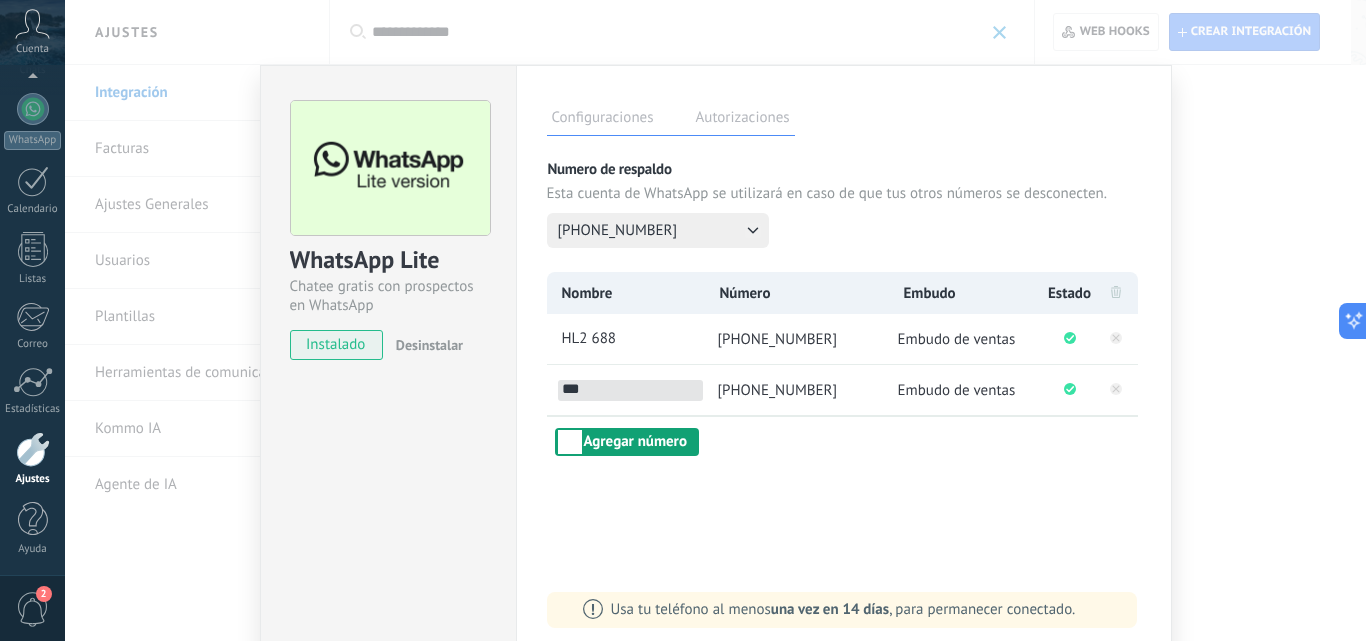 click on "Agregar número" at bounding box center (627, 442) 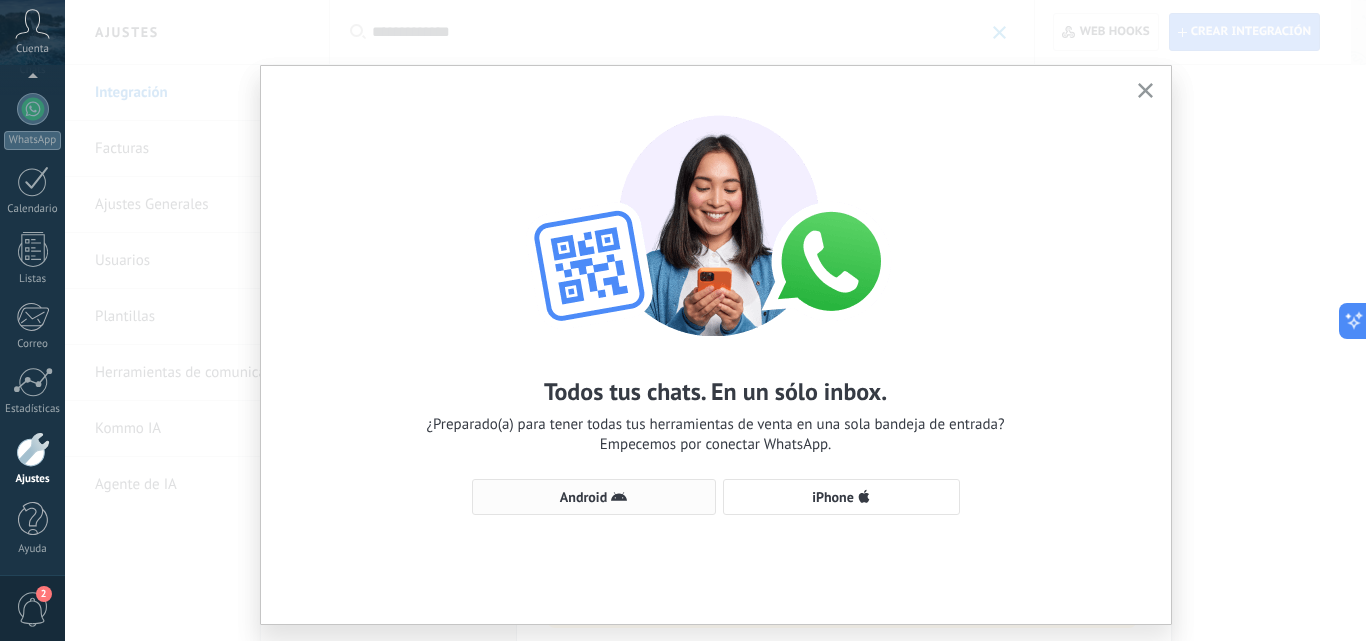 click on "Android" at bounding box center (594, 497) 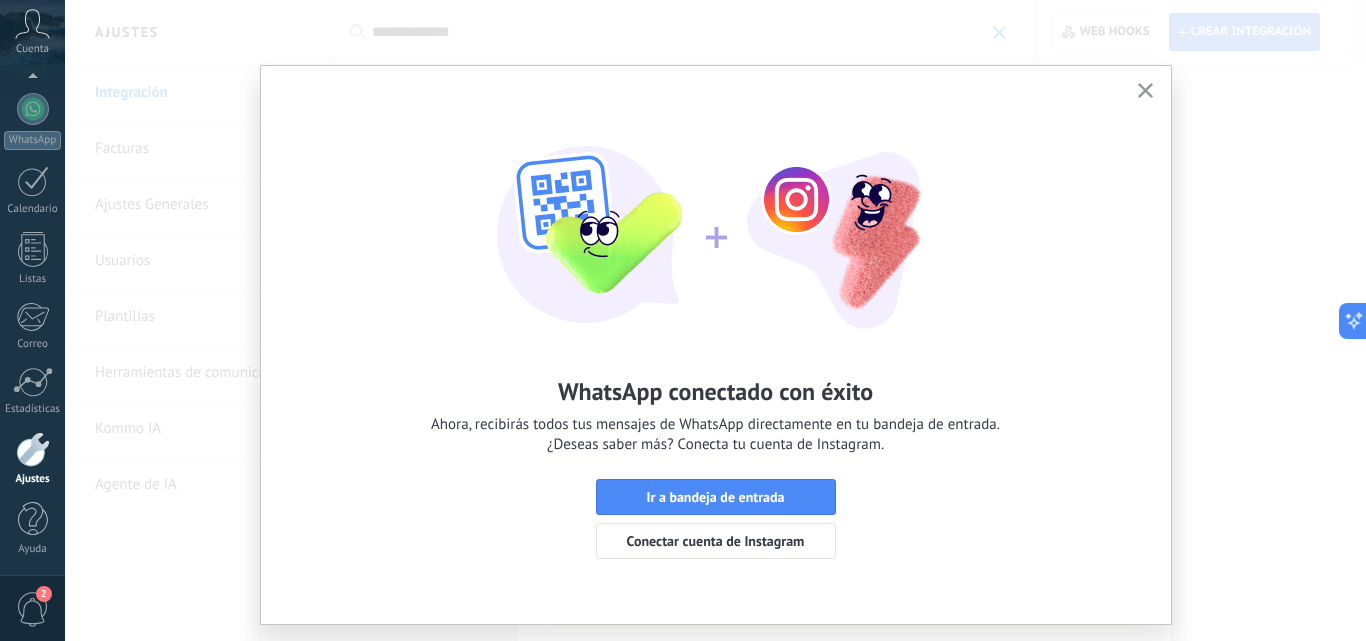 click on "Ir a bandeja de entrada" at bounding box center (716, 497) 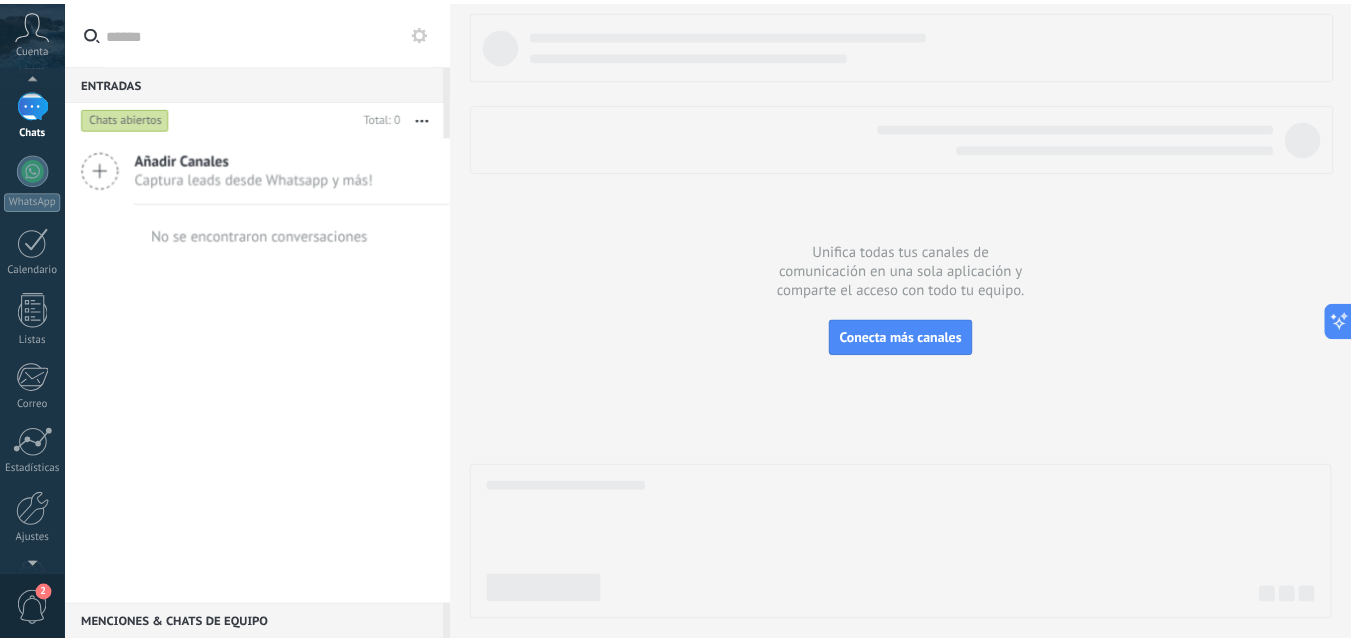 scroll, scrollTop: 191, scrollLeft: 0, axis: vertical 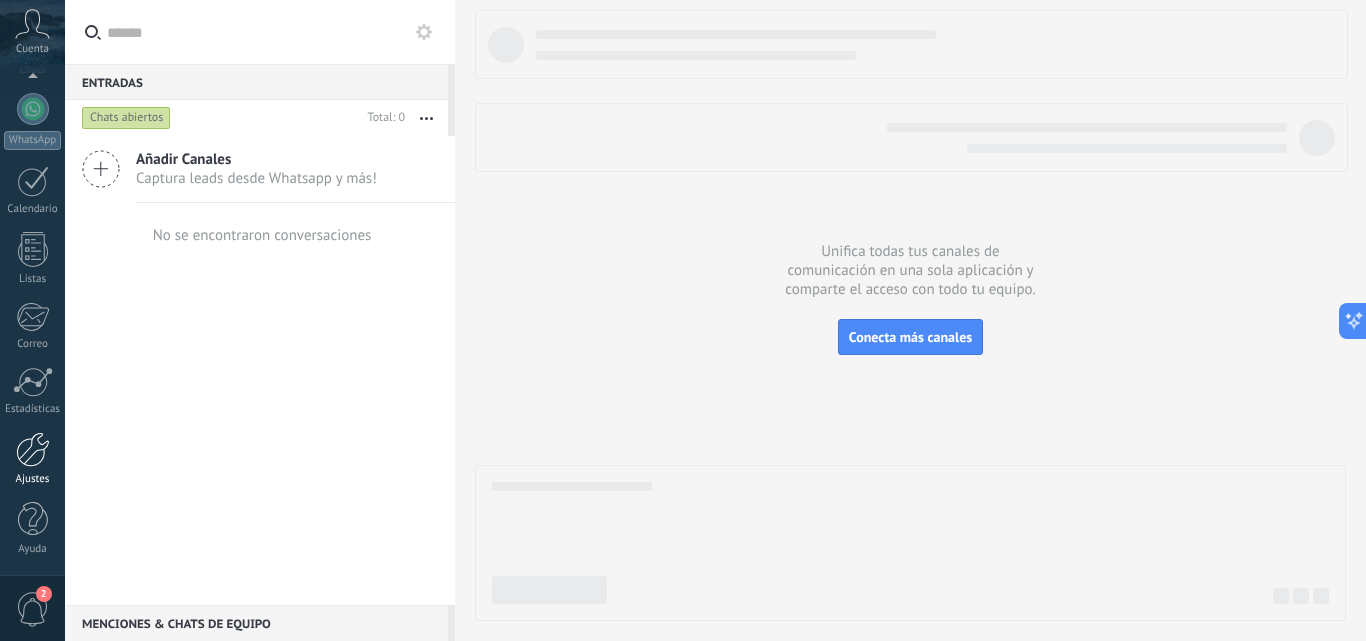 click at bounding box center (33, 449) 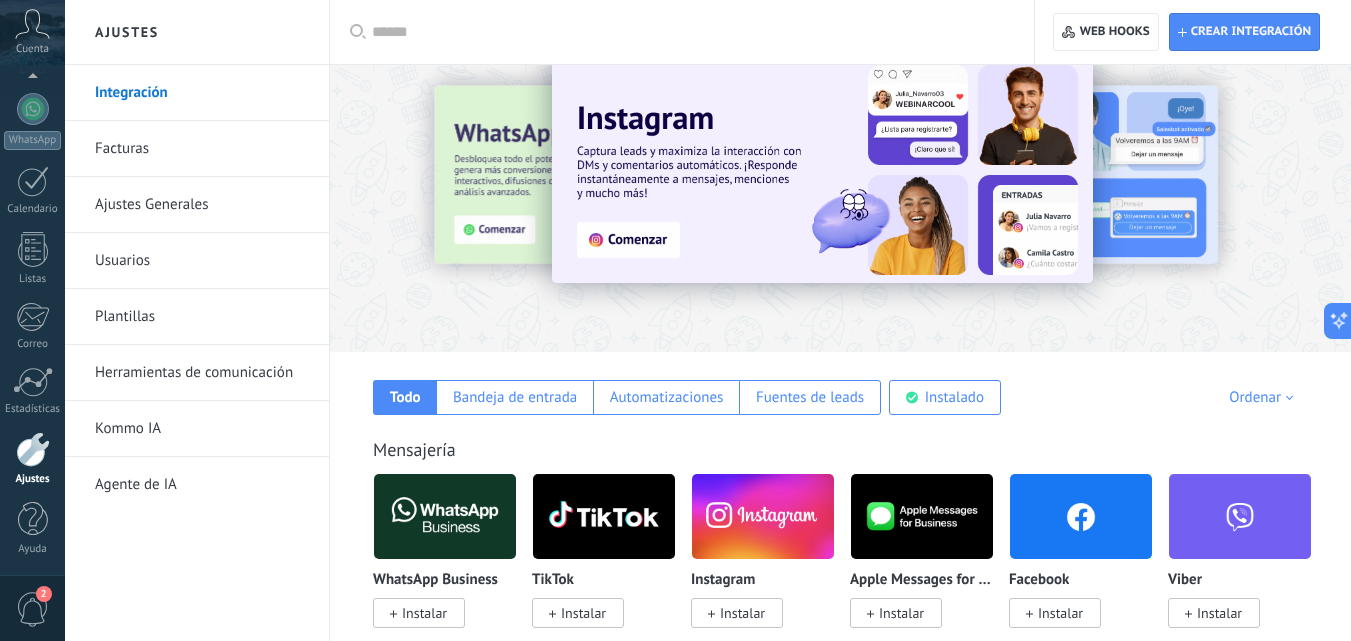 scroll, scrollTop: 0, scrollLeft: 0, axis: both 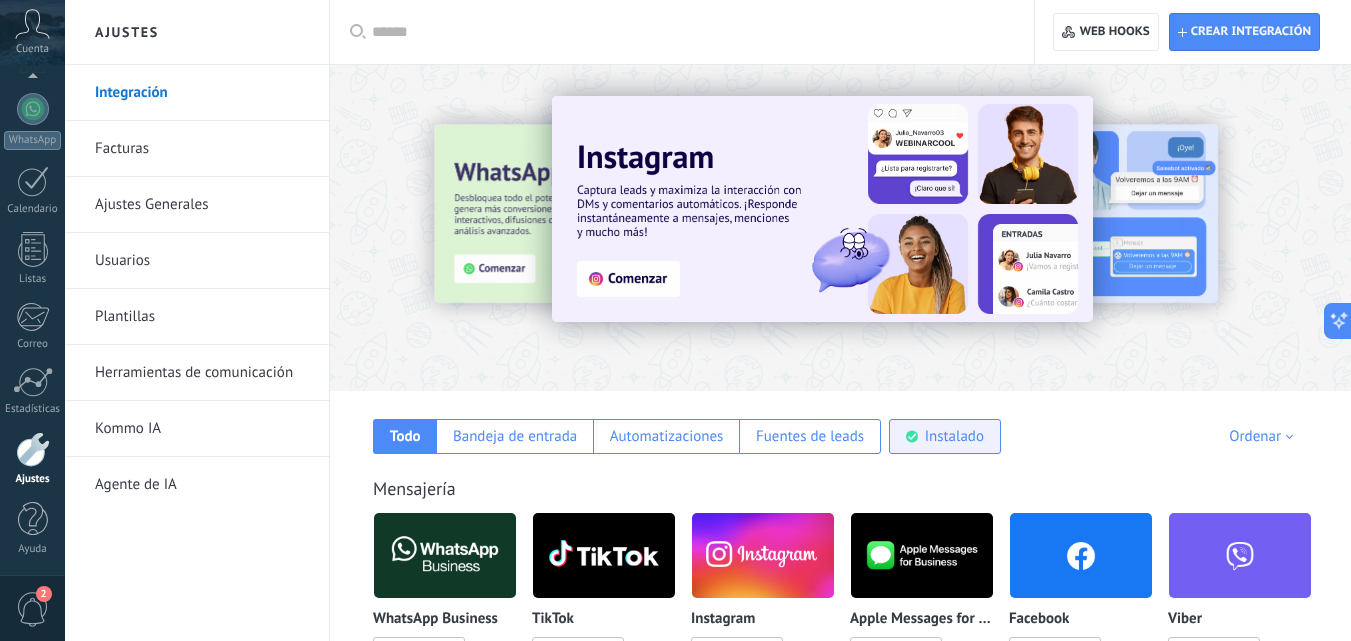 click on "Instalado" at bounding box center (954, 436) 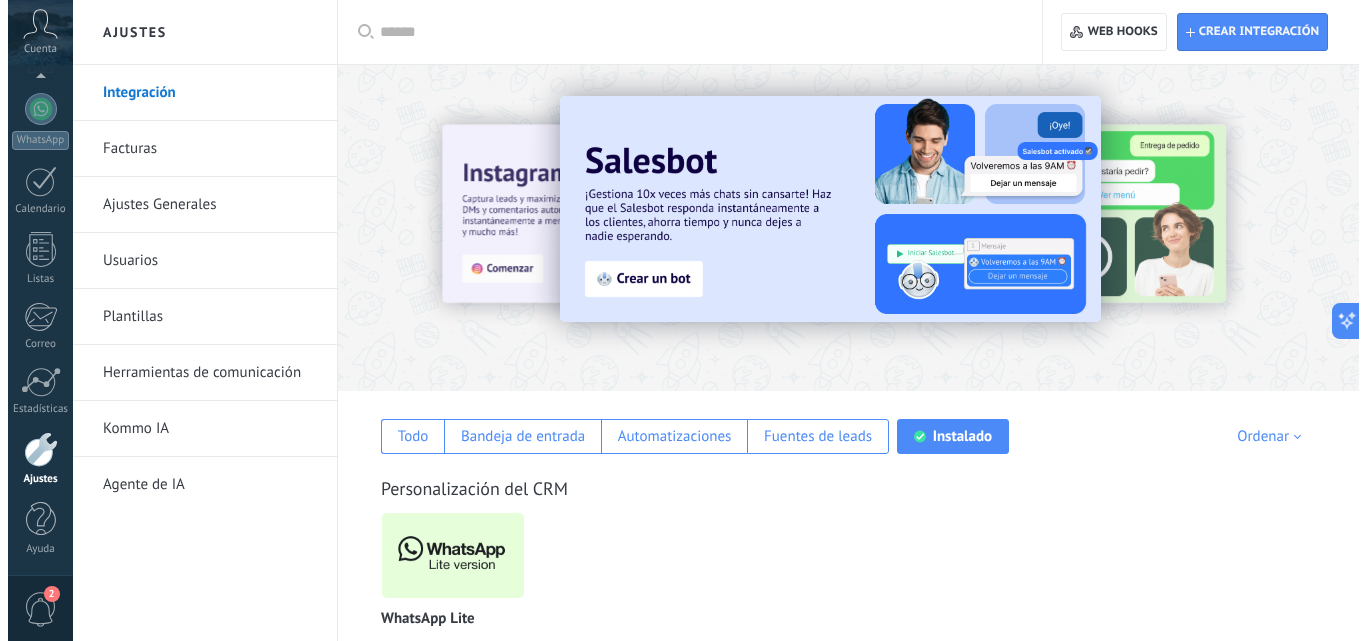scroll, scrollTop: 75, scrollLeft: 0, axis: vertical 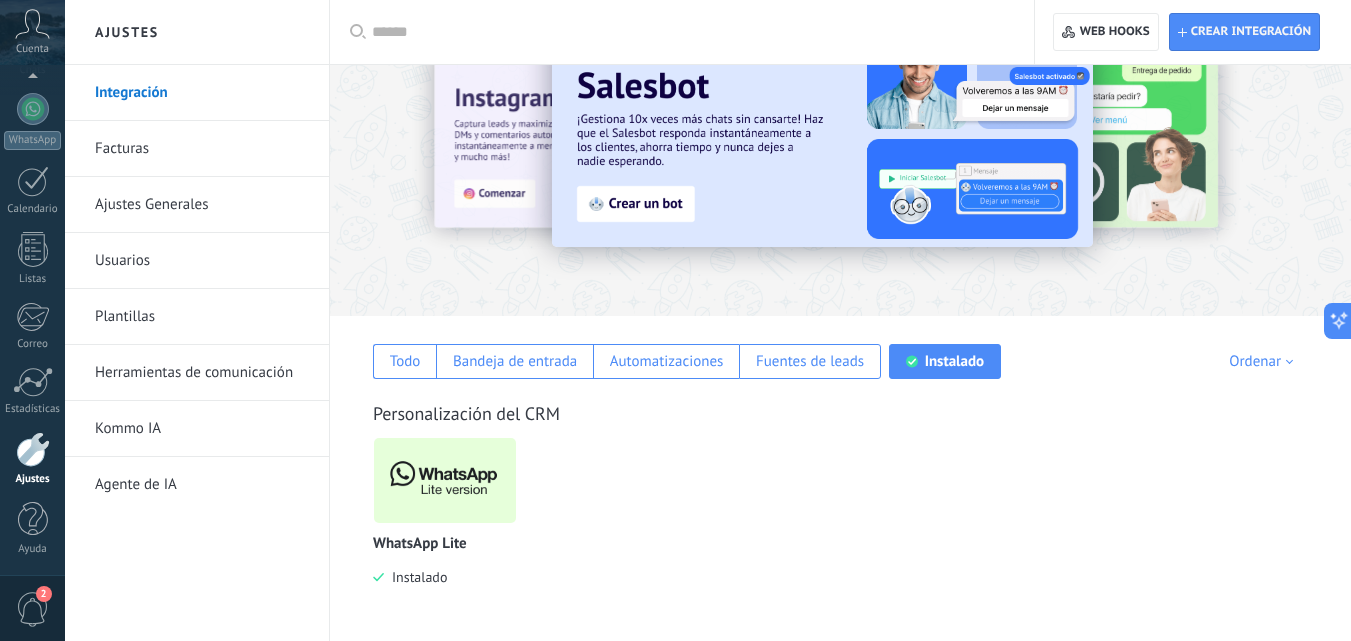 click at bounding box center (445, 480) 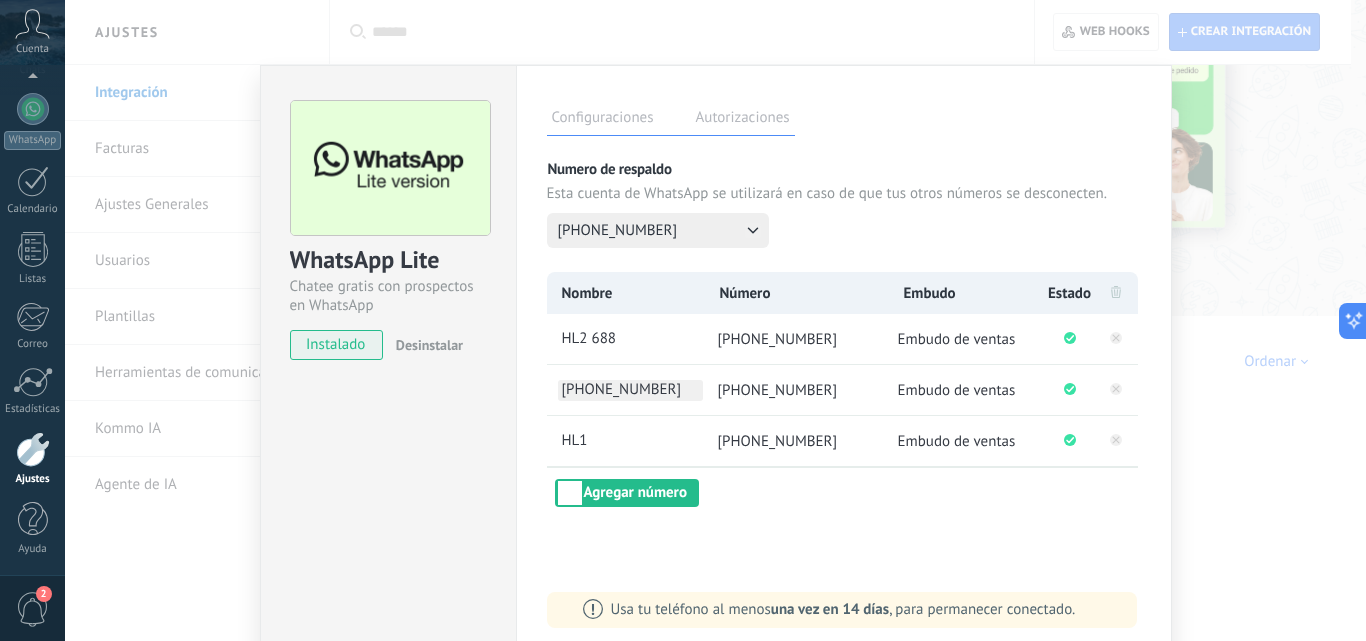 click on "+591 69027426" at bounding box center (630, 390) 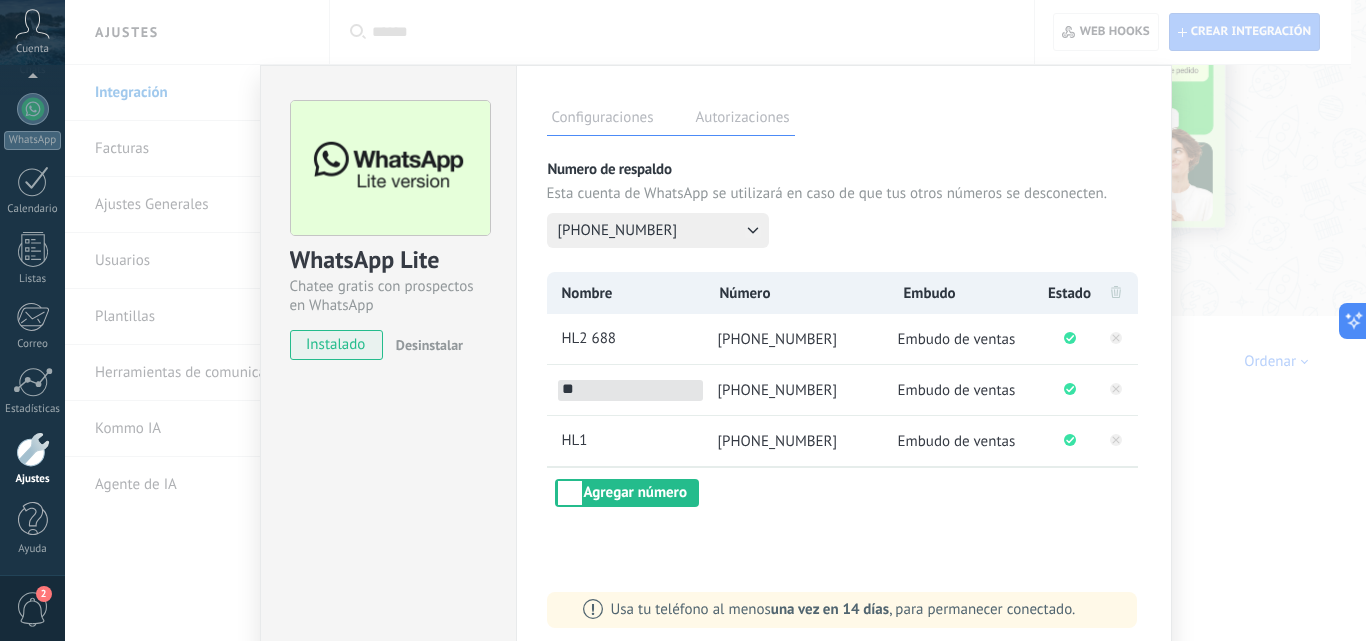 type on "*" 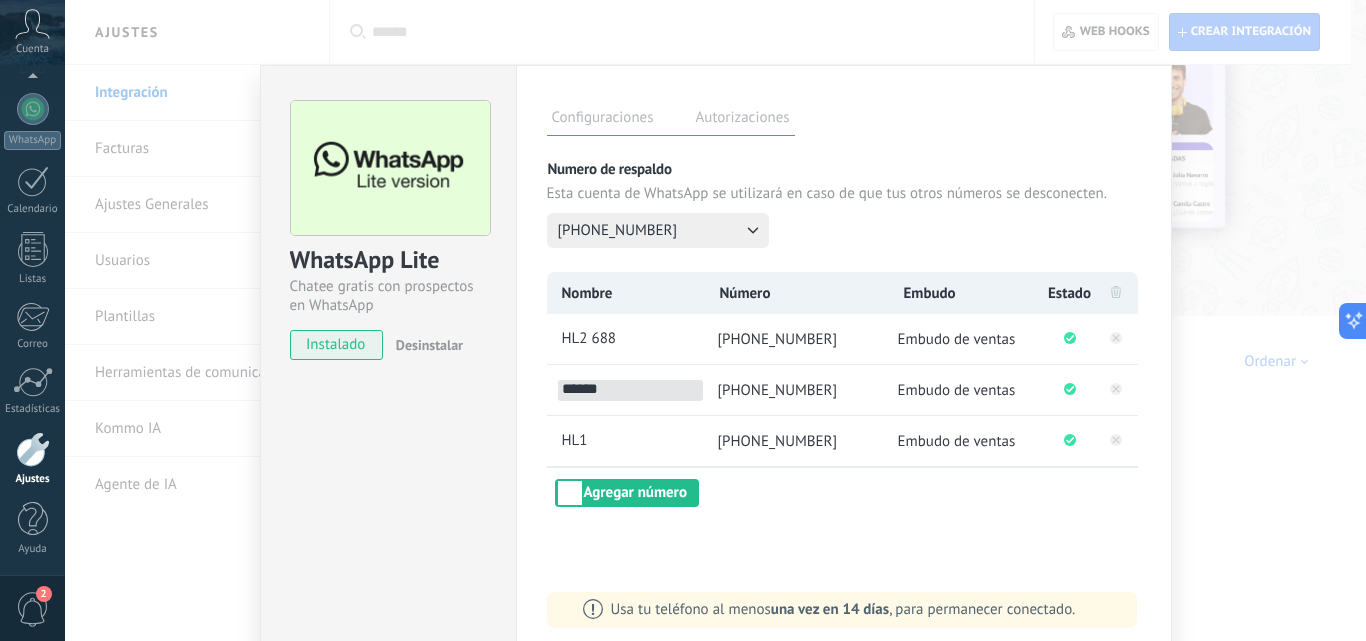 type on "******" 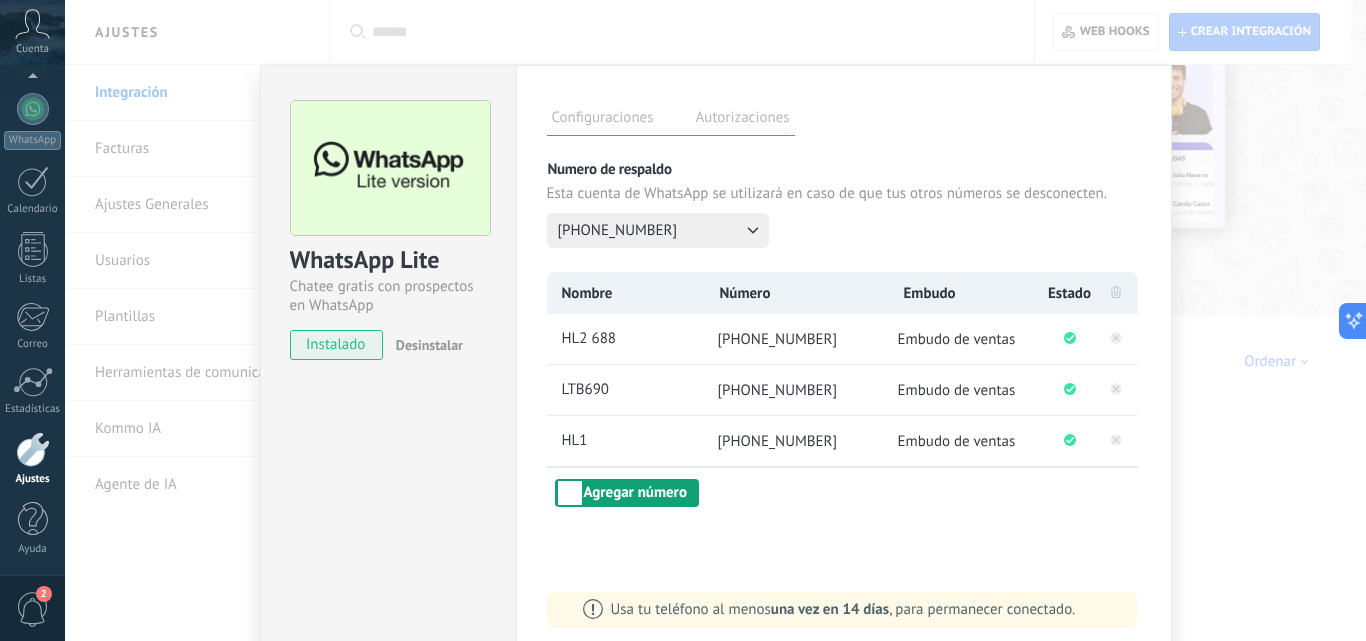 click on "Agregar número" at bounding box center [627, 493] 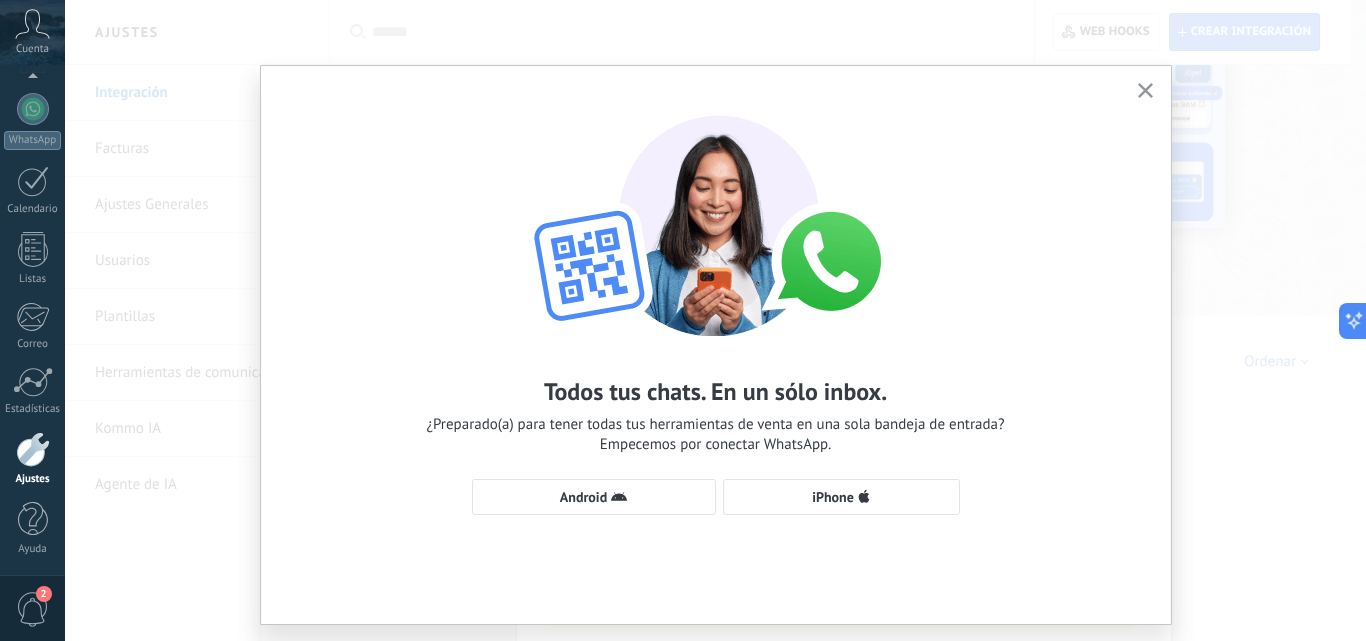 click on "Android" at bounding box center (594, 497) 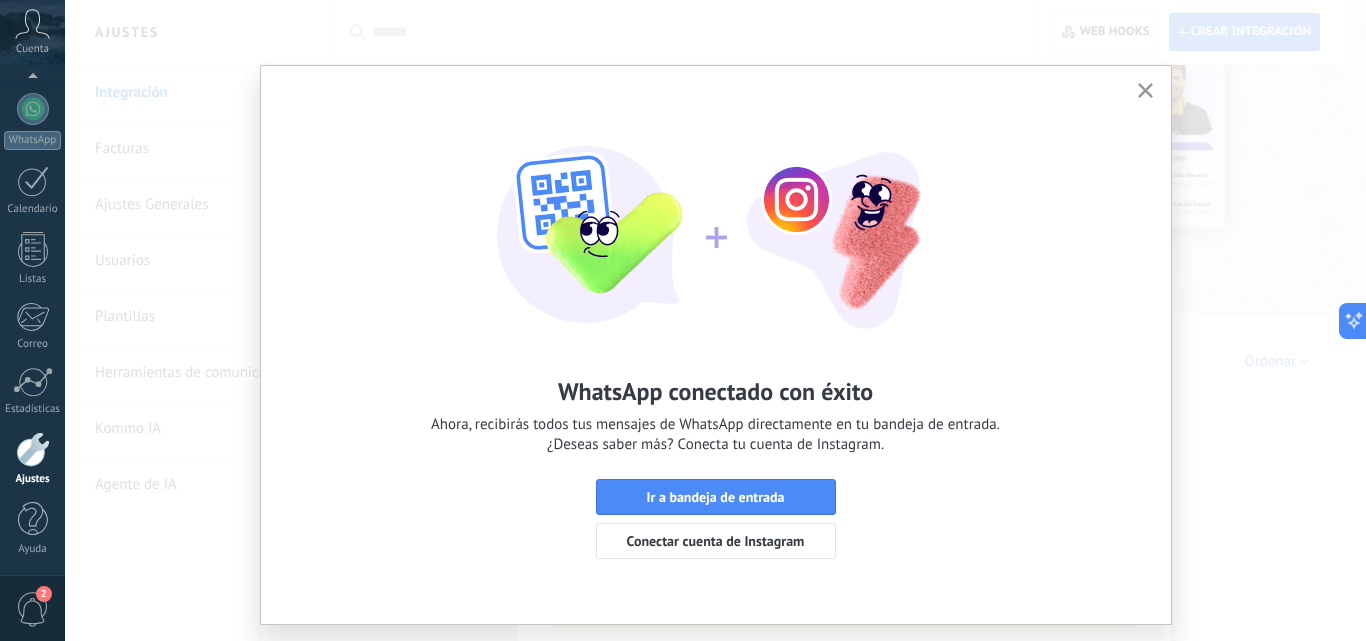 click on "Ir a bandeja de entrada" at bounding box center [716, 497] 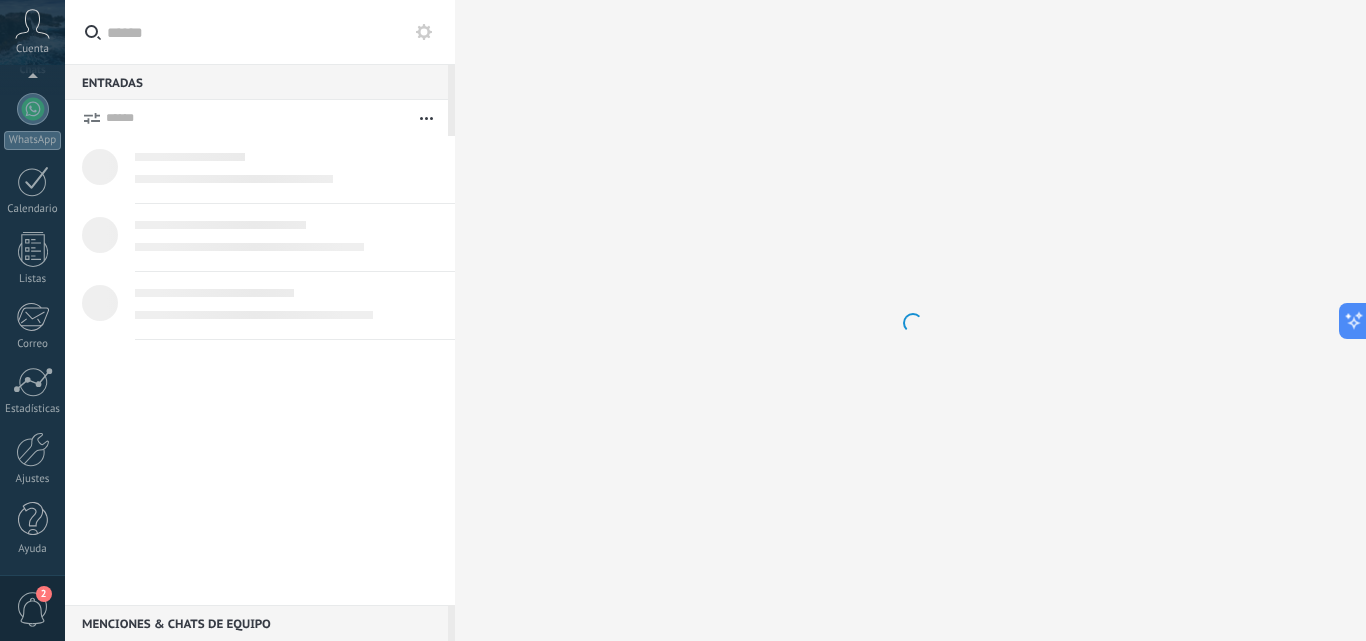 scroll, scrollTop: 0, scrollLeft: 0, axis: both 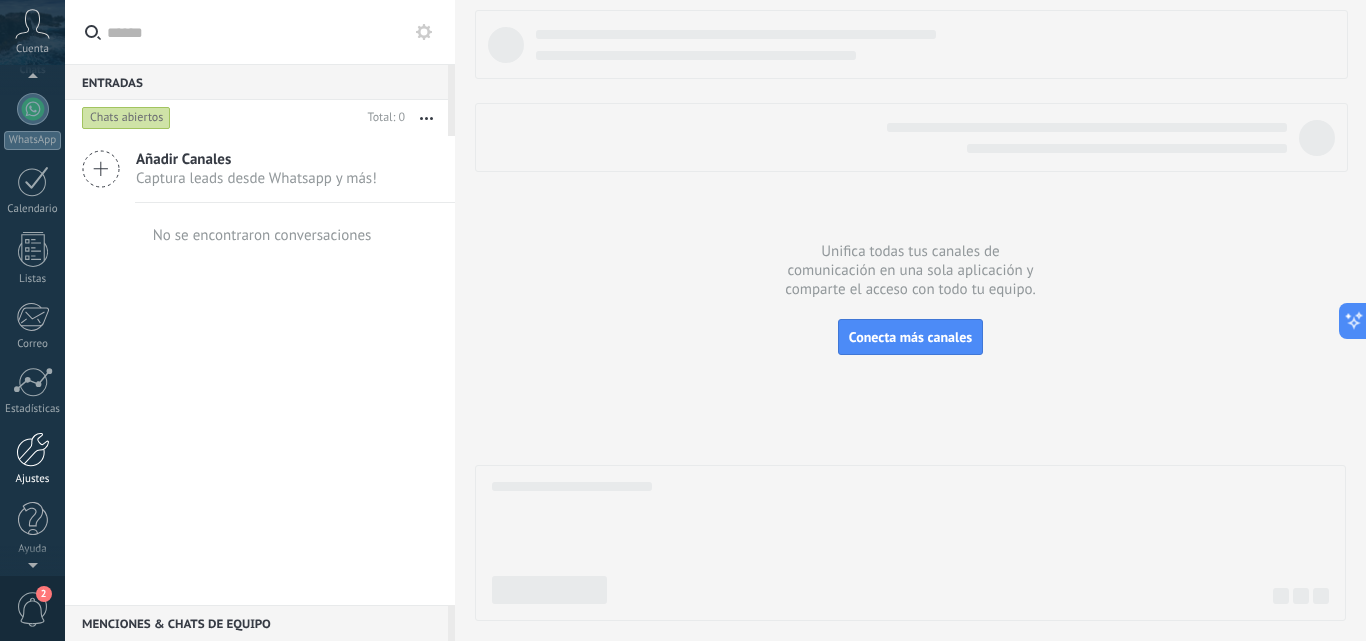click at bounding box center (33, 449) 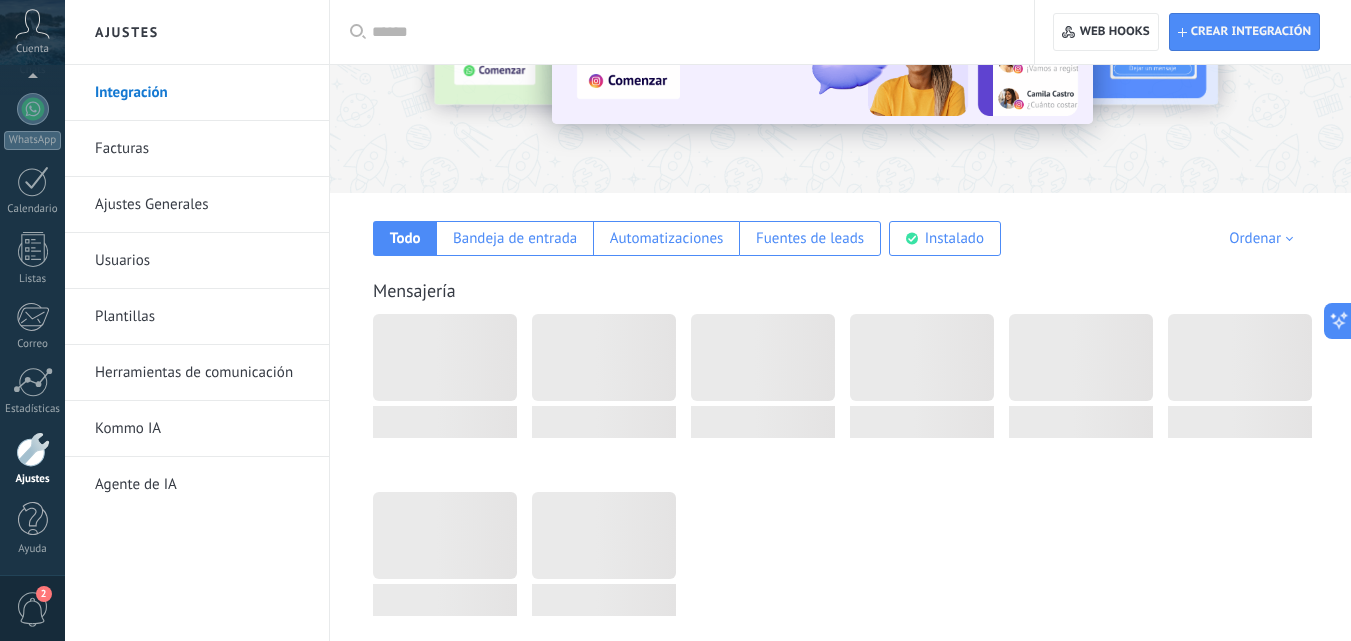 scroll, scrollTop: 200, scrollLeft: 0, axis: vertical 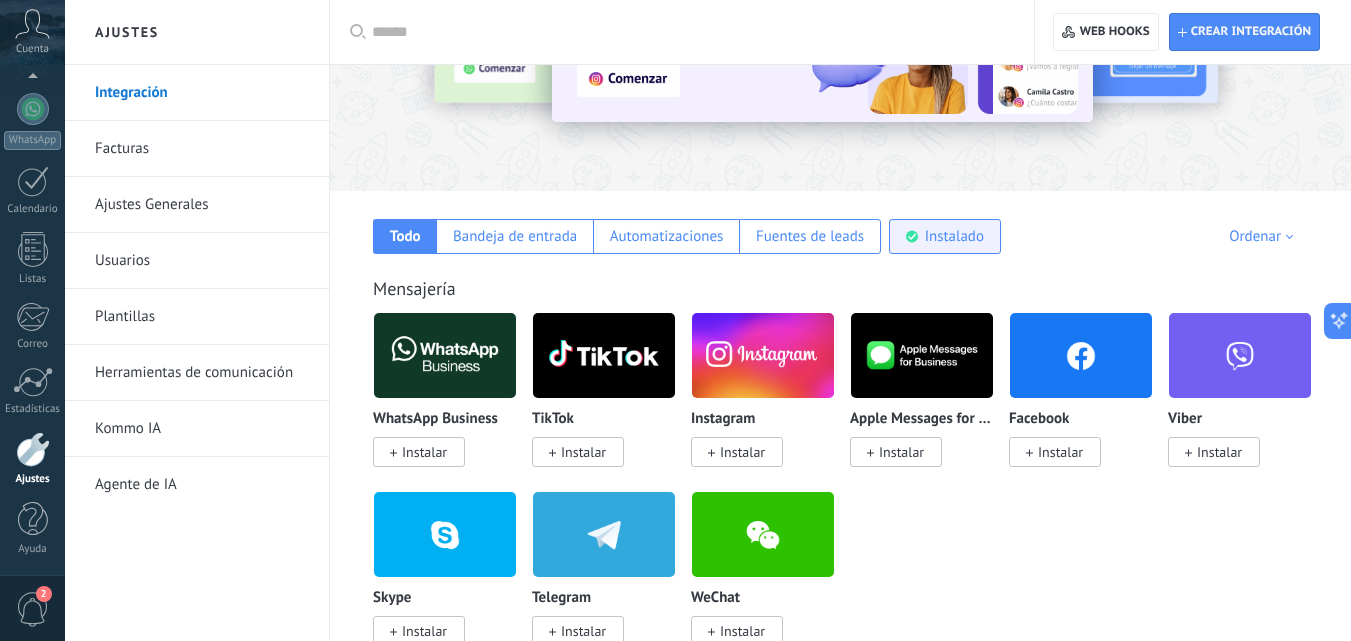 click on "Instalado" at bounding box center (945, 236) 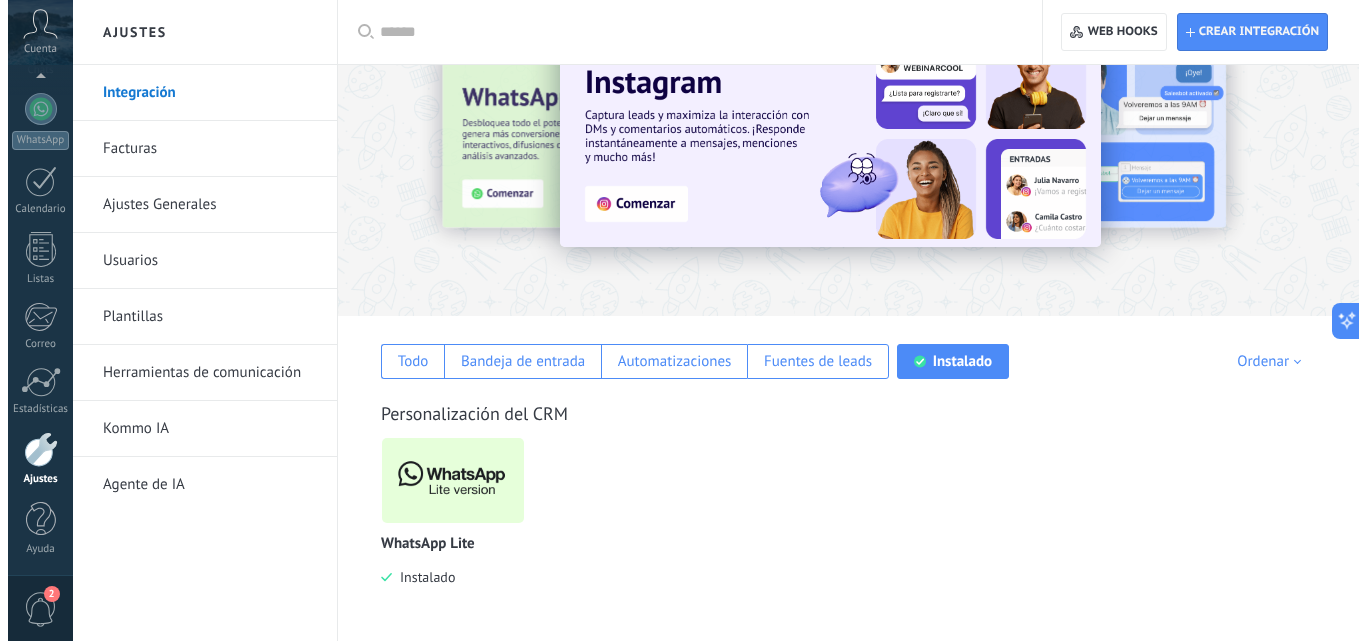 scroll, scrollTop: 75, scrollLeft: 0, axis: vertical 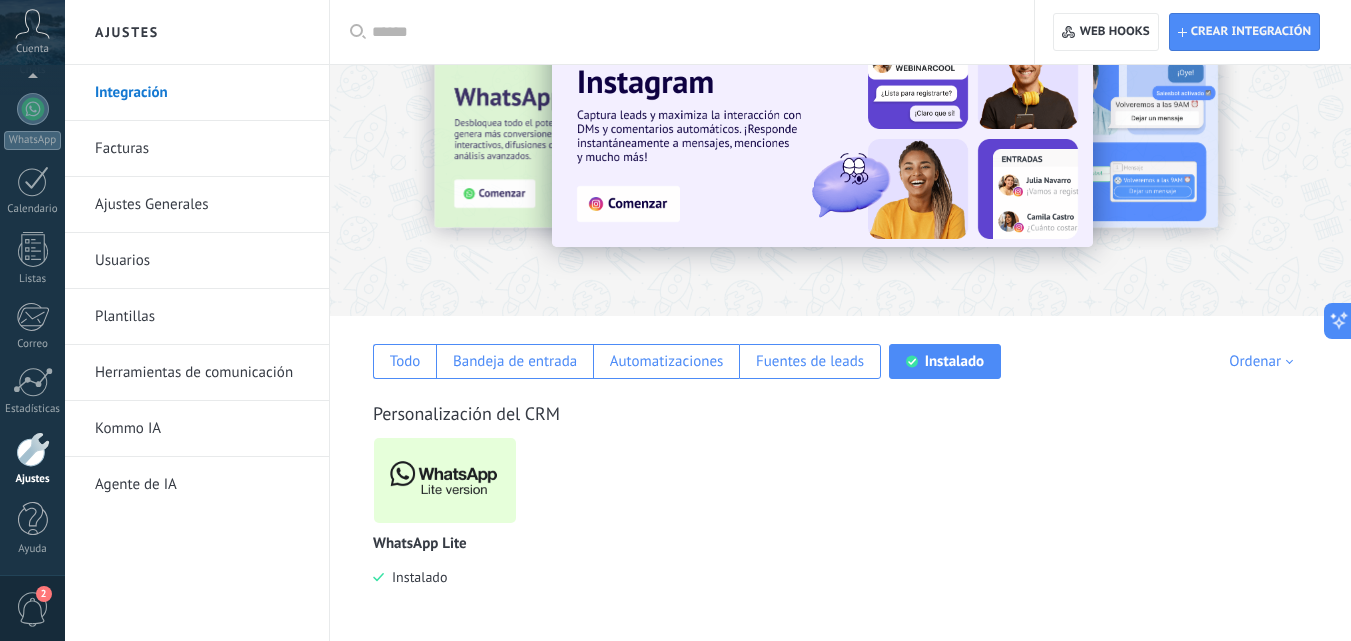 click at bounding box center (445, 480) 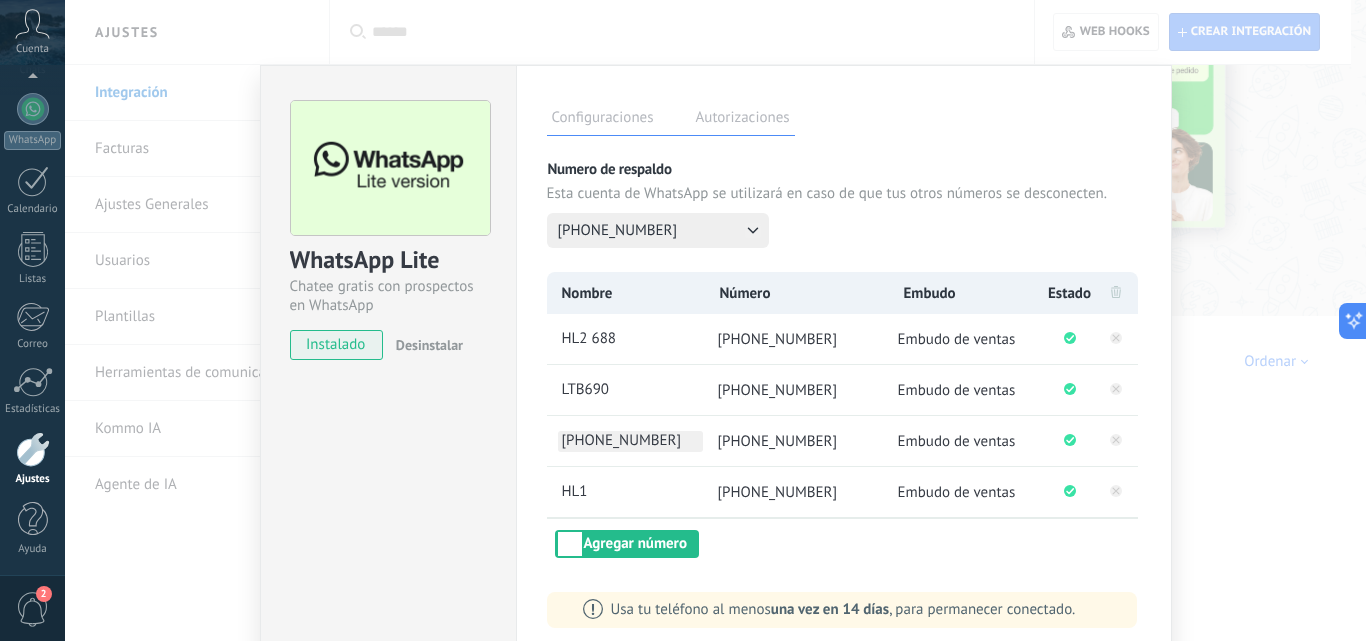 click on "+591 74266672" at bounding box center [630, 441] 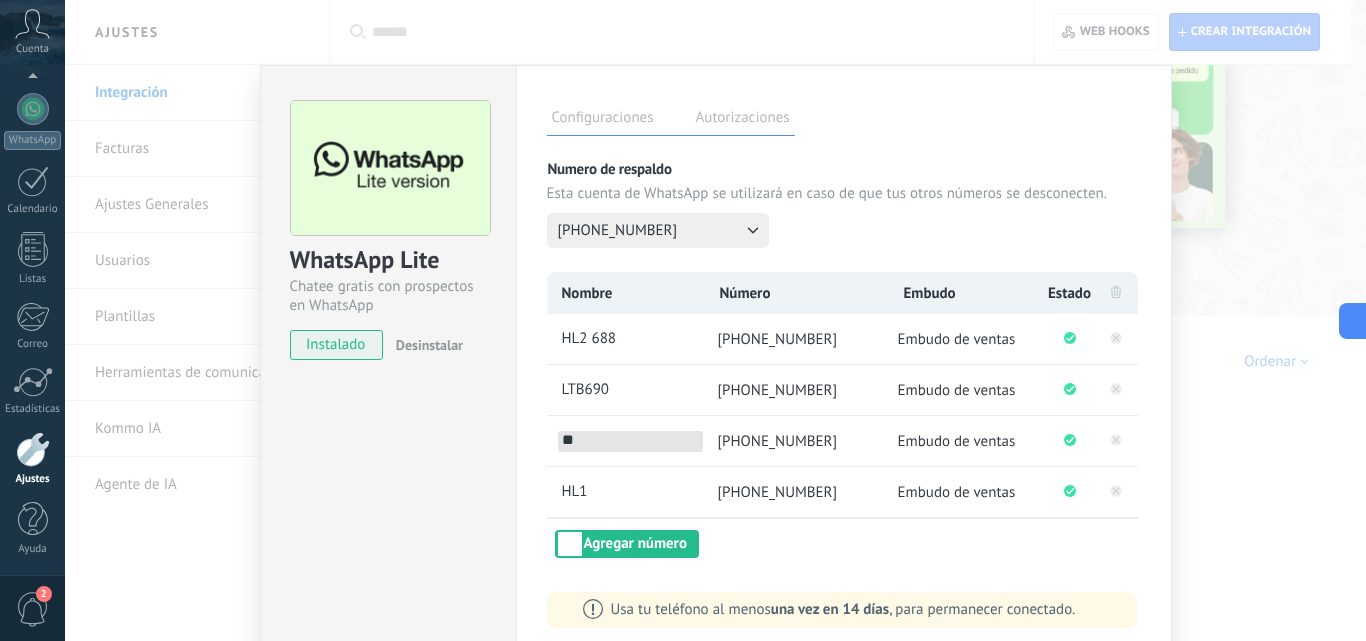 type on "*" 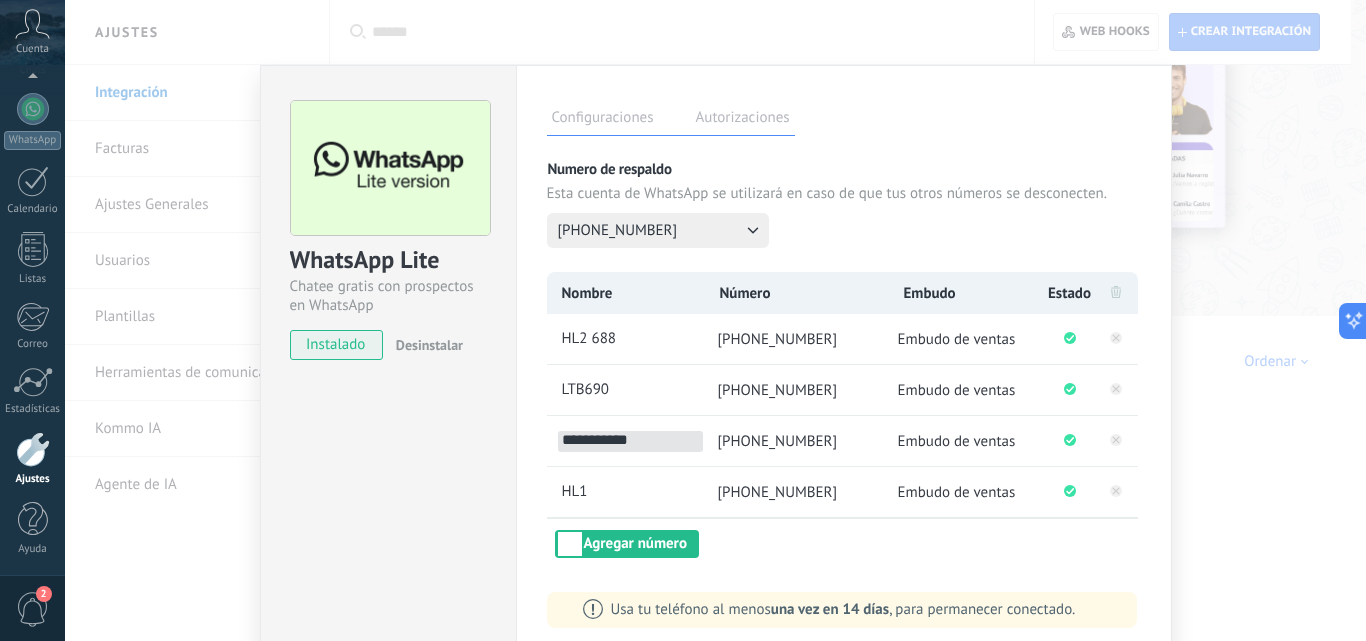 type on "**********" 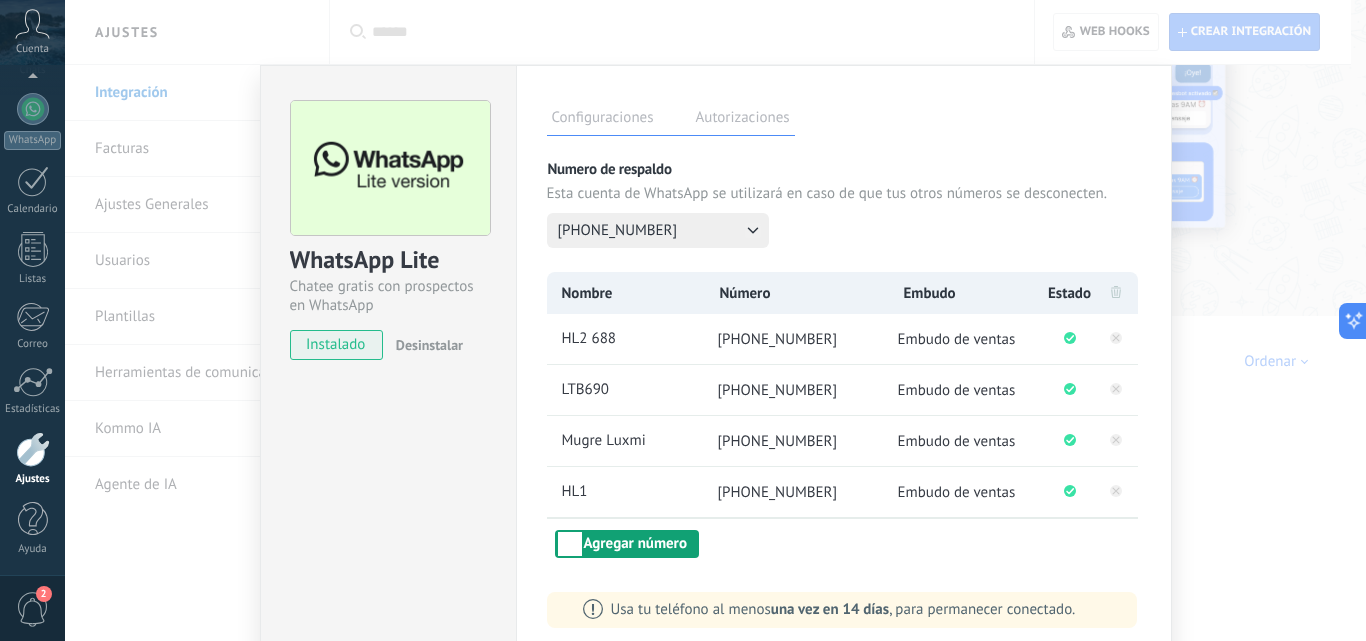 click on "Agregar número" at bounding box center [627, 544] 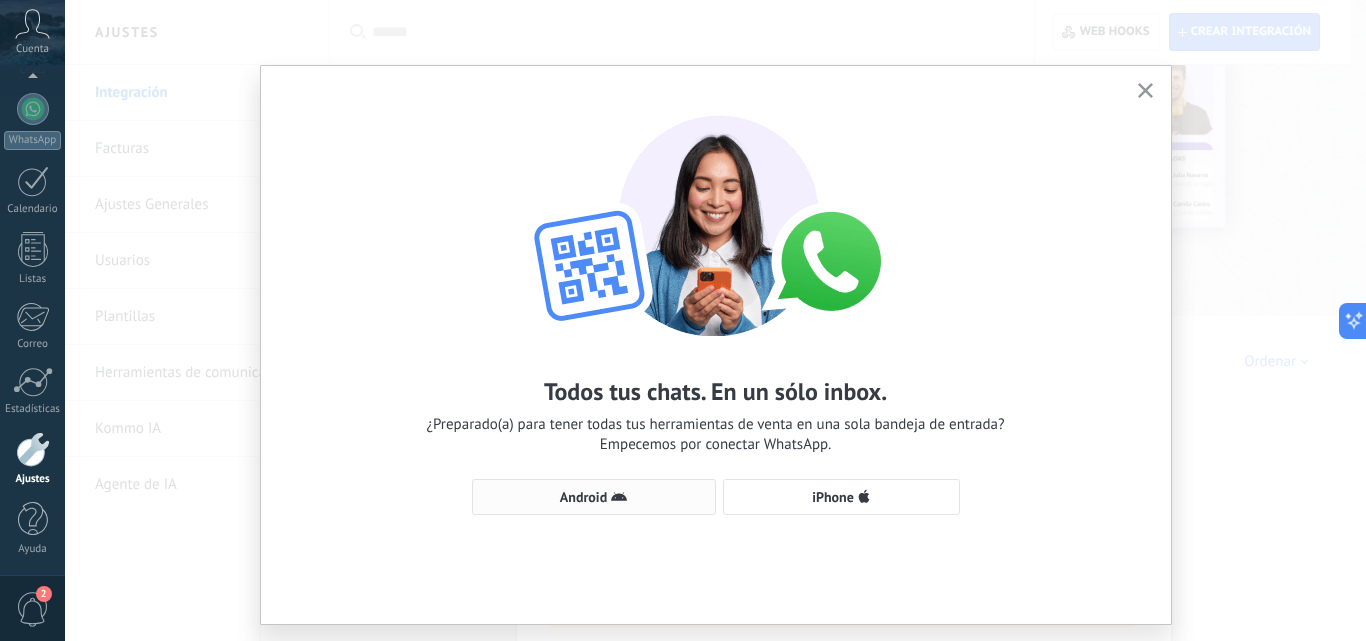 click on "Android" at bounding box center (594, 497) 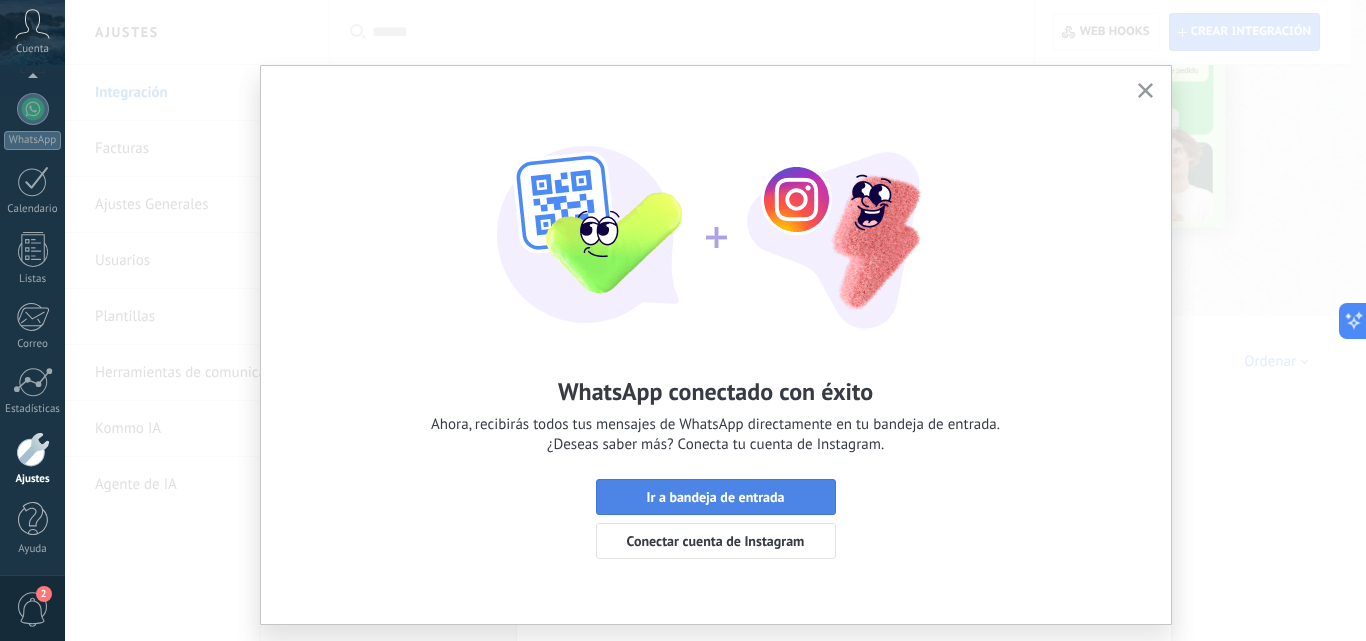 click on "Ir a bandeja de entrada" at bounding box center (715, 497) 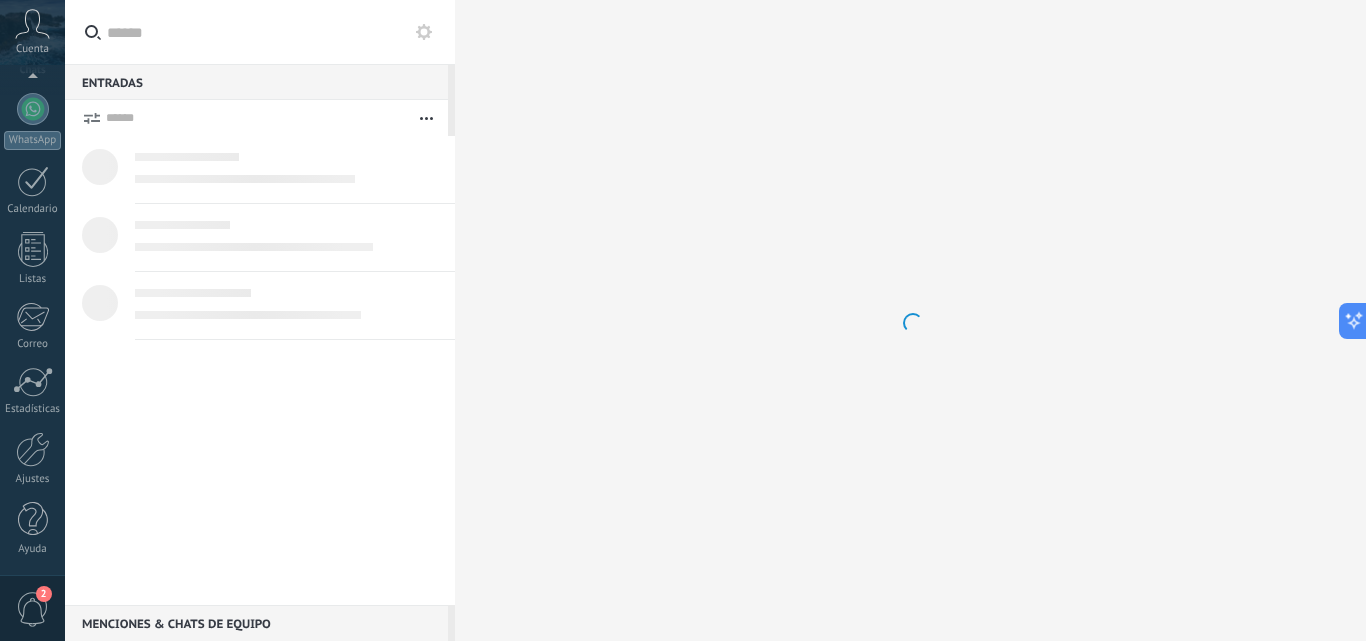 scroll, scrollTop: 0, scrollLeft: 0, axis: both 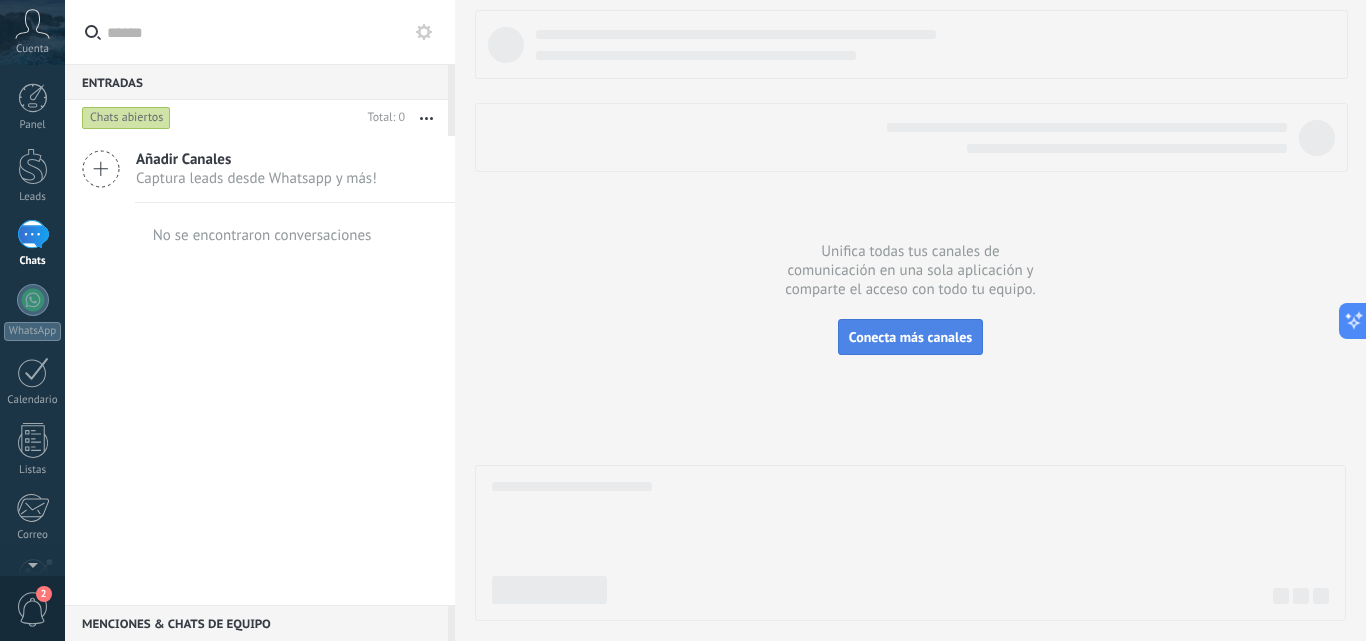 click on "Conecta más canales" at bounding box center (910, 337) 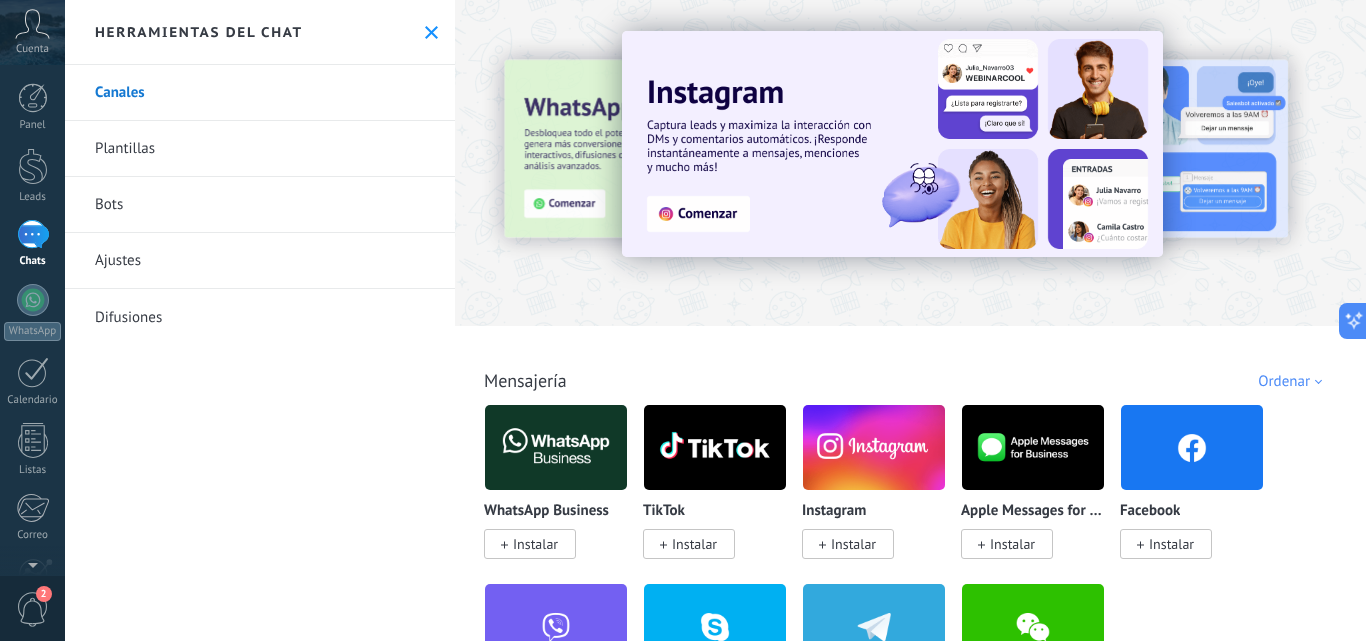 click on "Ajustes" at bounding box center [260, 261] 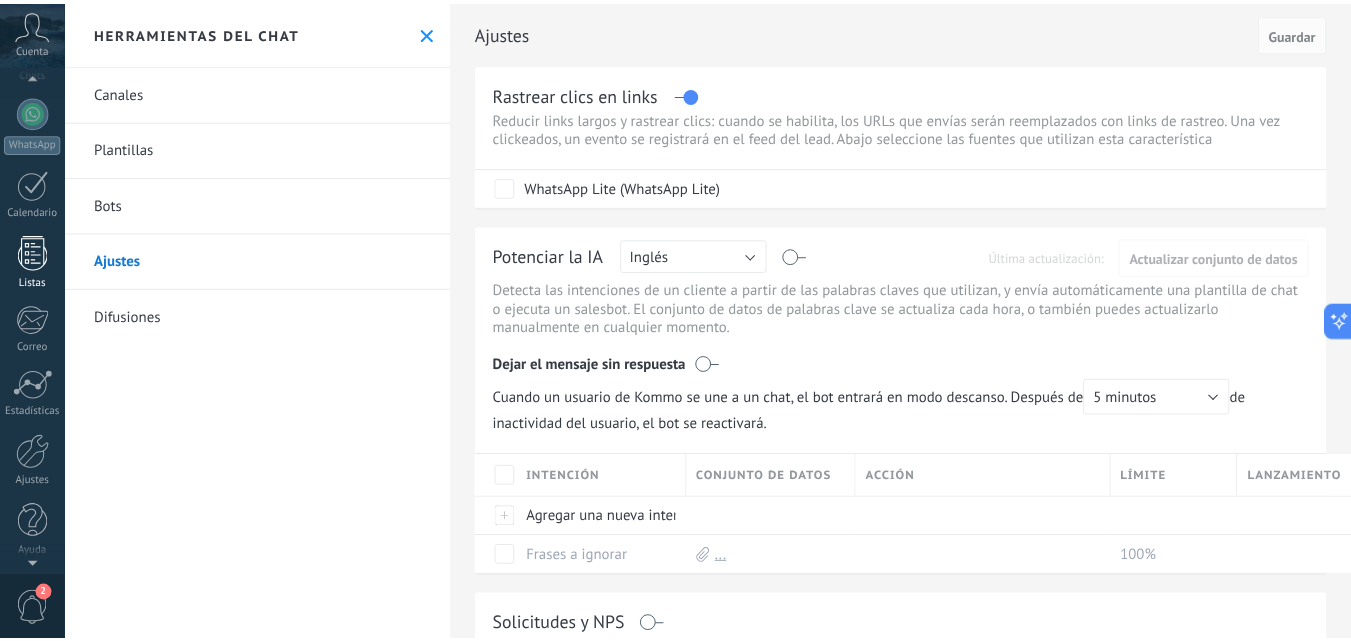 scroll, scrollTop: 191, scrollLeft: 0, axis: vertical 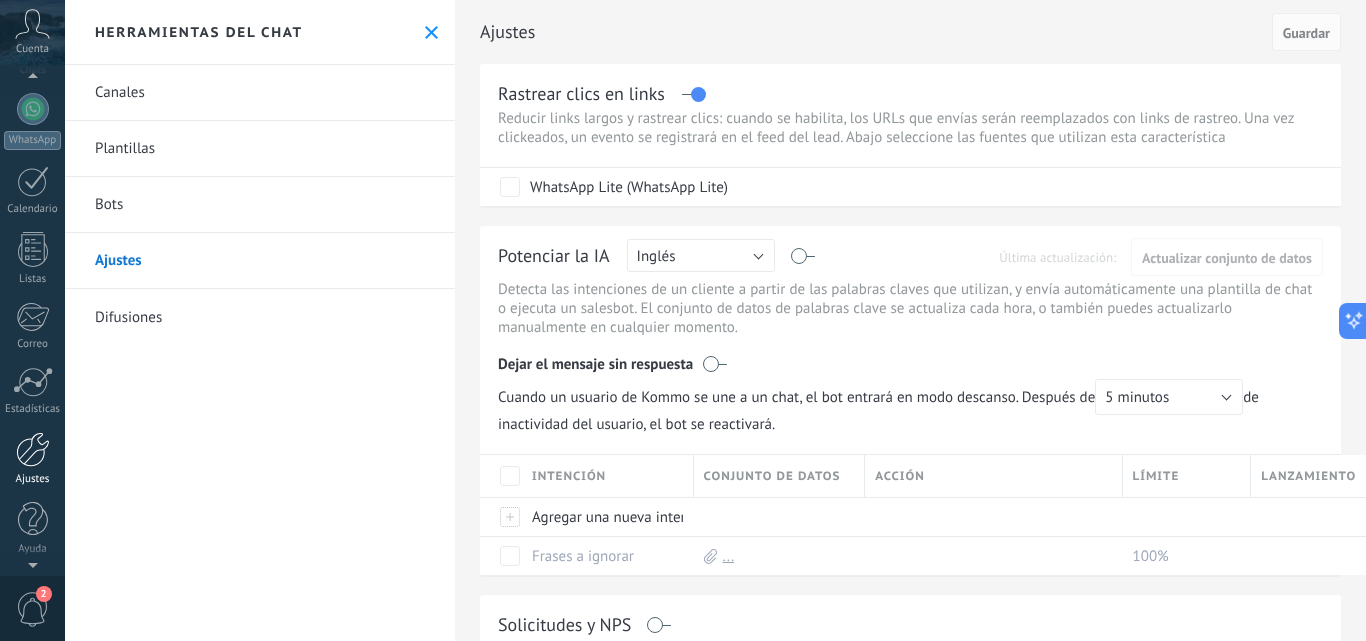 click at bounding box center [33, 449] 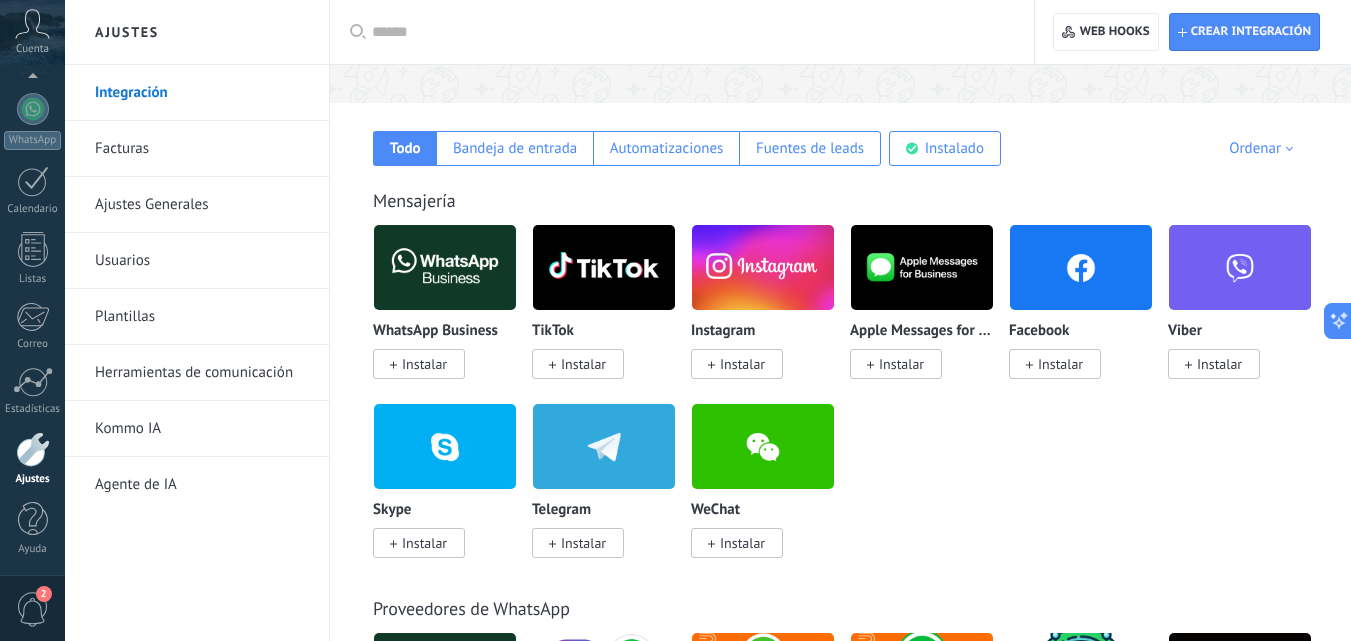 scroll, scrollTop: 300, scrollLeft: 0, axis: vertical 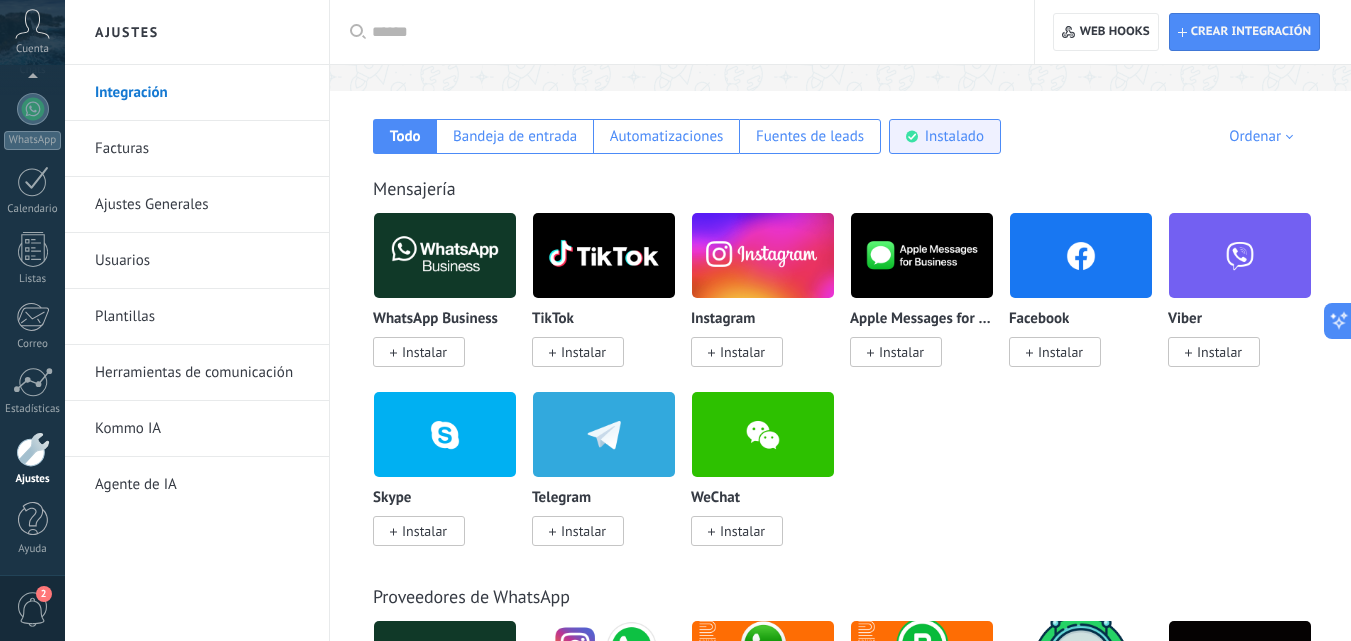 click 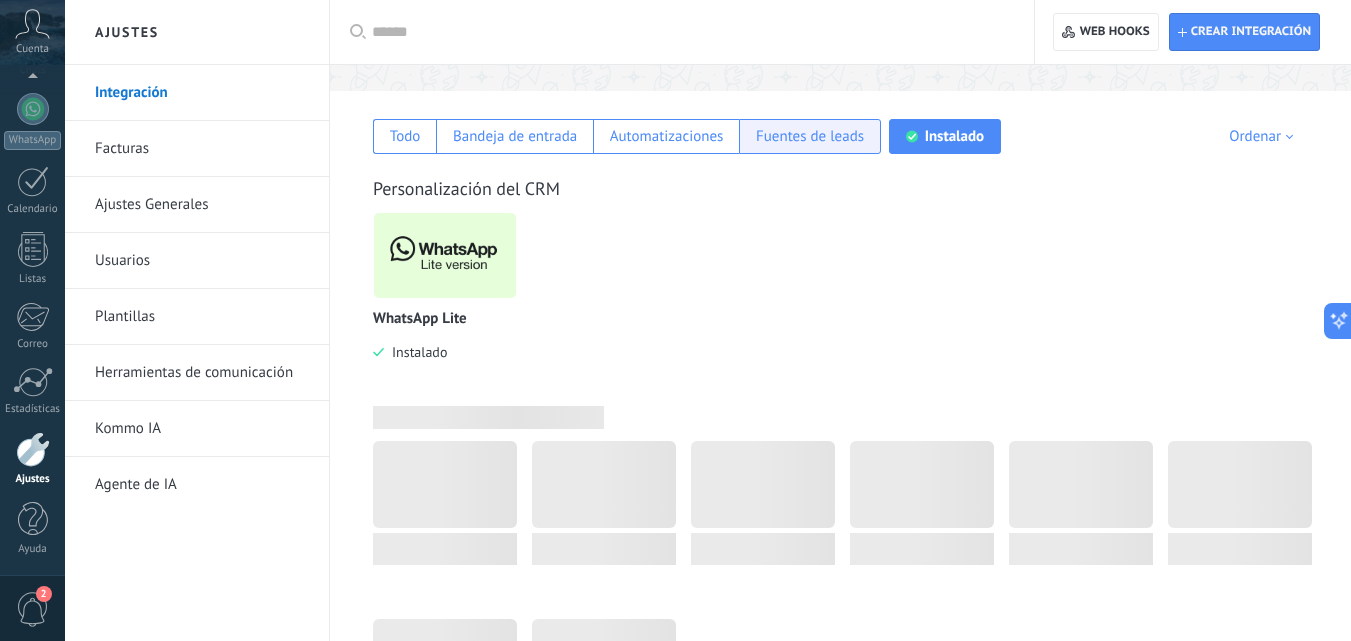scroll, scrollTop: 75, scrollLeft: 0, axis: vertical 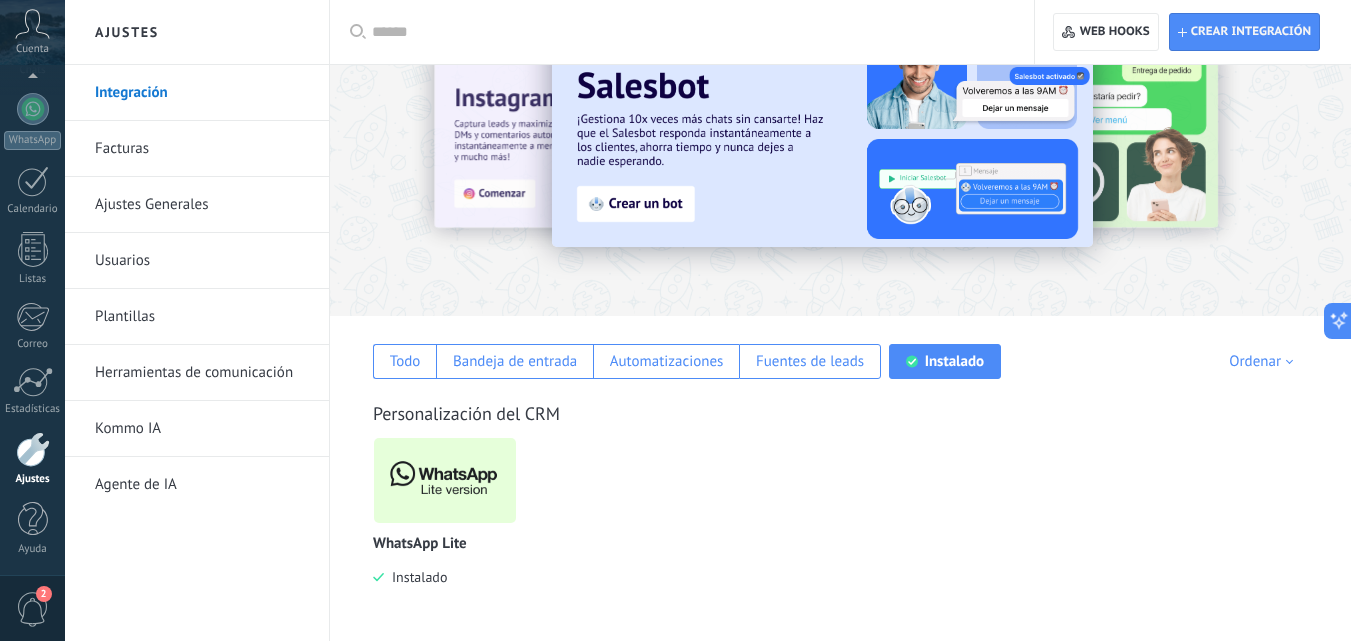 click at bounding box center [445, 480] 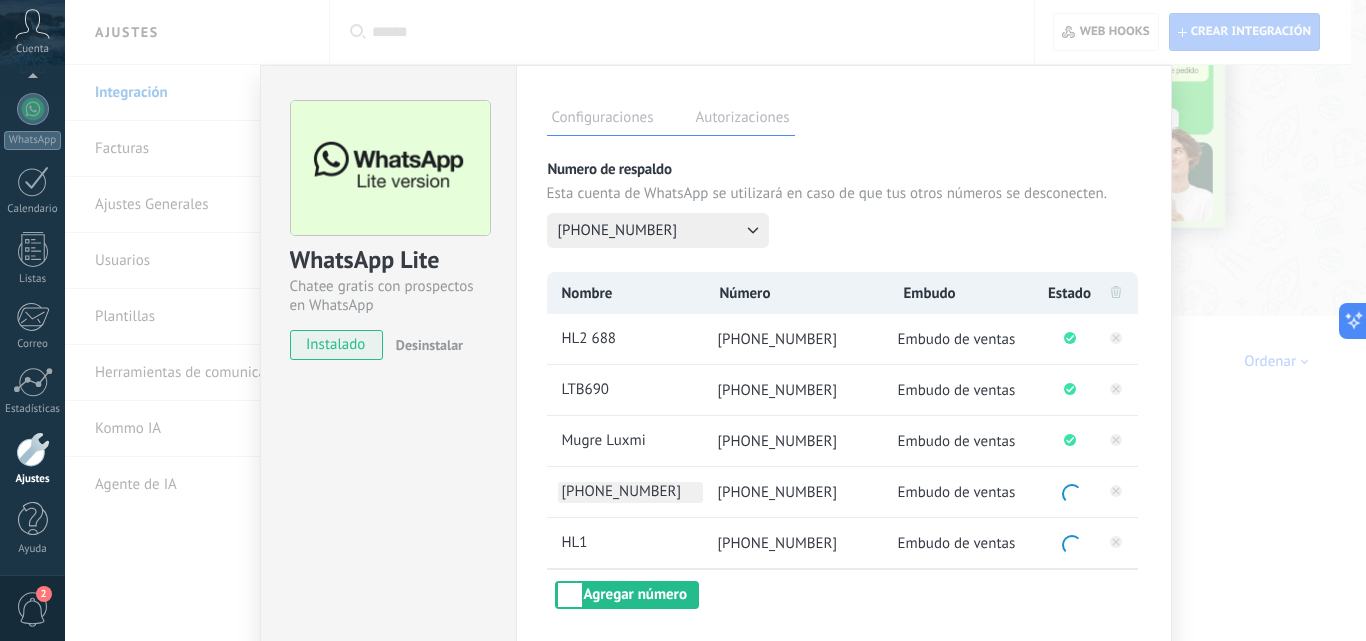 click on "+591 76406978" at bounding box center [630, 492] 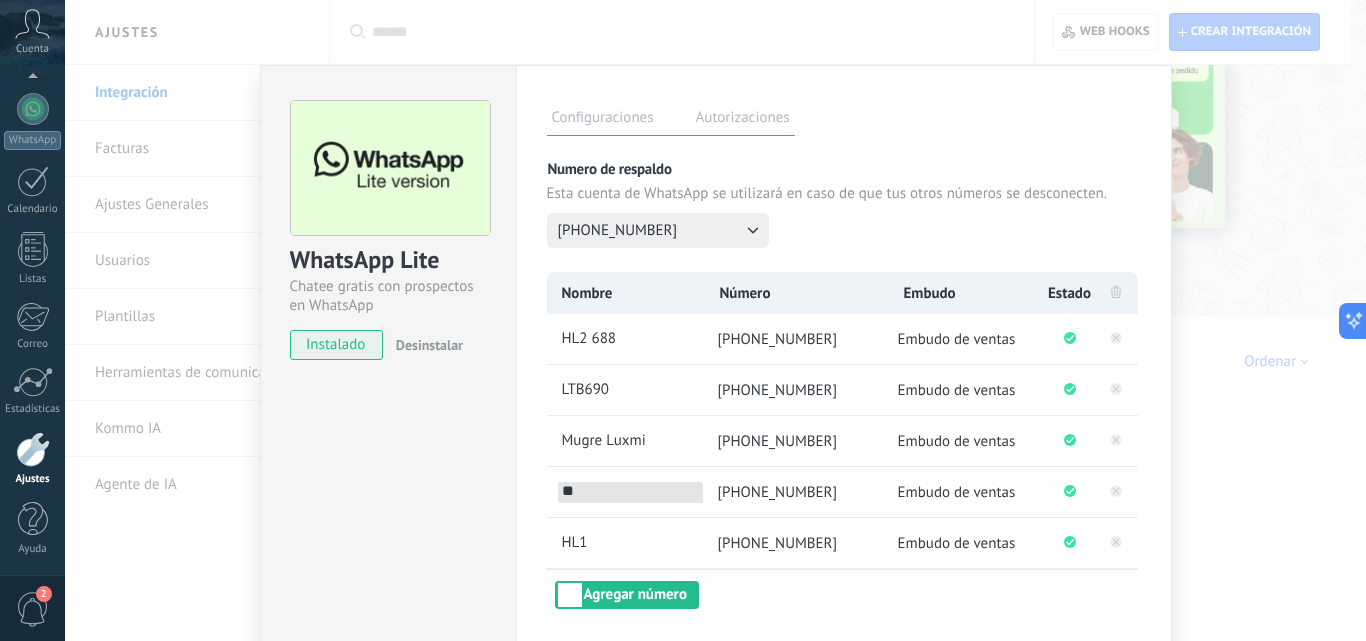 type on "*" 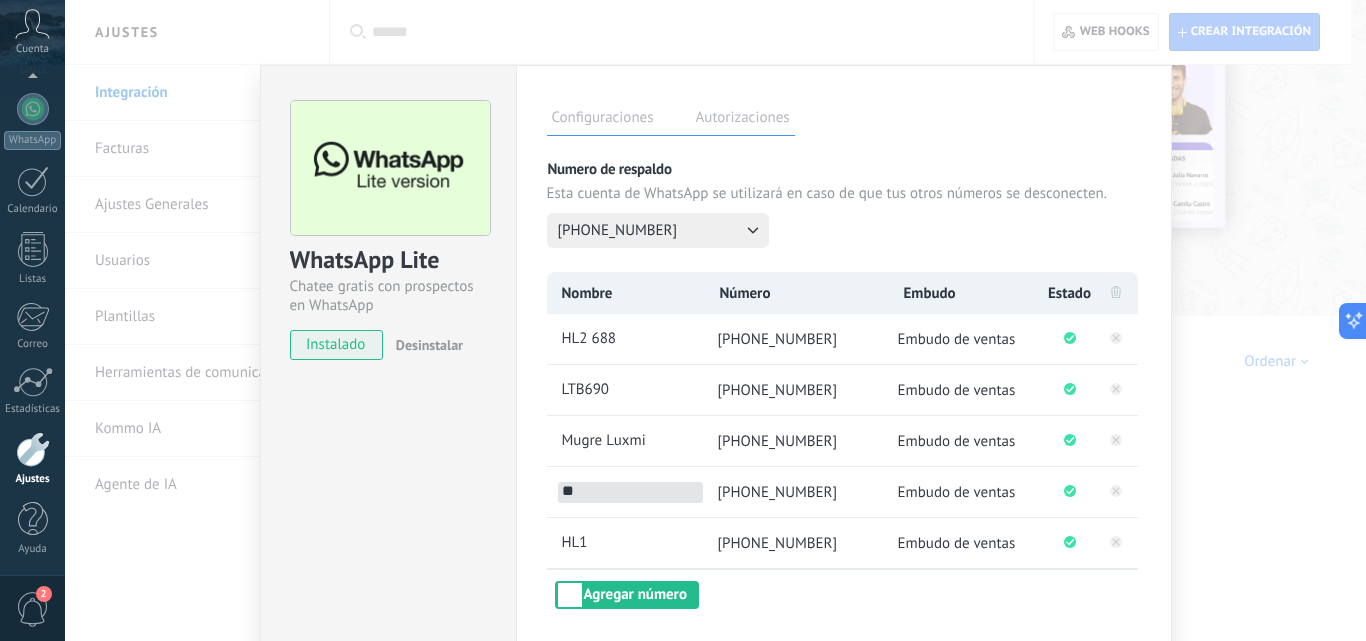 type on "*" 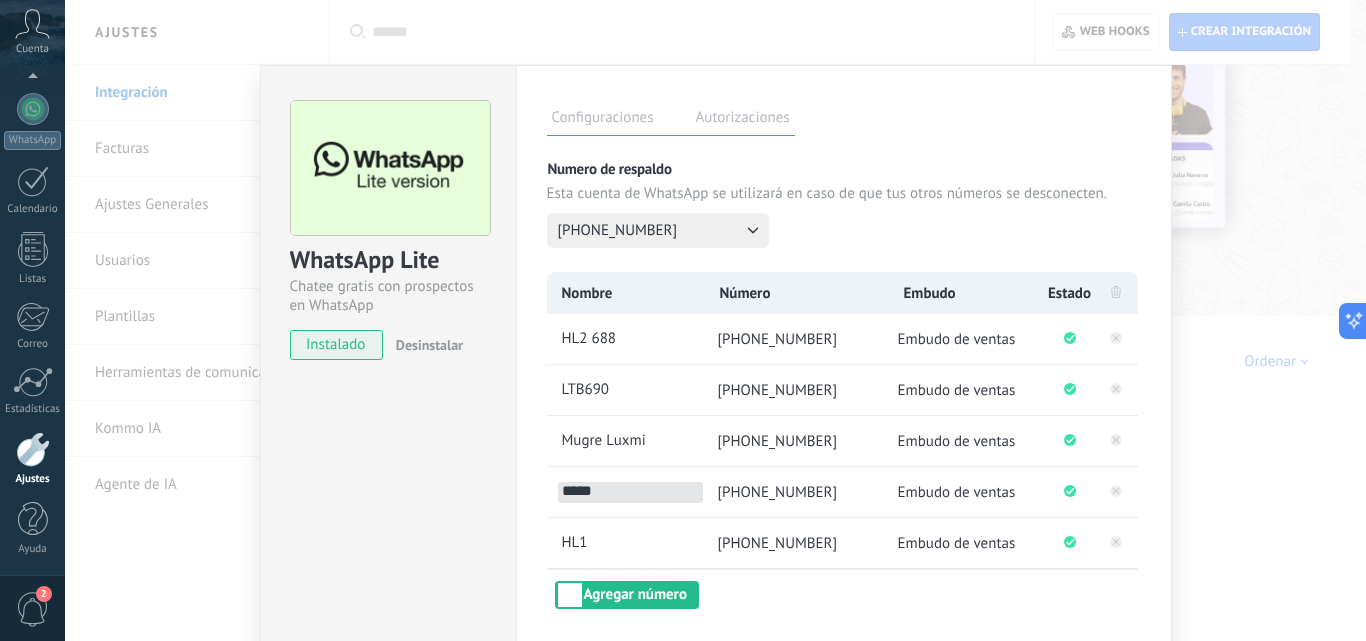 type on "*****" 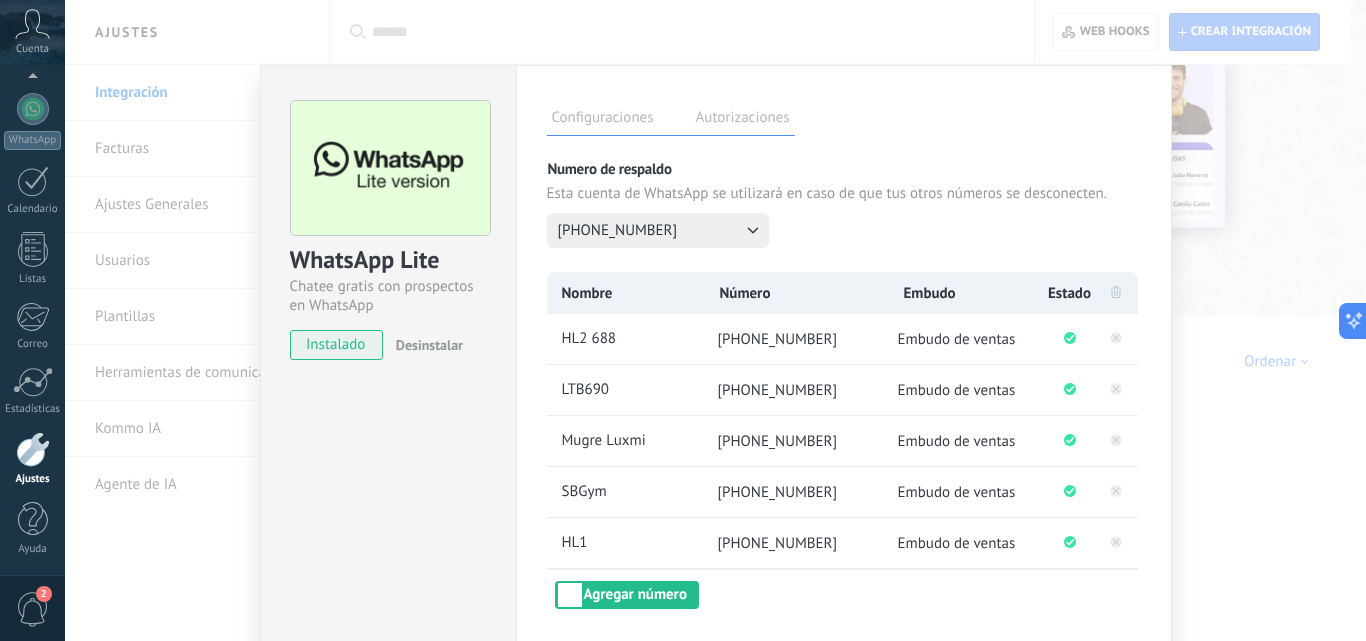 click on "WhatsApp Lite Chatee gratis con prospectos en WhatsApp instalado Desinstalar Configuraciones Autorizaciones Esta pestaña registra a los usuarios que han concedido acceso a las integración a esta cuenta. Si deseas remover la posibilidad que un usuario pueda enviar solicitudes a la cuenta en nombre de esta integración, puedes revocar el acceso. Si el acceso a todos los usuarios es revocado, la integración dejará de funcionar. Esta aplicacion está instalada, pero nadie le ha dado acceso aun. Más de 2 mil millones de personas utilizan activamente WhatsApp para conectarse con amigos, familiares y empresas. Esta integración agrega el chat más popular a tu arsenal de comunicación: captura automáticamente leads desde los mensajes entrantes, comparte el acceso al chat con todo tu equipo y potencia todo con las herramientas integradas de Kommo, como el botón de compromiso y Salesbot. más _:  Guardar Numero de respaldo Esta cuenta de WhatsApp se utilizará en caso de que tus otros números se desconecten." at bounding box center (715, 320) 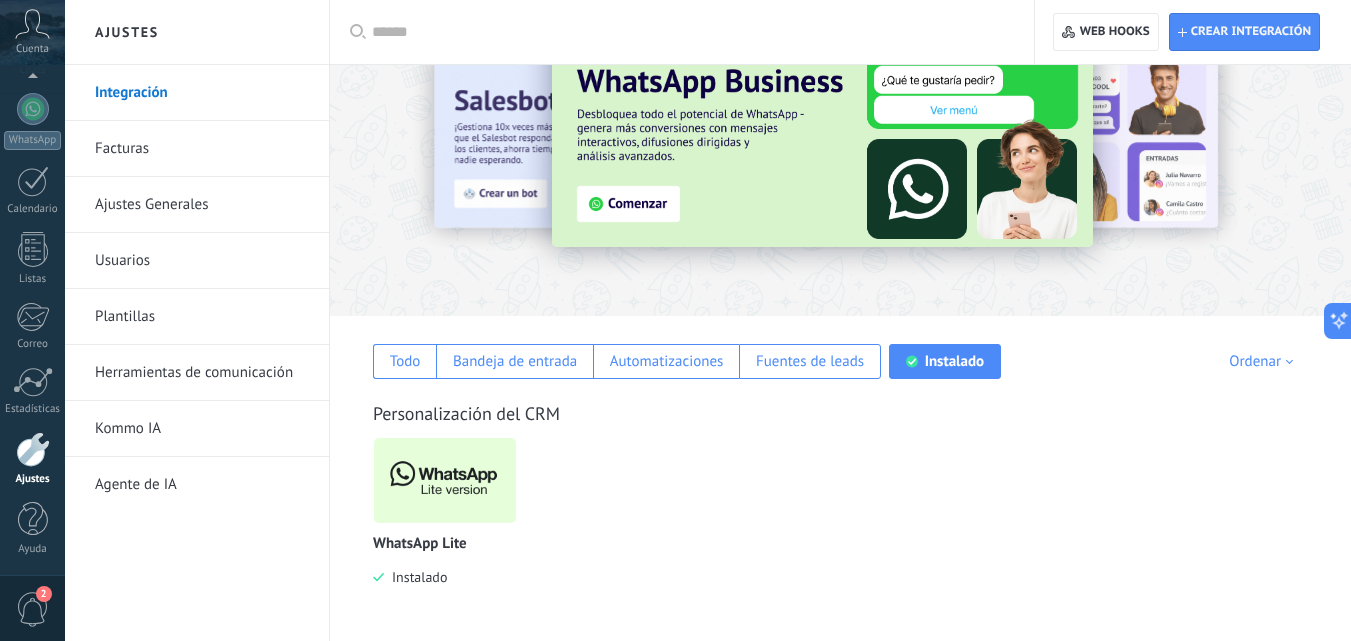 scroll, scrollTop: 75, scrollLeft: 0, axis: vertical 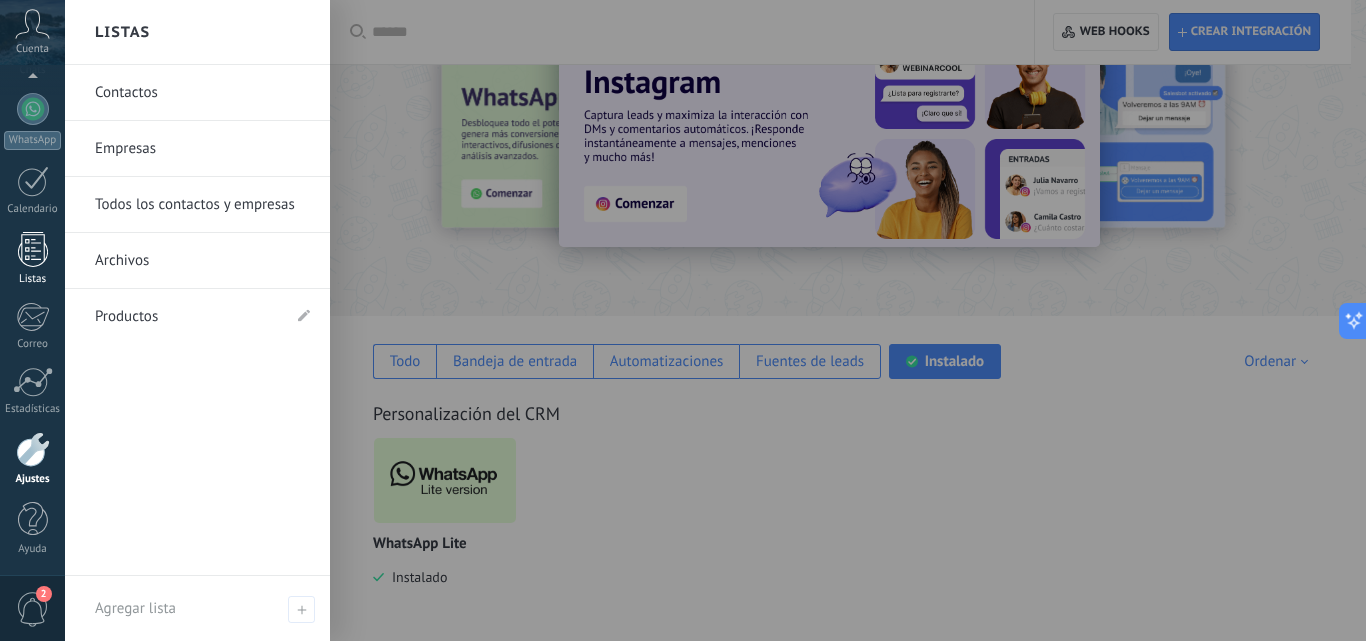 click at bounding box center (33, 249) 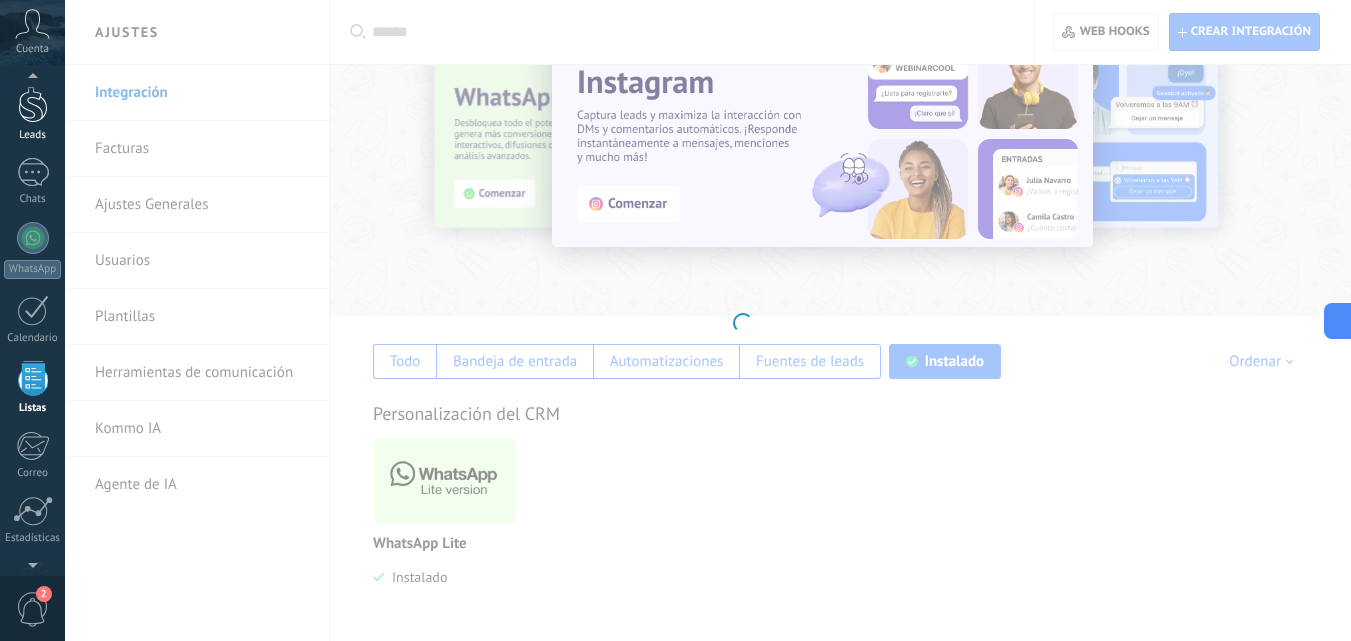 scroll, scrollTop: 38, scrollLeft: 0, axis: vertical 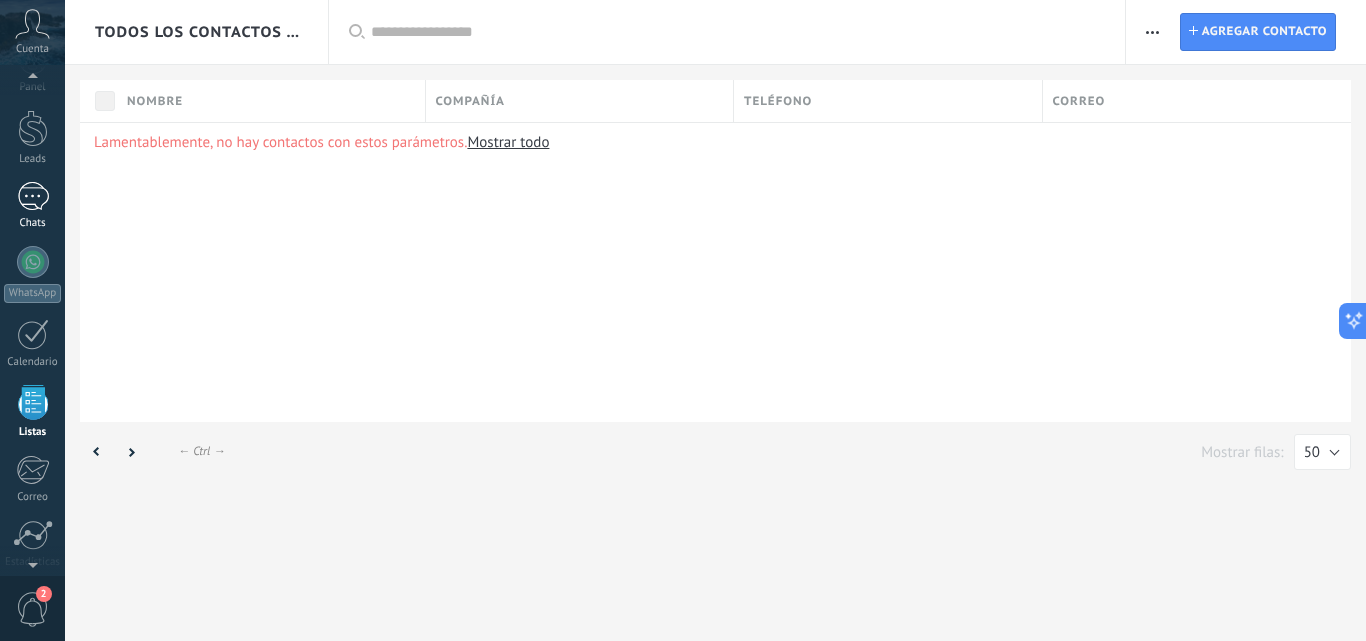 click at bounding box center (33, 196) 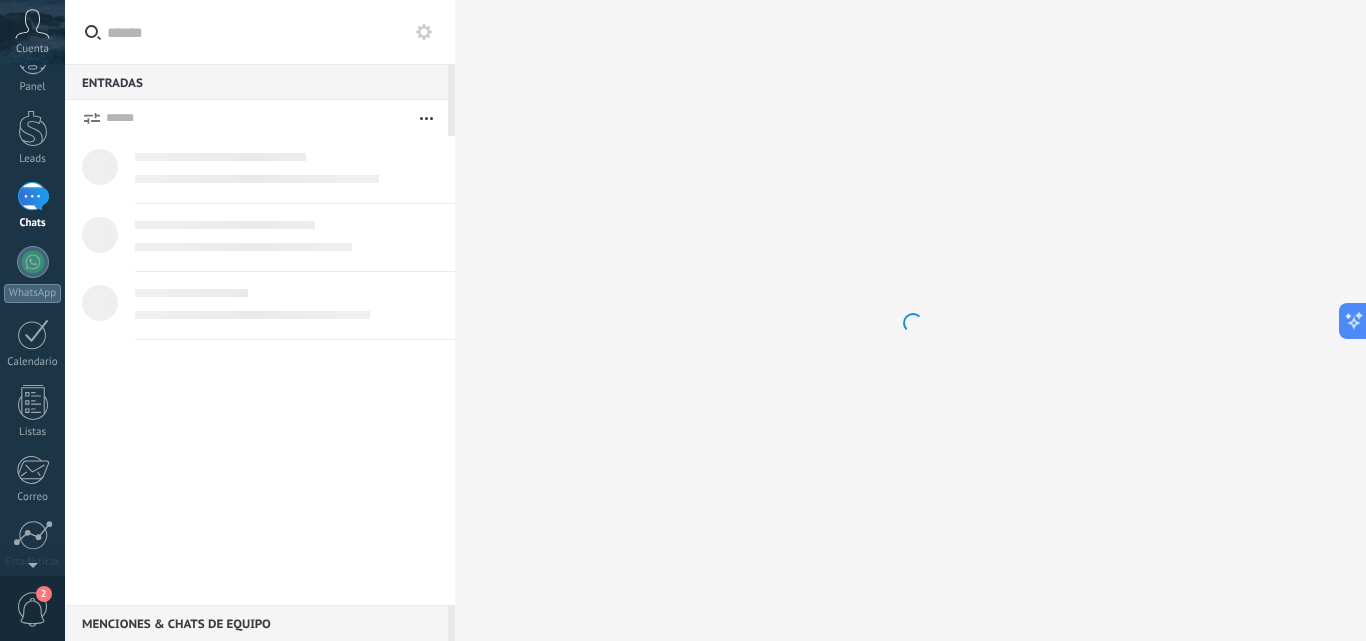 scroll, scrollTop: 0, scrollLeft: 0, axis: both 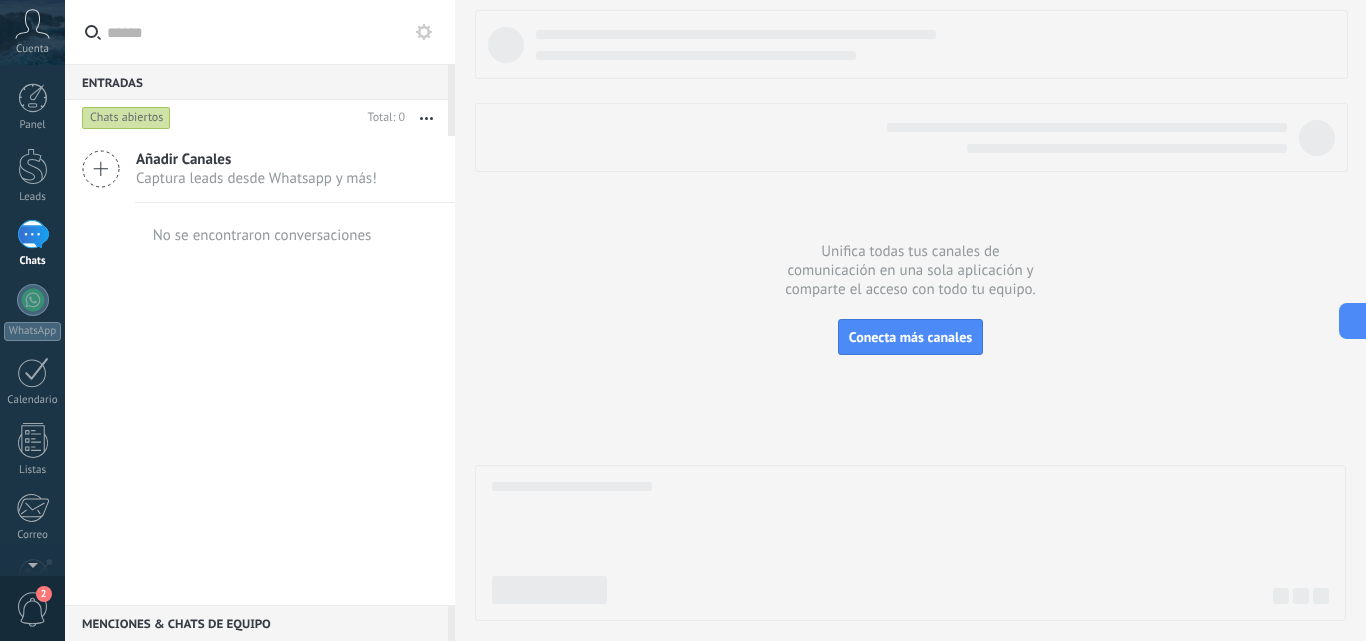 click 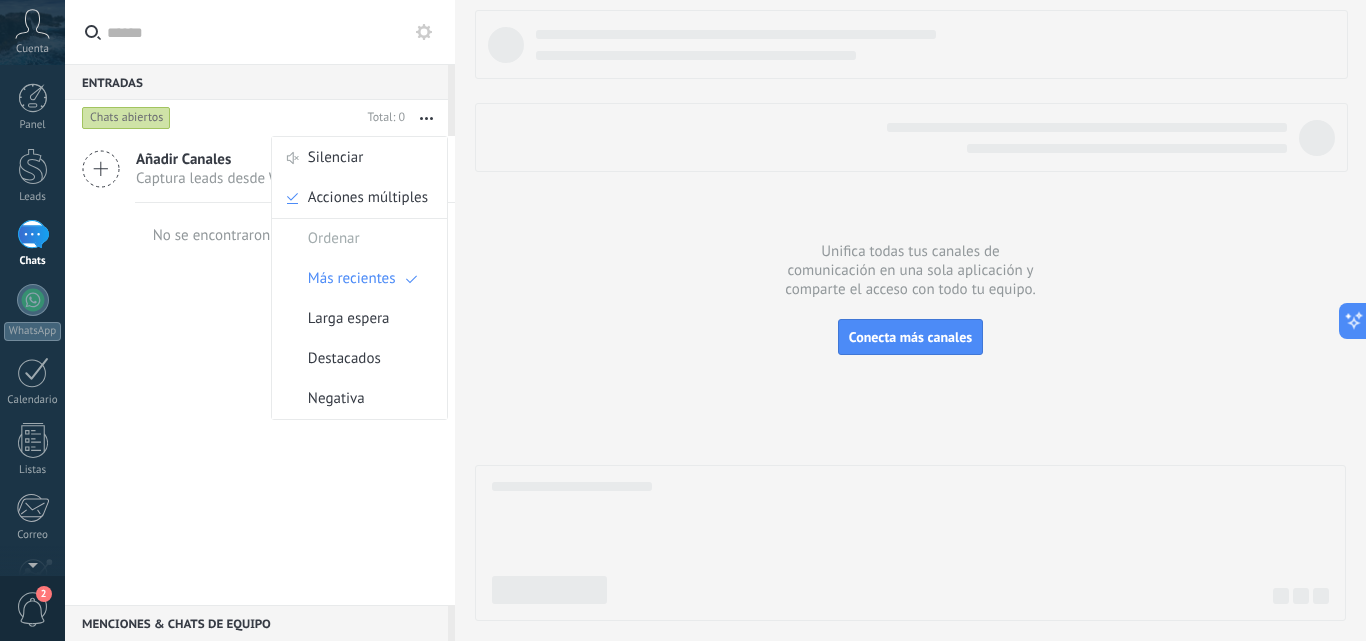 click at bounding box center (33, 234) 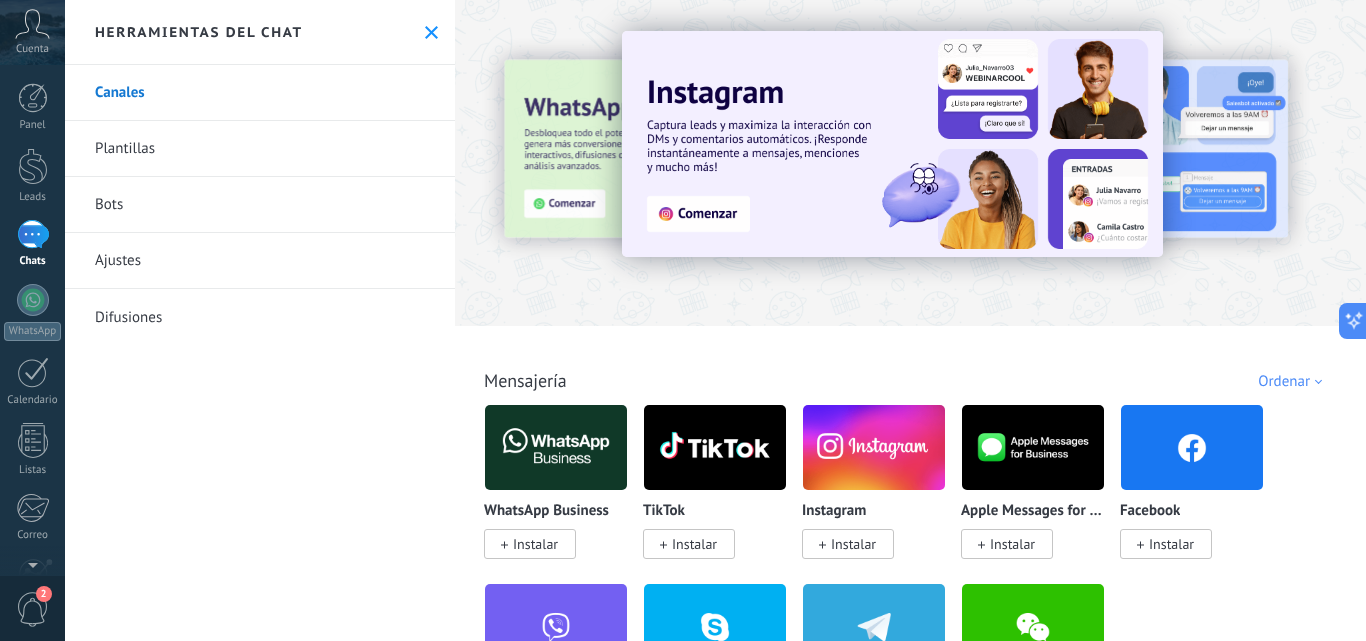 click on "Bots" at bounding box center [260, 205] 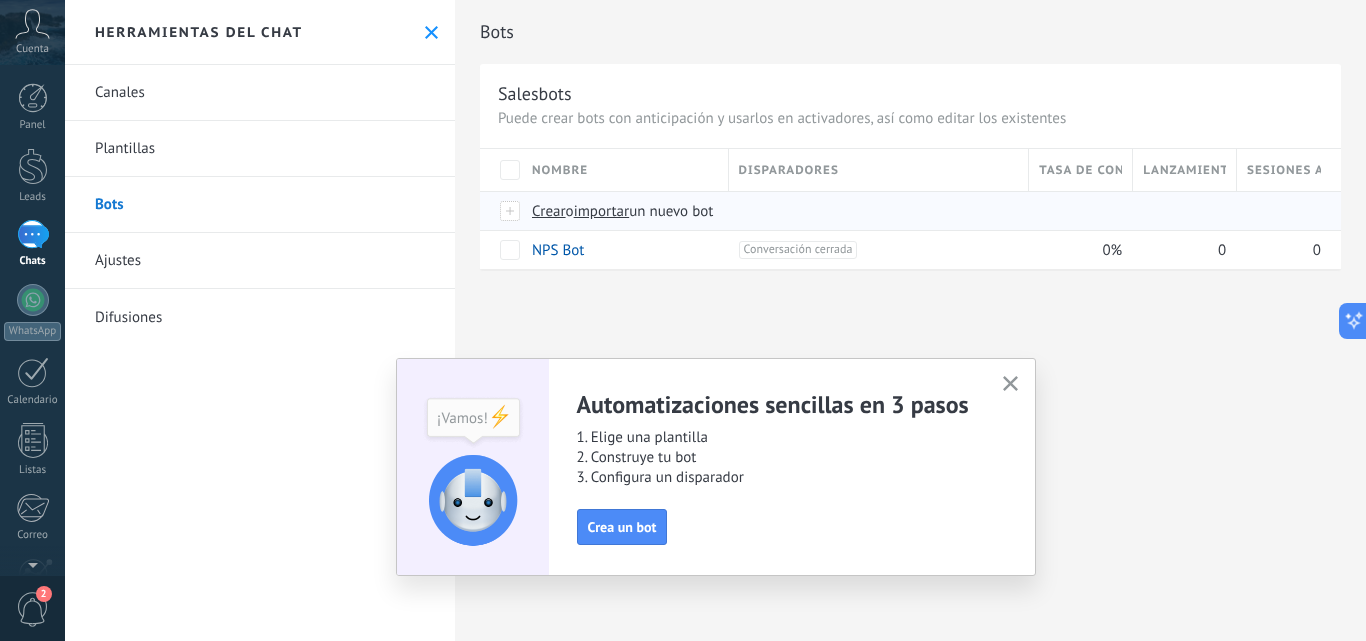 click on "importar" at bounding box center [602, 211] 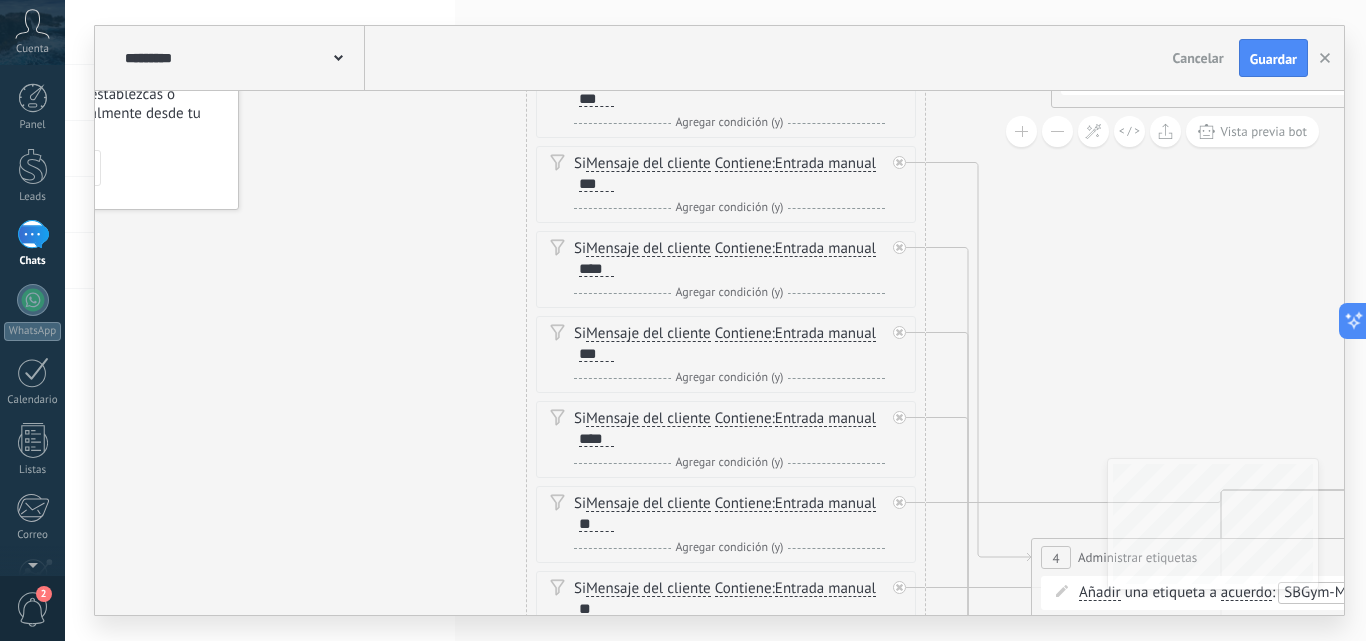drag, startPoint x: 675, startPoint y: 568, endPoint x: 466, endPoint y: 350, distance: 302.00165 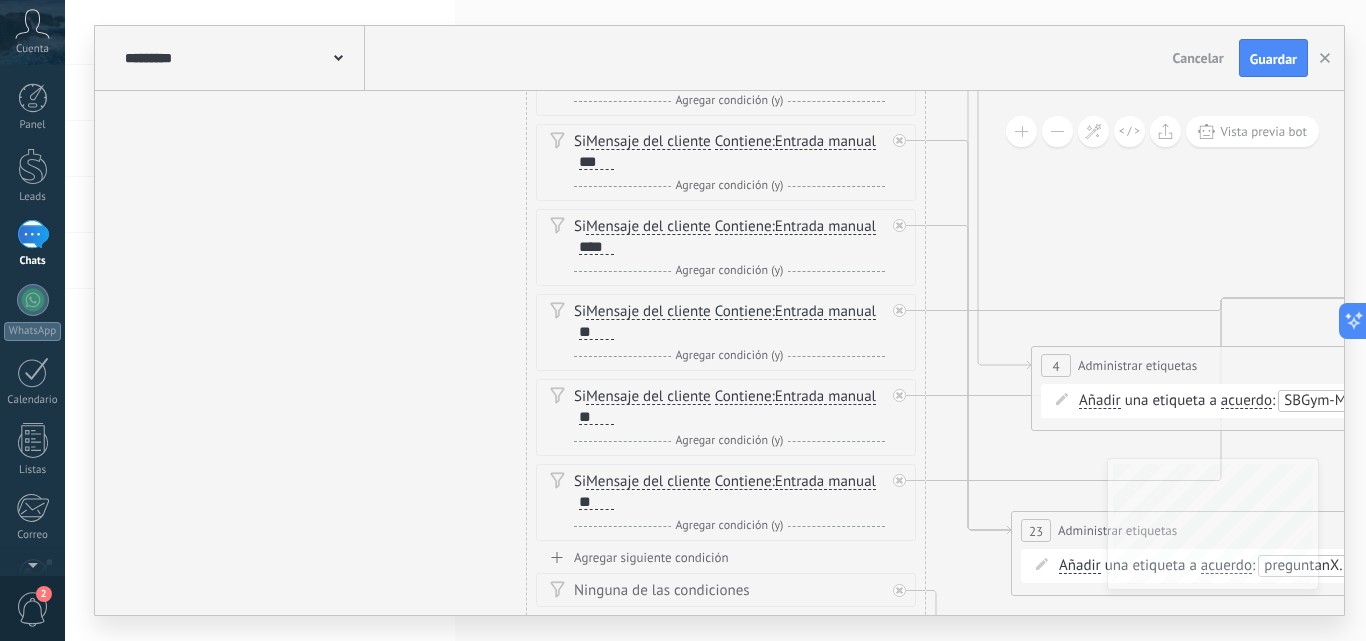 click at bounding box center [1057, 131] 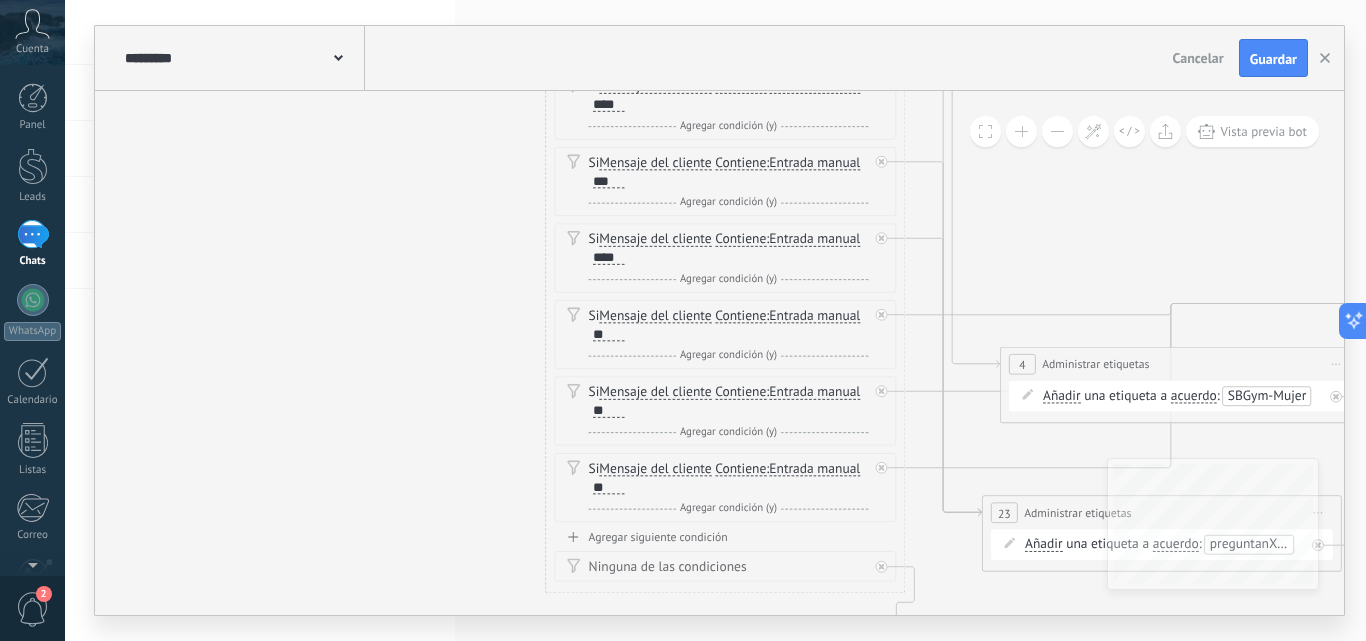 click at bounding box center [1057, 131] 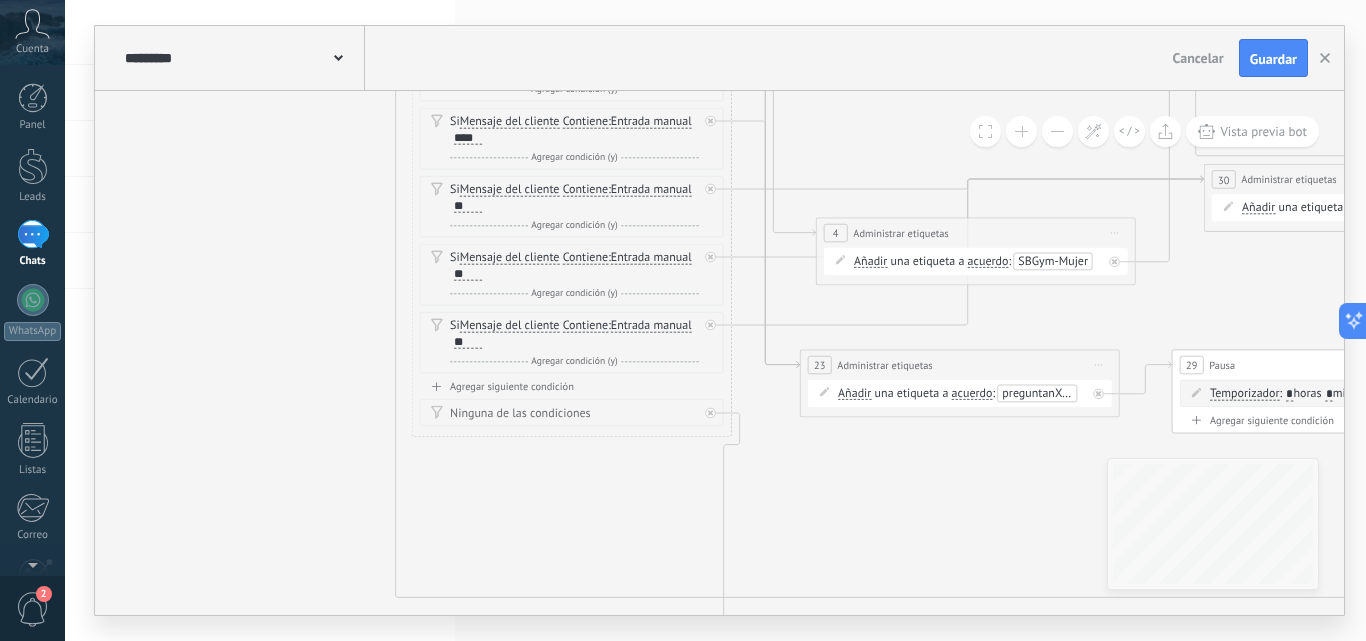 drag, startPoint x: 1120, startPoint y: 252, endPoint x: 967, endPoint y: 122, distance: 200.77101 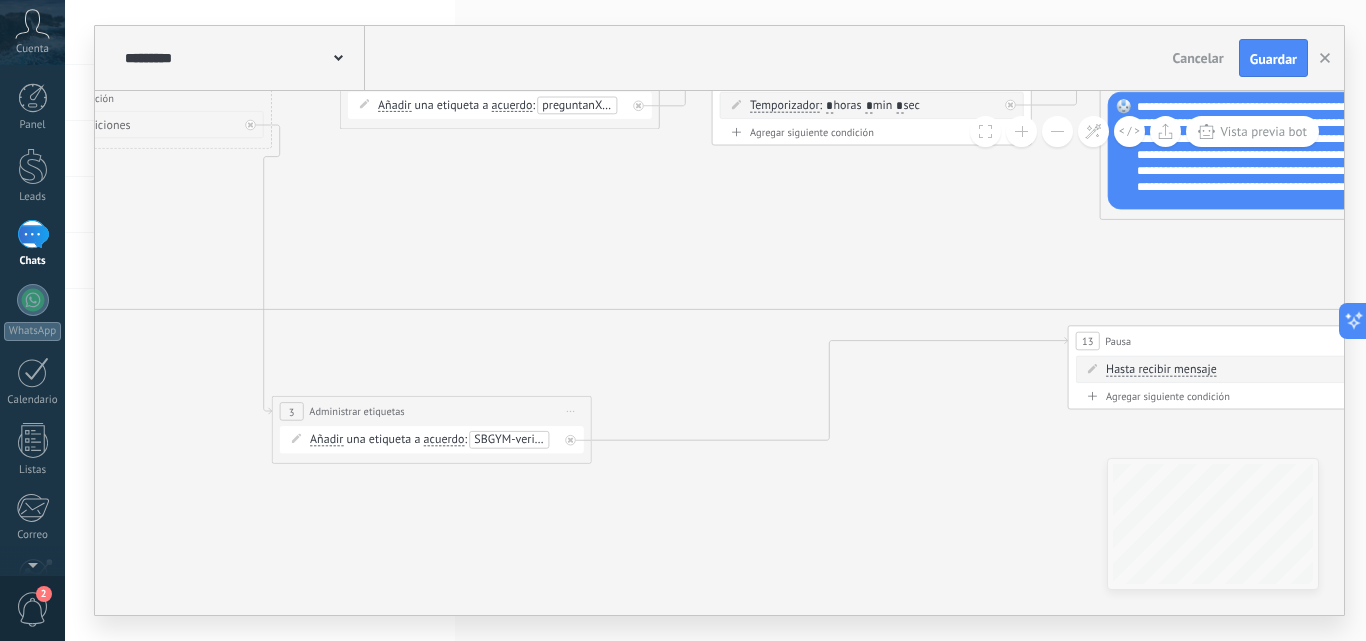drag, startPoint x: 954, startPoint y: 529, endPoint x: 494, endPoint y: 529, distance: 460 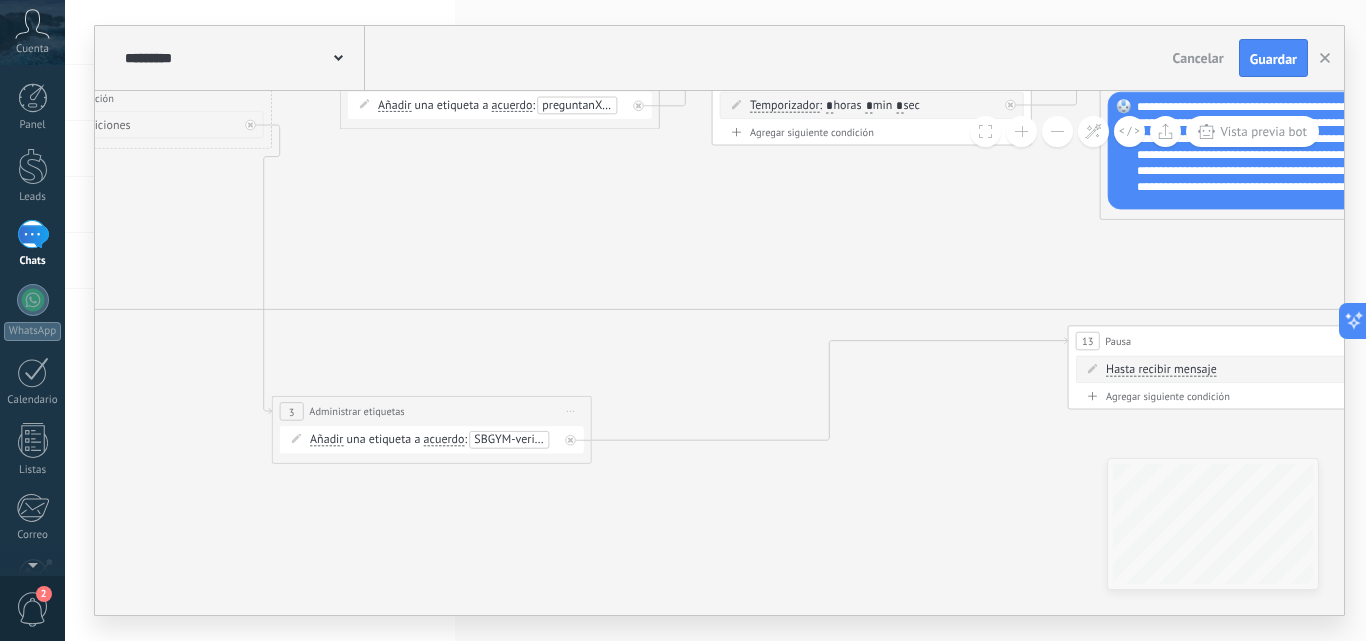 click 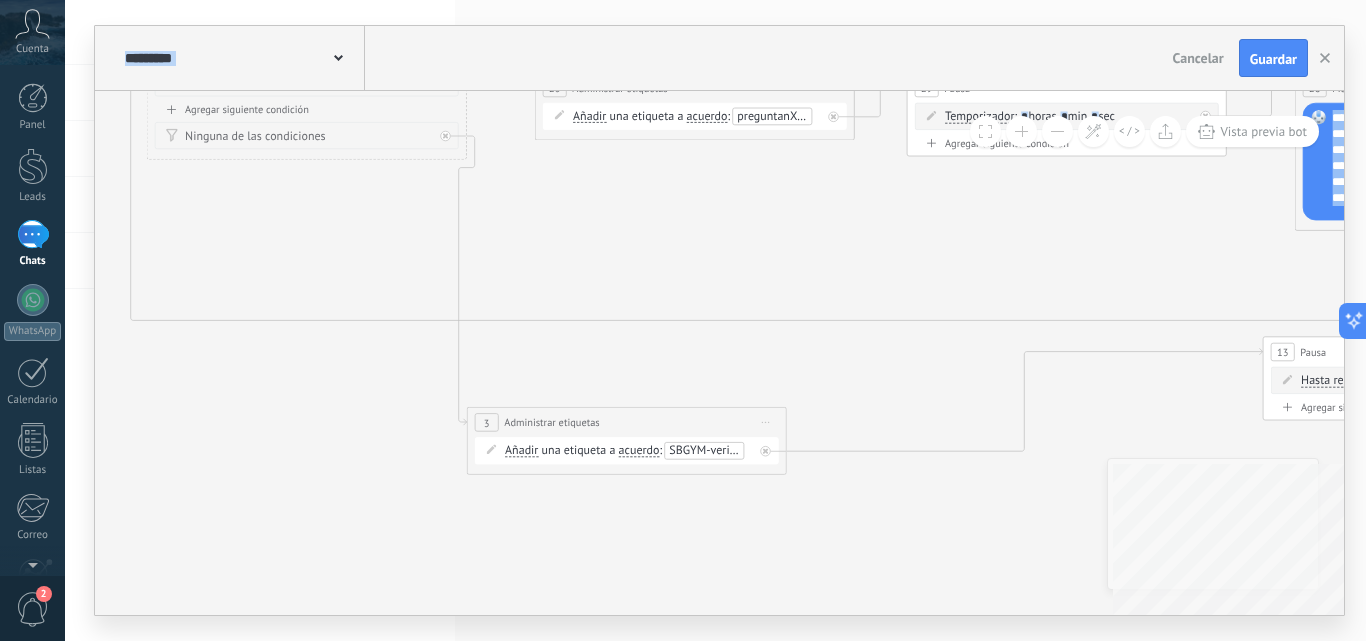 click on "**********" at bounding box center (719, 353) 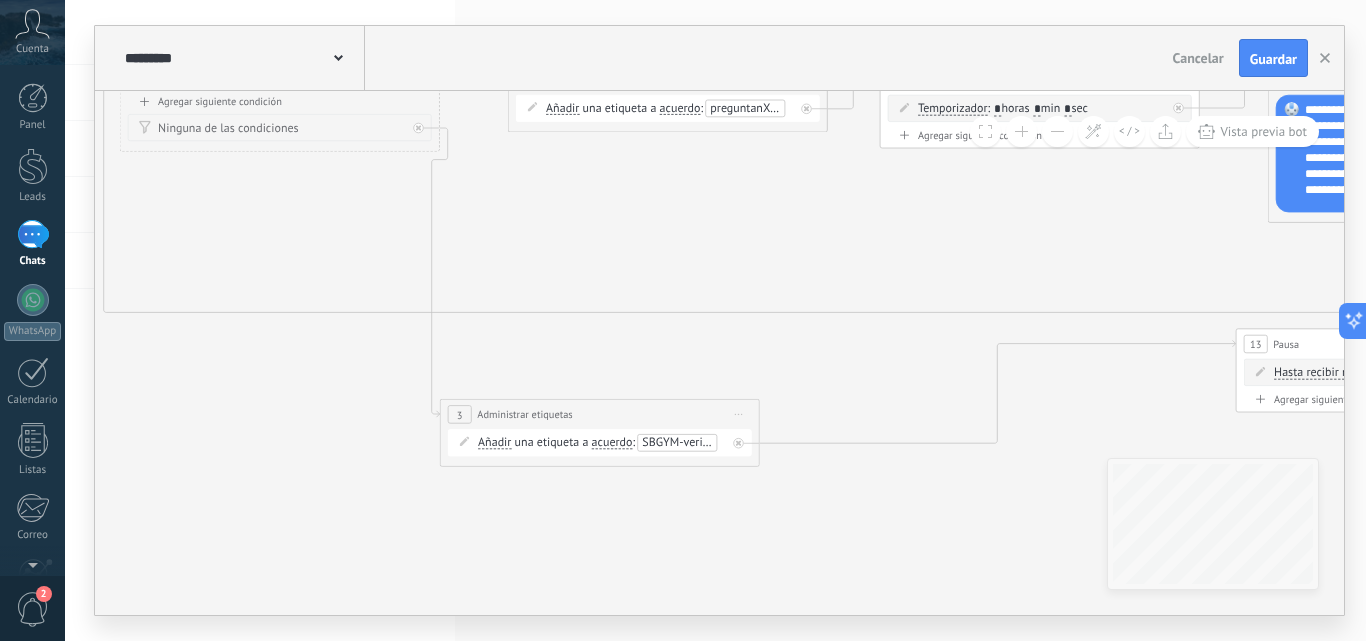 drag, startPoint x: 317, startPoint y: 435, endPoint x: 288, endPoint y: 427, distance: 30.083218 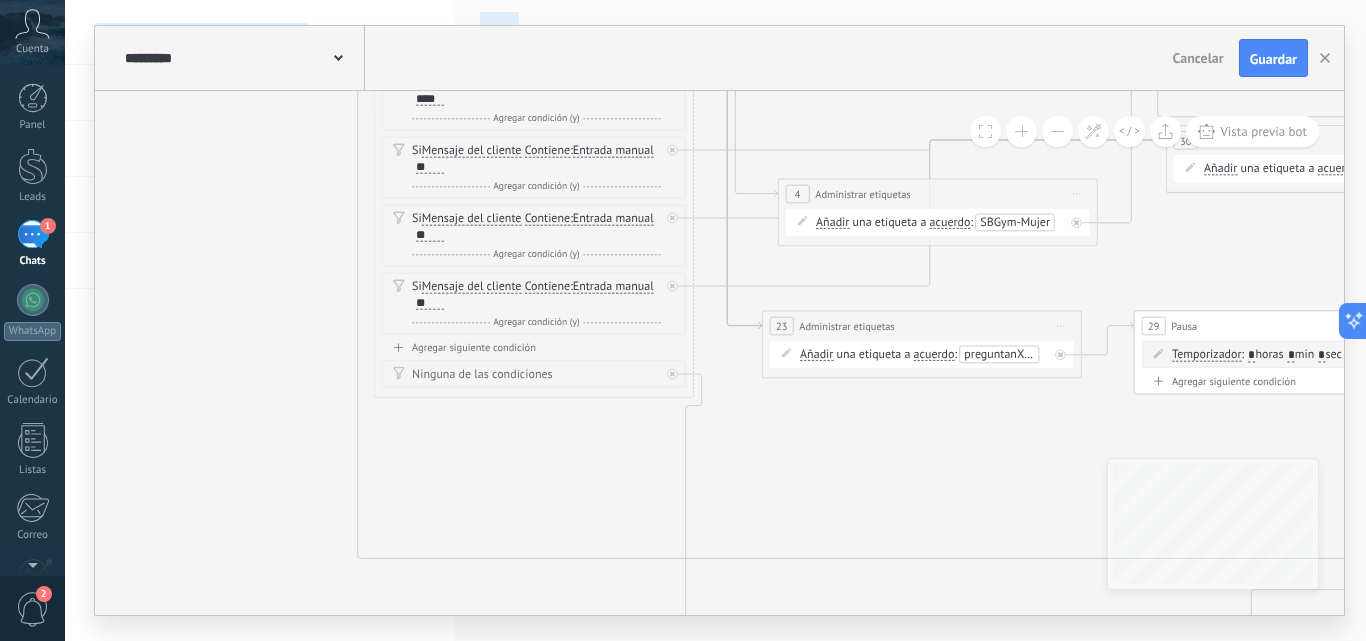 drag, startPoint x: 291, startPoint y: 396, endPoint x: 547, endPoint y: 642, distance: 355.03802 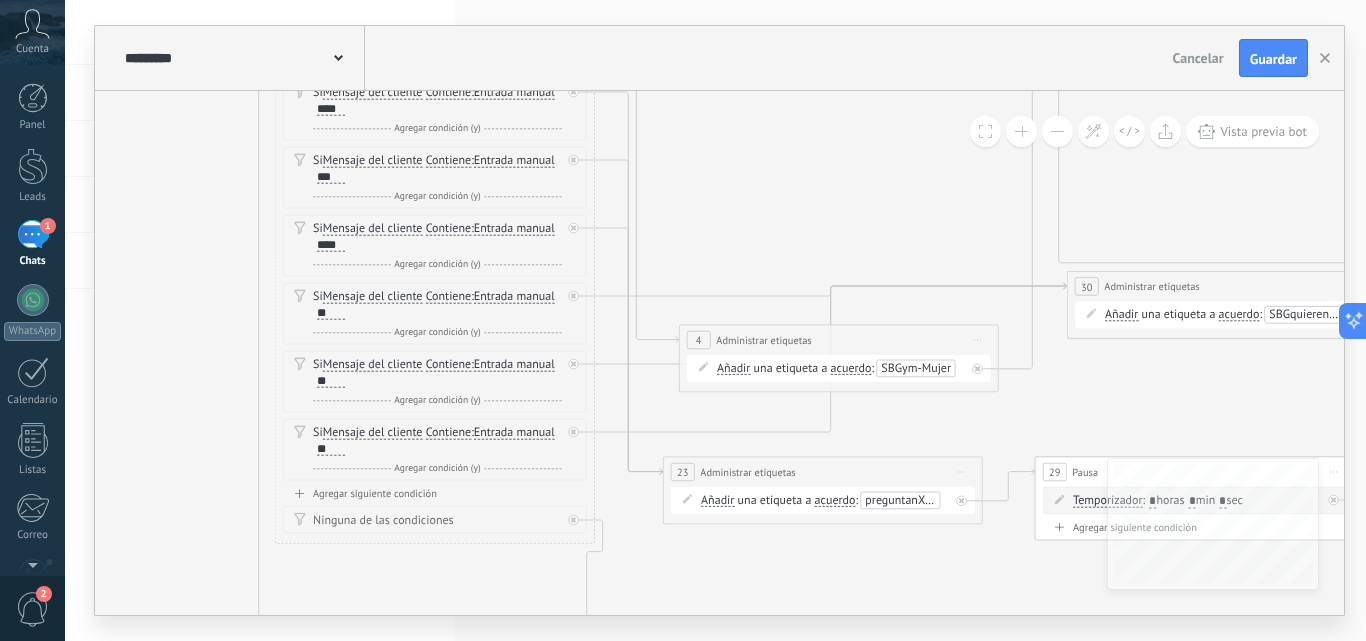 drag, startPoint x: 572, startPoint y: 490, endPoint x: 473, endPoint y: 636, distance: 176.40012 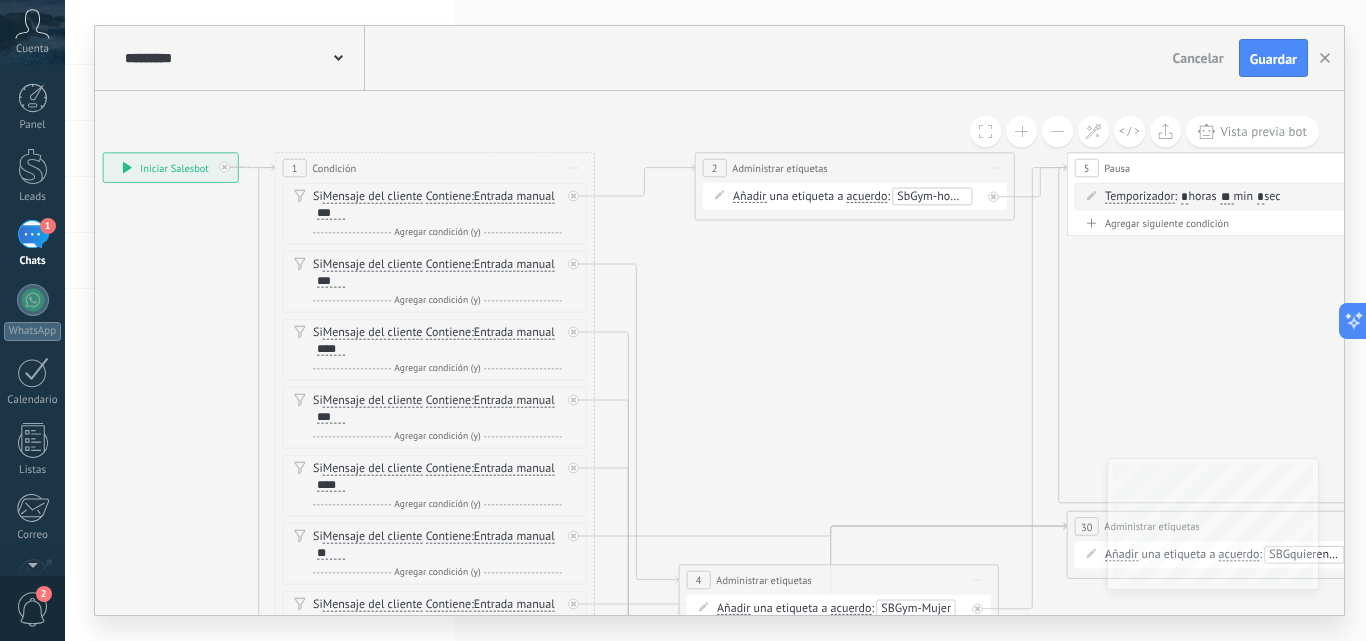 click on "Iniciar vista previa aquí
Cambiar nombre
Duplicar
[GEOGRAPHIC_DATA]" at bounding box center [574, 167] 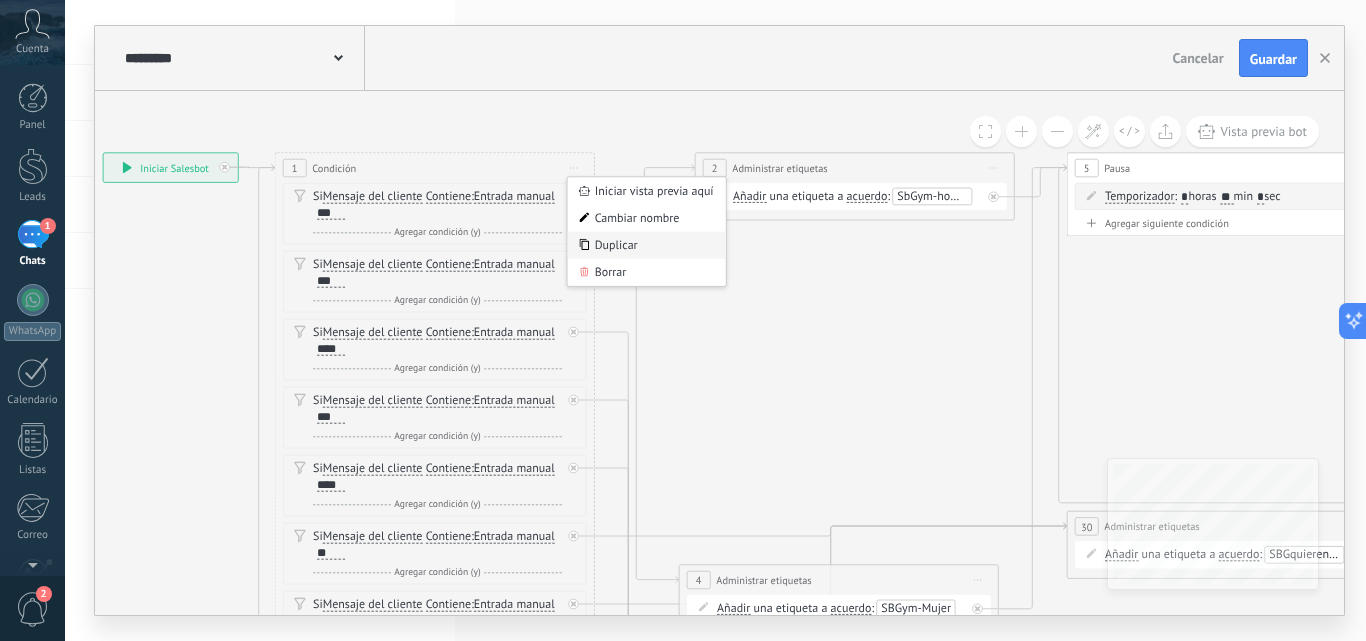 click on "Duplicar" at bounding box center [647, 245] 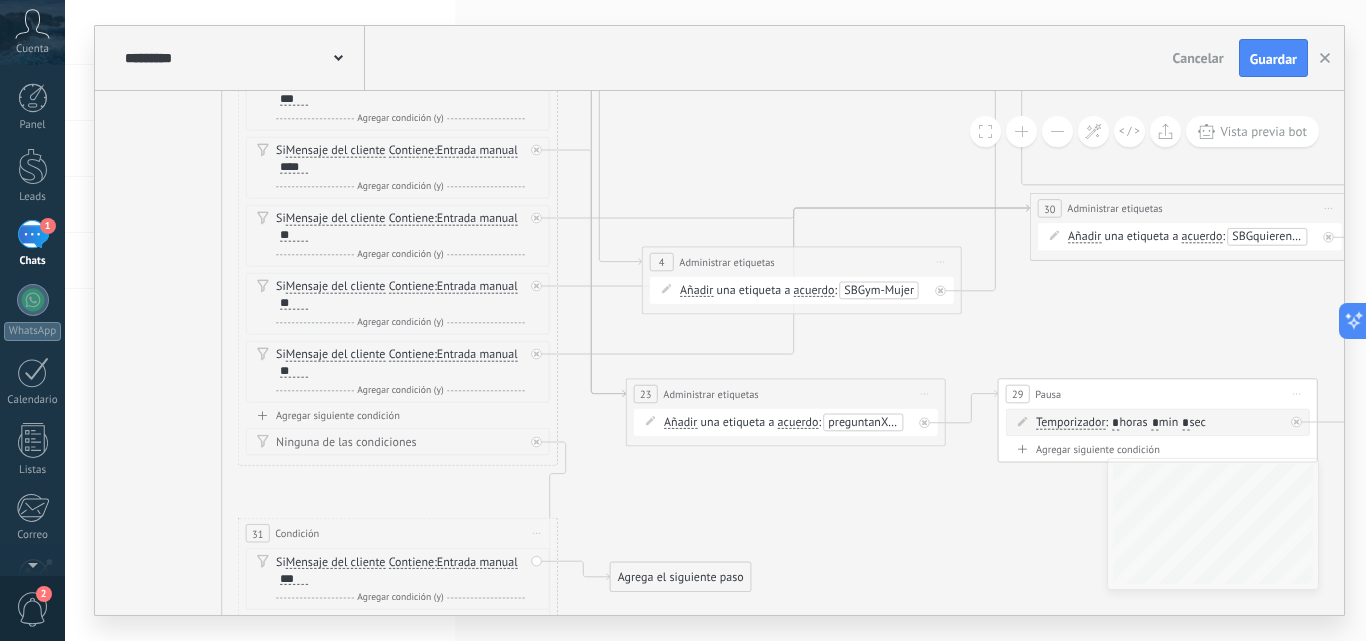 drag, startPoint x: 829, startPoint y: 447, endPoint x: 792, endPoint y: 129, distance: 320.1453 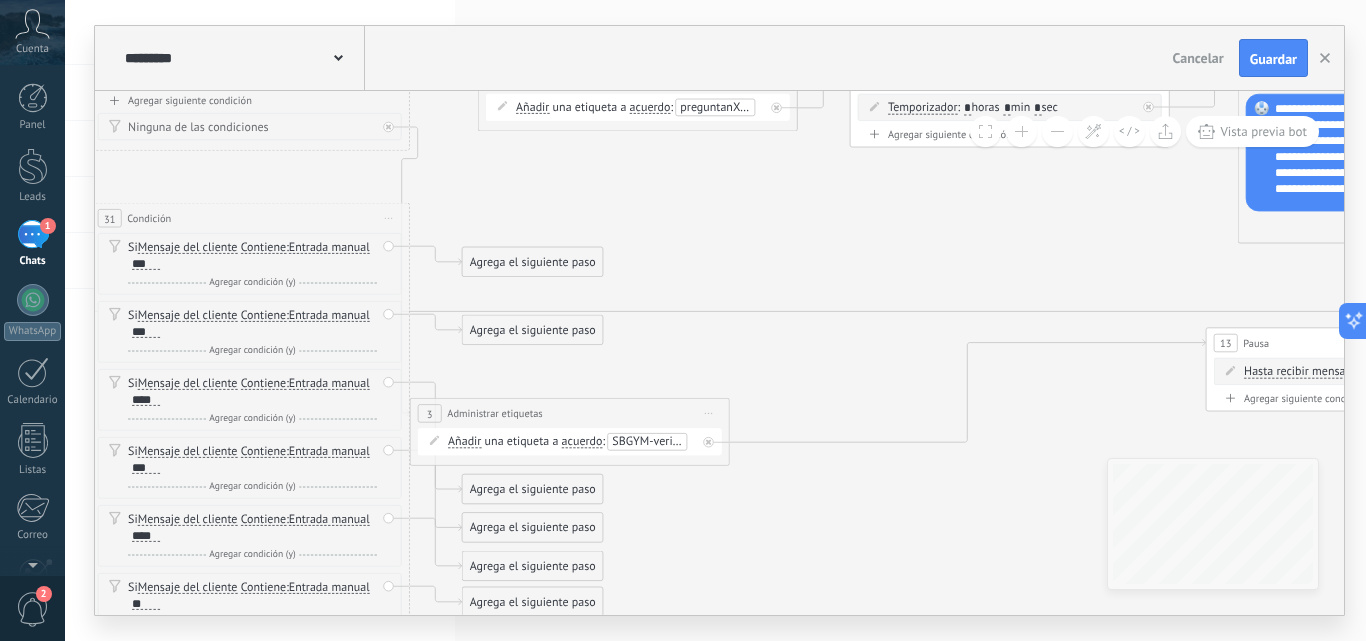 drag, startPoint x: 753, startPoint y: 525, endPoint x: 605, endPoint y: 210, distance: 348.03592 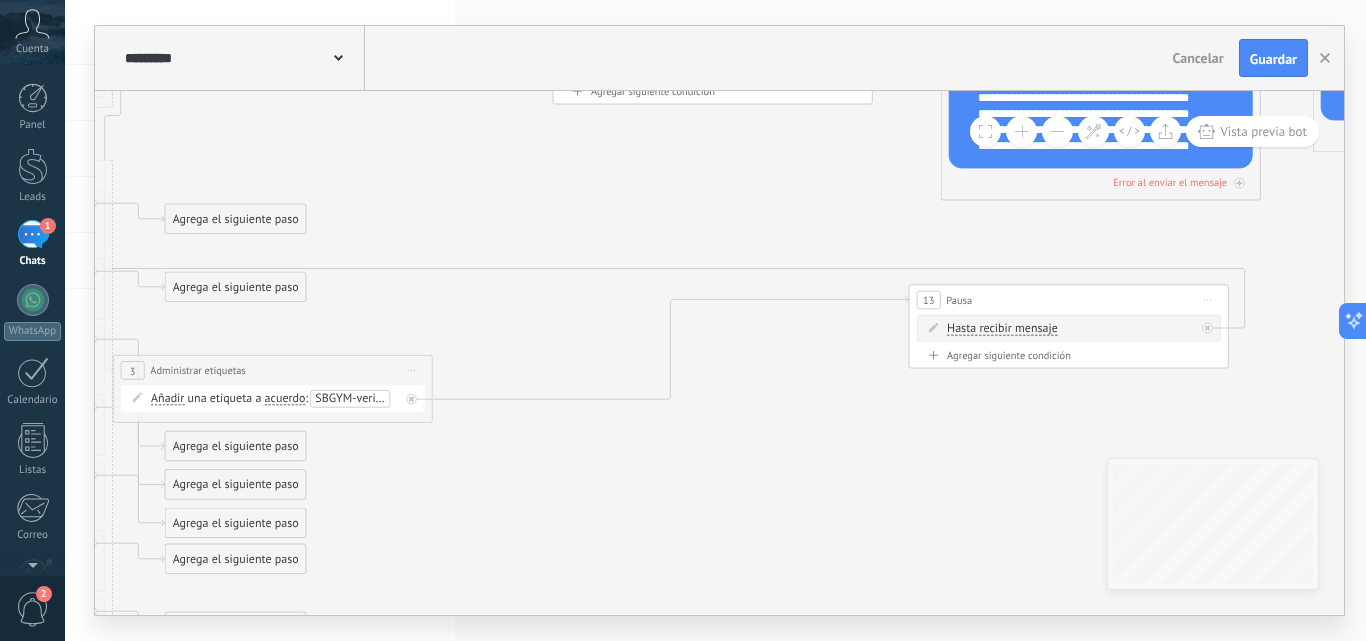 drag, startPoint x: 731, startPoint y: 528, endPoint x: 460, endPoint y: 521, distance: 271.0904 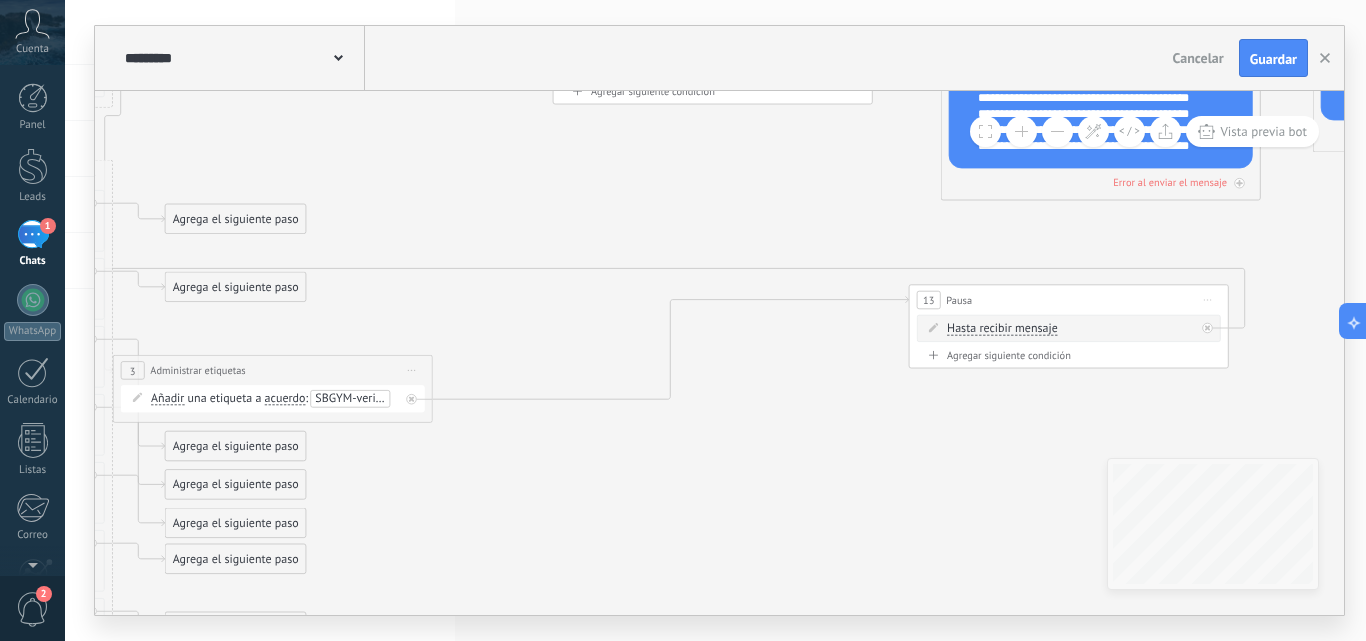 click at bounding box center (1207, 328) 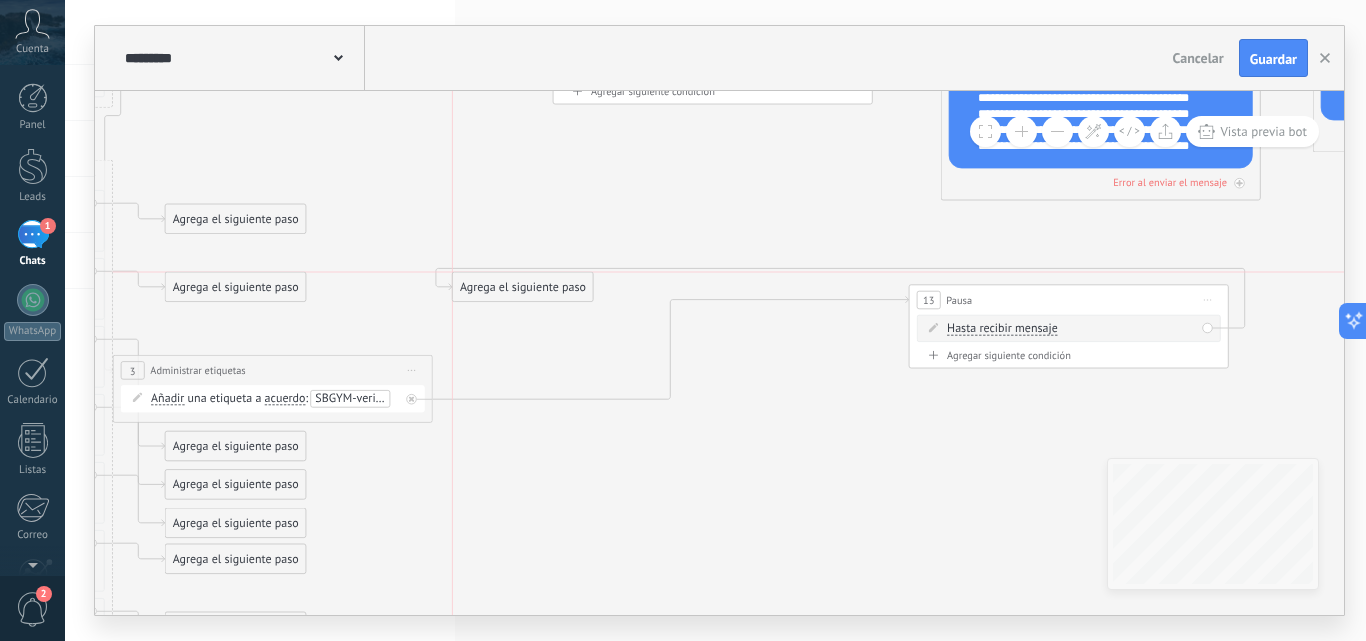 drag, startPoint x: 1321, startPoint y: 350, endPoint x: 499, endPoint y: 294, distance: 823.90533 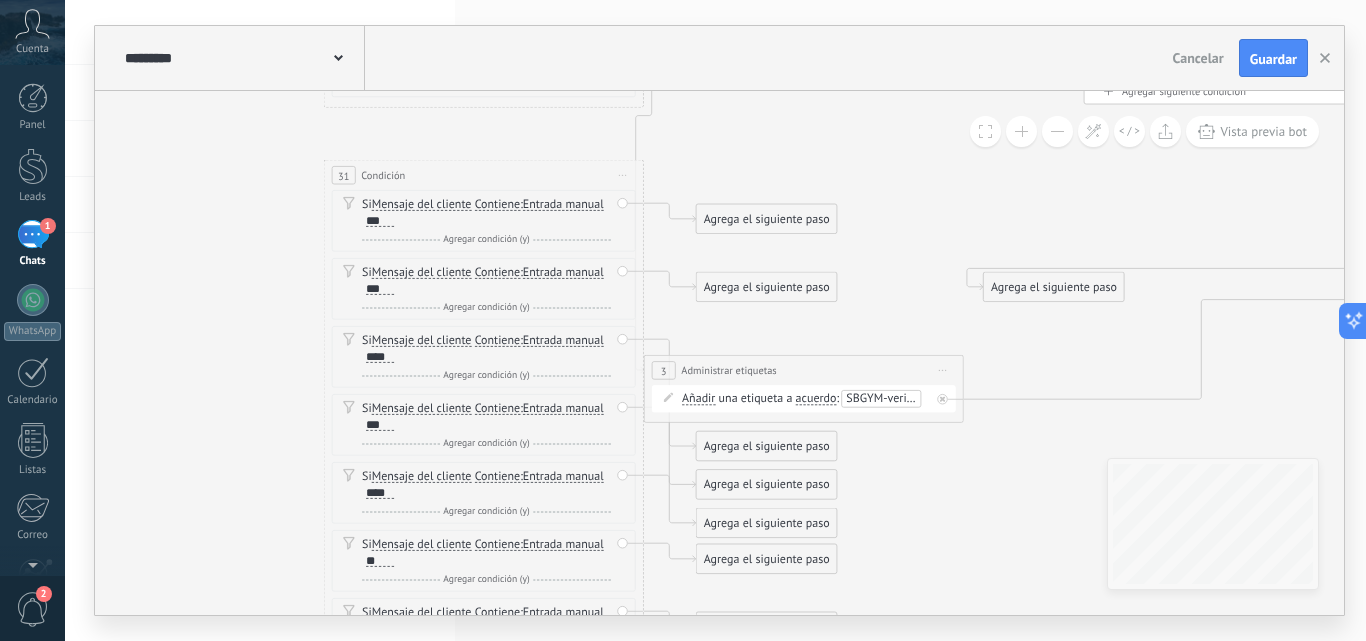 drag, startPoint x: 517, startPoint y: 495, endPoint x: 1042, endPoint y: 495, distance: 525 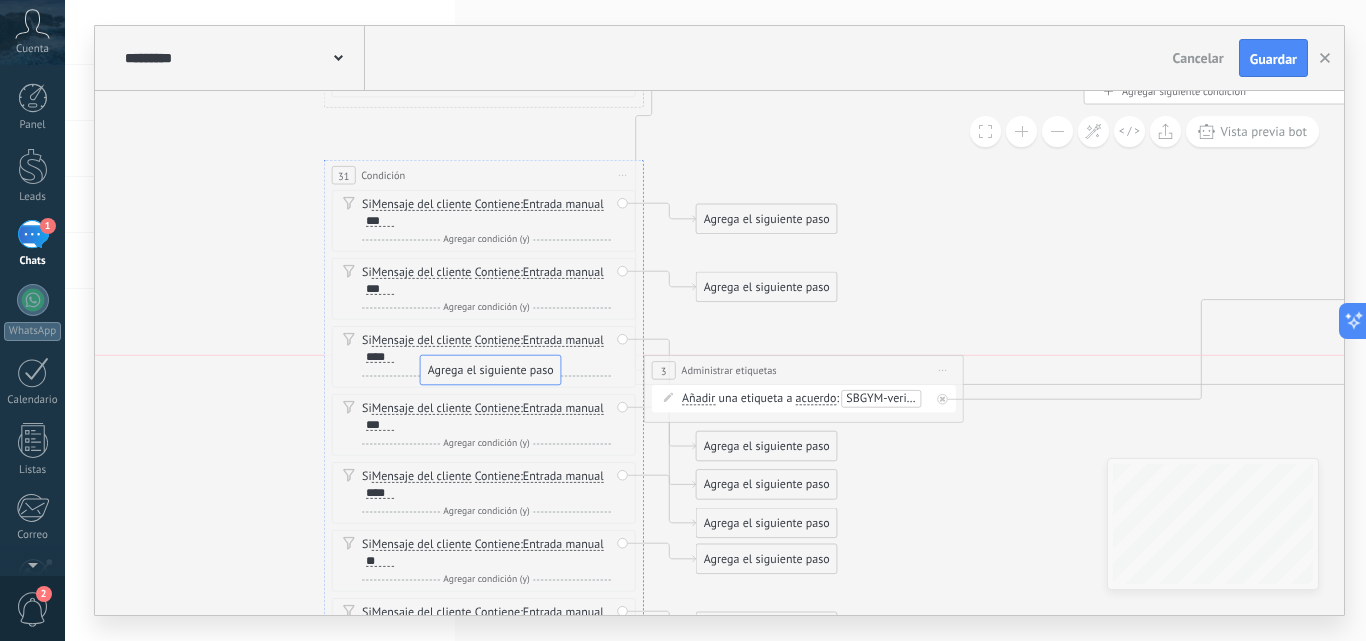 drag, startPoint x: 1054, startPoint y: 286, endPoint x: 491, endPoint y: 363, distance: 568.24115 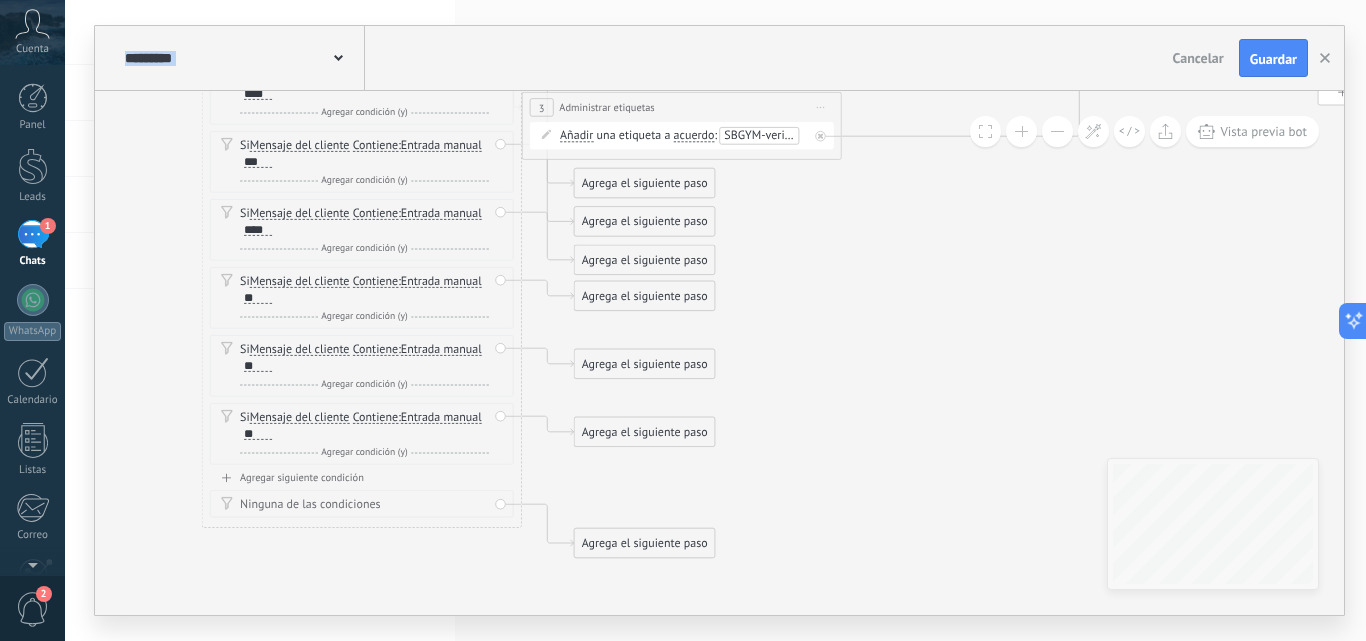 drag, startPoint x: 1018, startPoint y: 398, endPoint x: 924, endPoint y: 239, distance: 184.70787 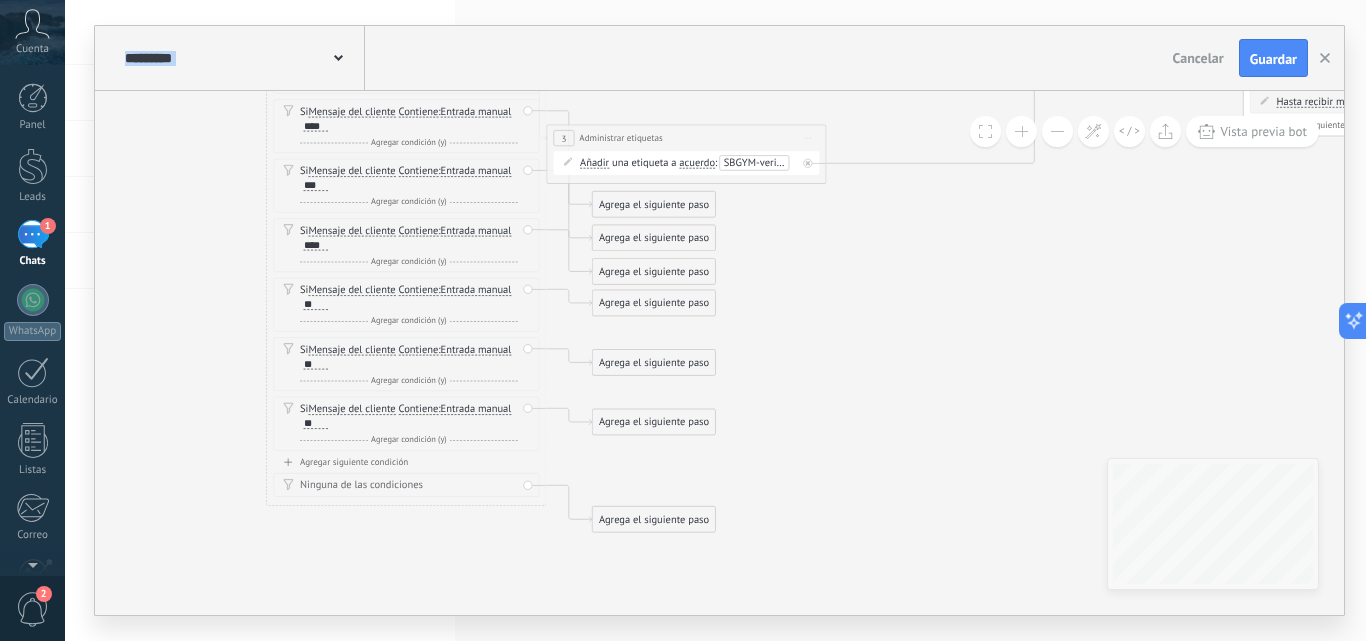 click at bounding box center [1057, 131] 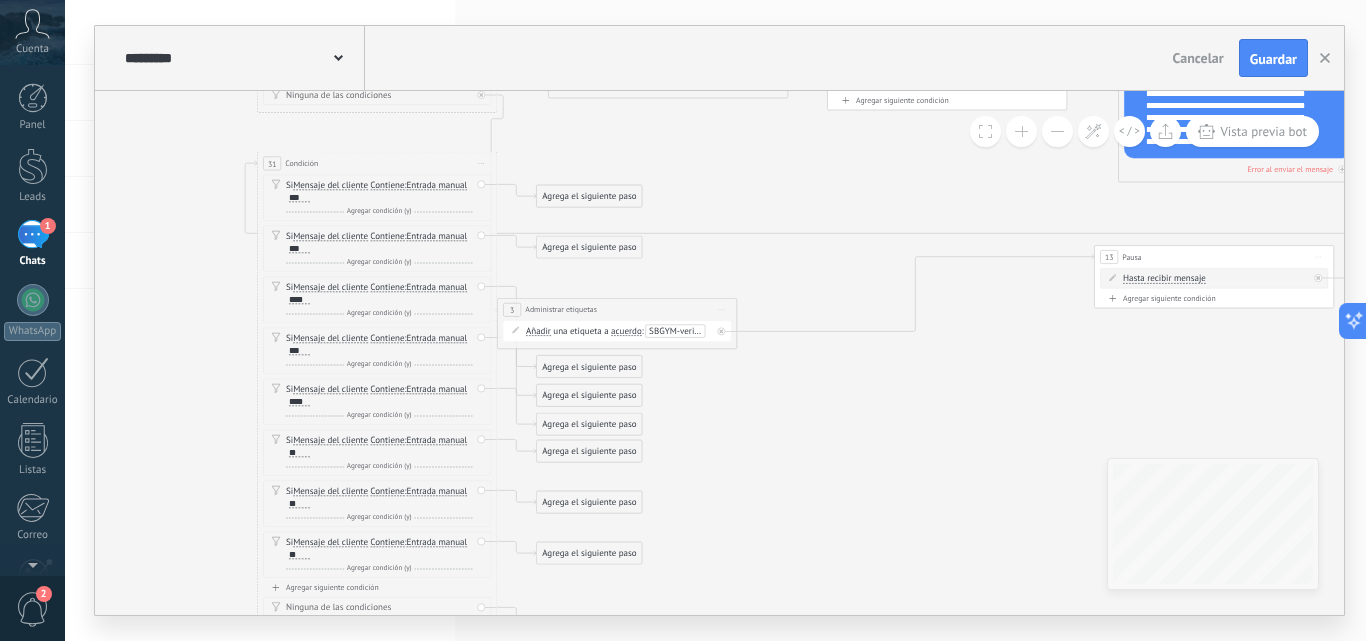 drag, startPoint x: 1009, startPoint y: 336, endPoint x: 935, endPoint y: 477, distance: 159.23882 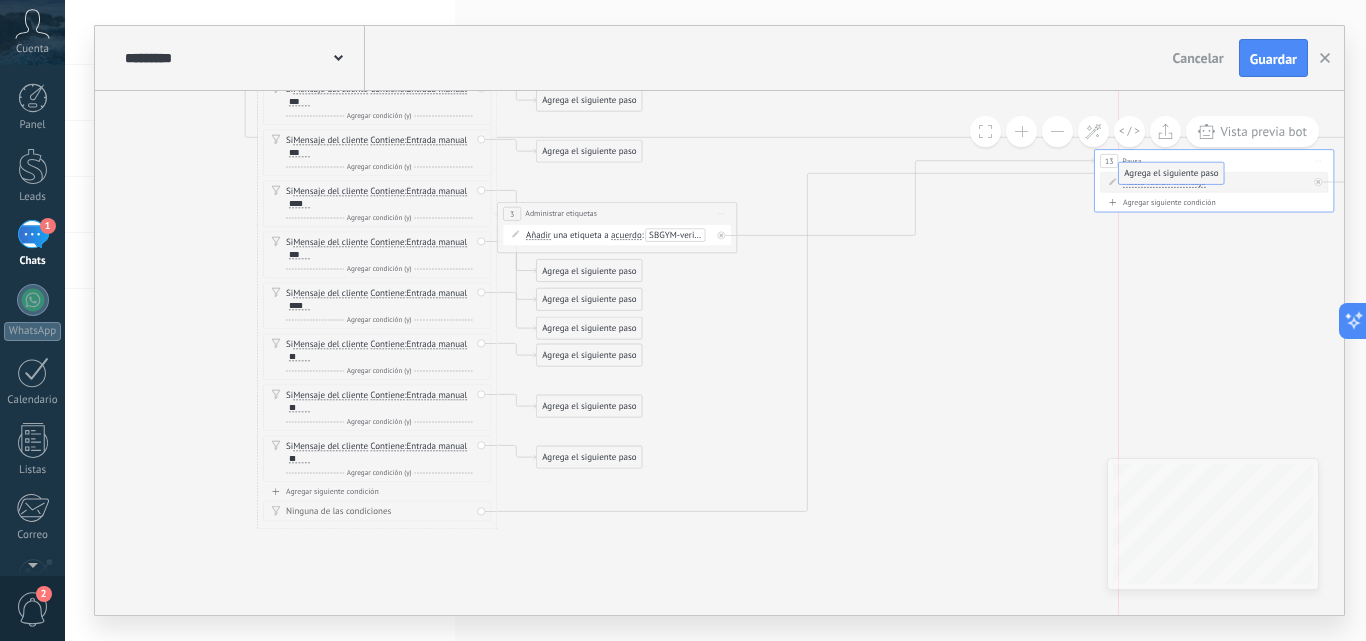 drag, startPoint x: 623, startPoint y: 538, endPoint x: 1210, endPoint y: 171, distance: 692.2846 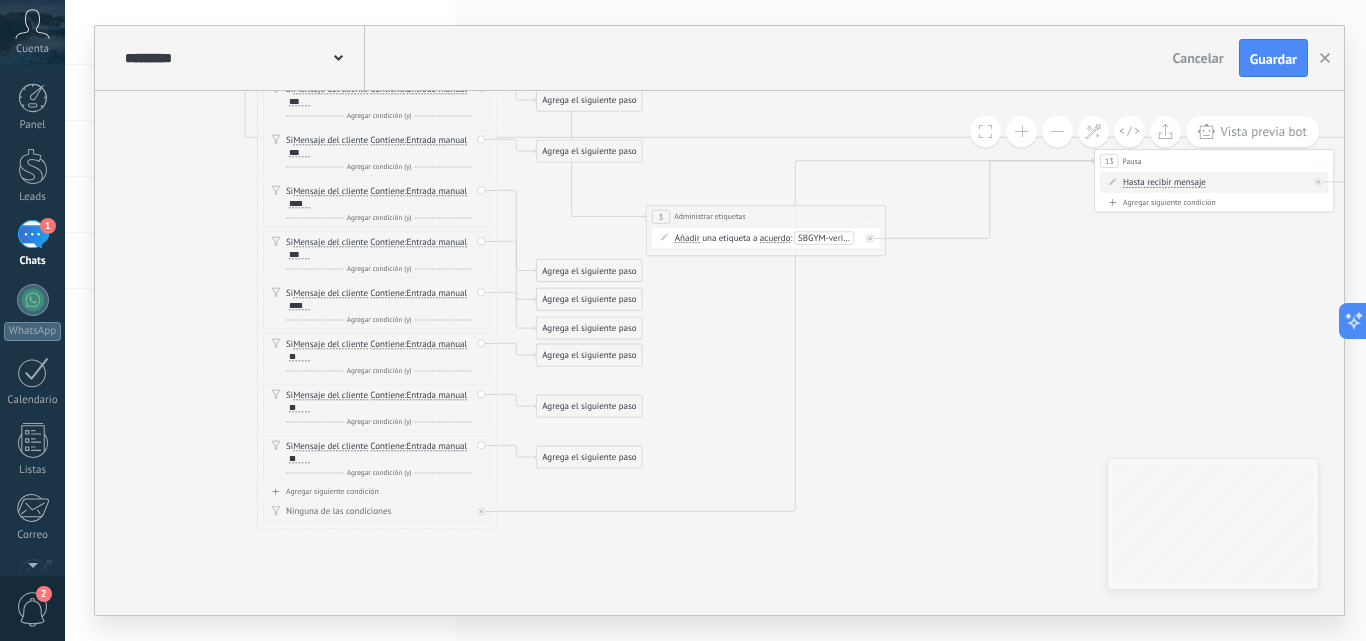 drag, startPoint x: 645, startPoint y: 209, endPoint x: 794, endPoint y: 212, distance: 149.0302 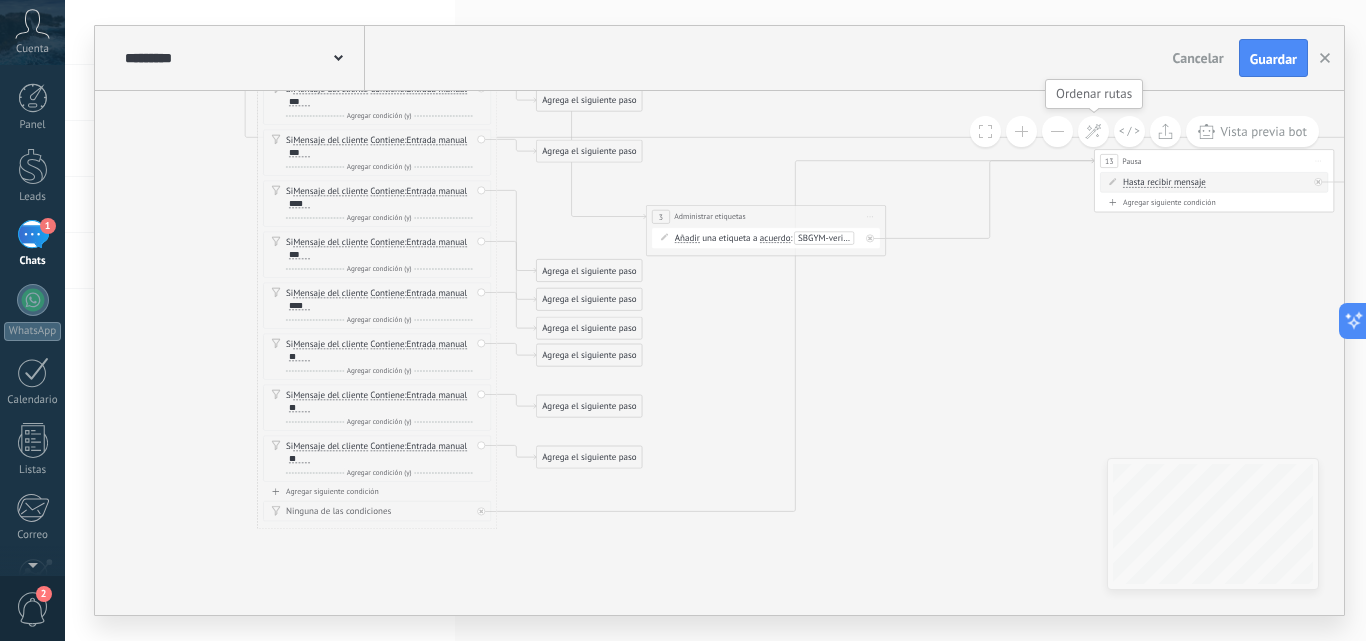 click 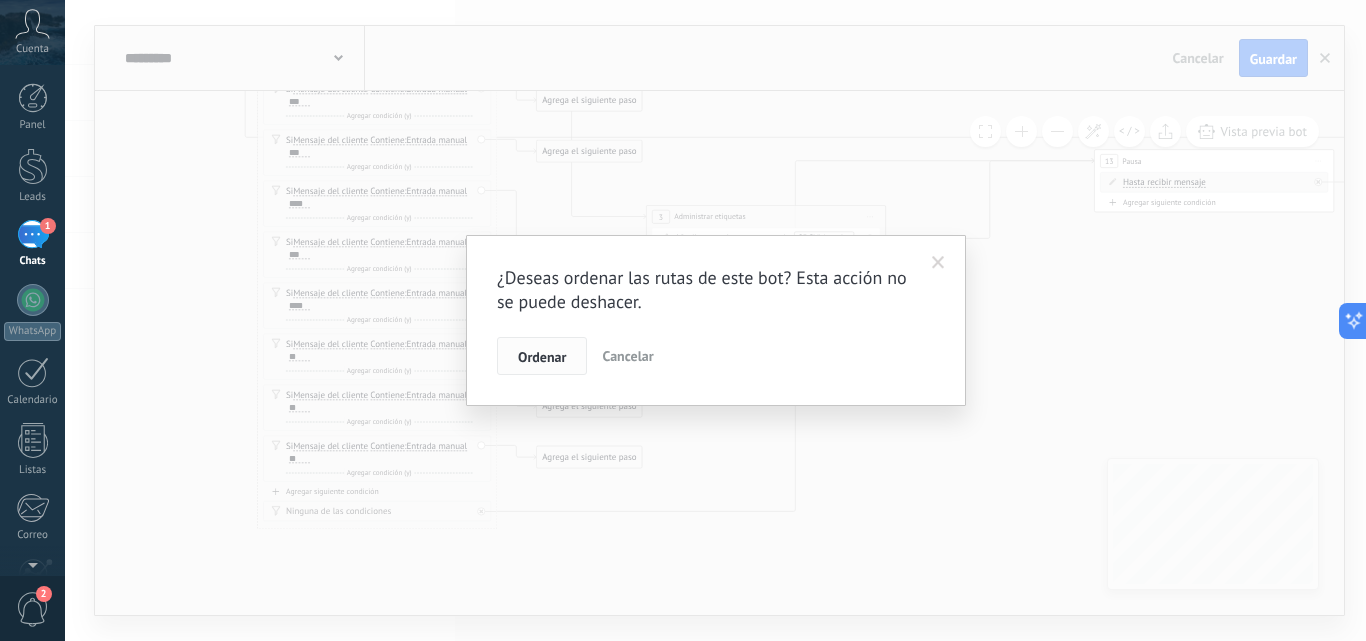 click on "Ordenar" at bounding box center (542, 357) 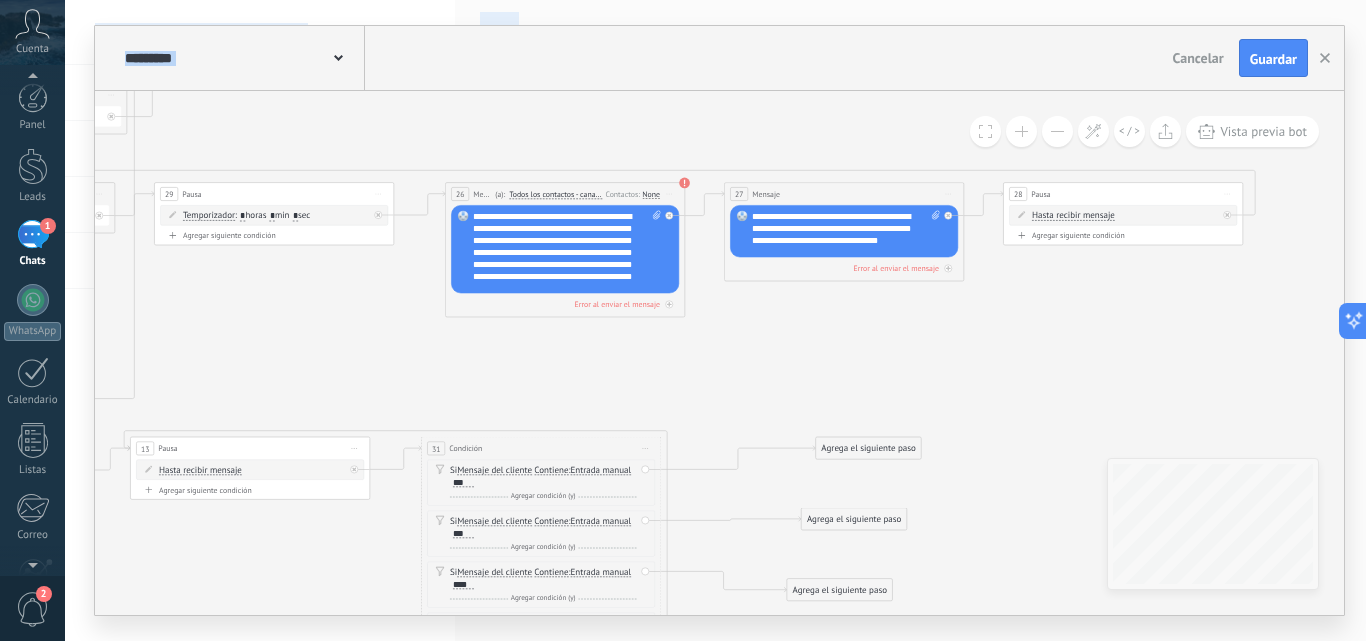 drag, startPoint x: 732, startPoint y: 345, endPoint x: 47, endPoint y: 591, distance: 727.83307 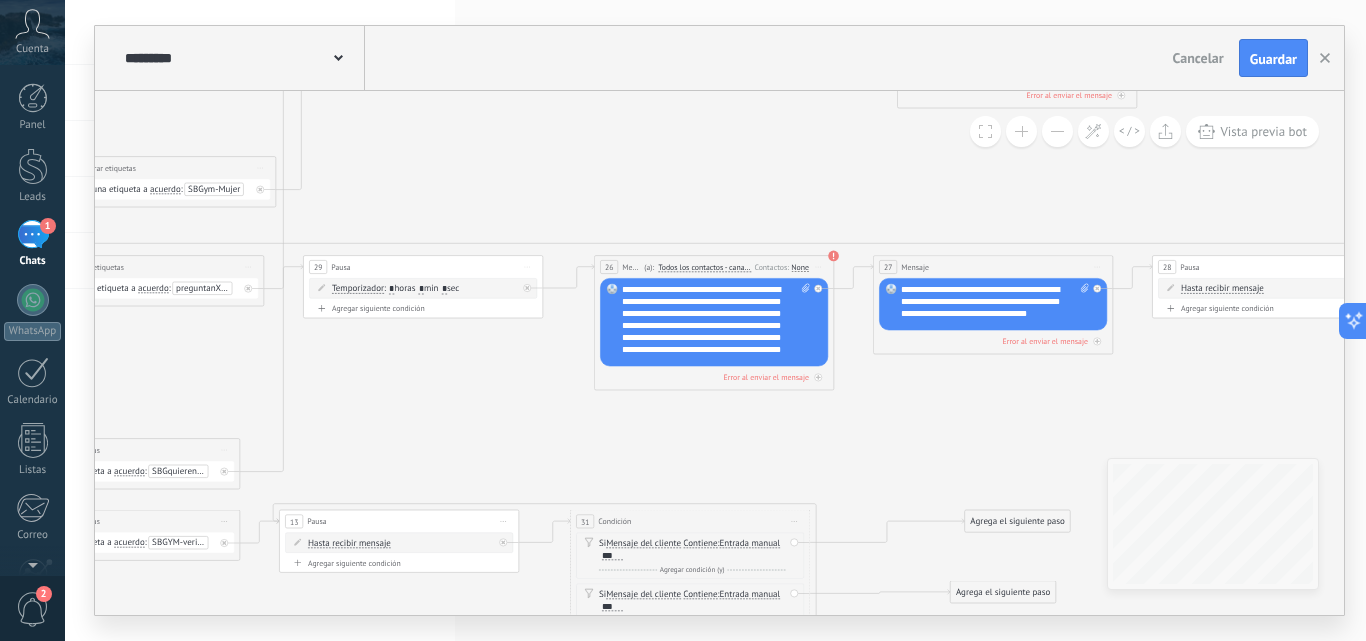 drag, startPoint x: 277, startPoint y: 363, endPoint x: 426, endPoint y: 436, distance: 165.92166 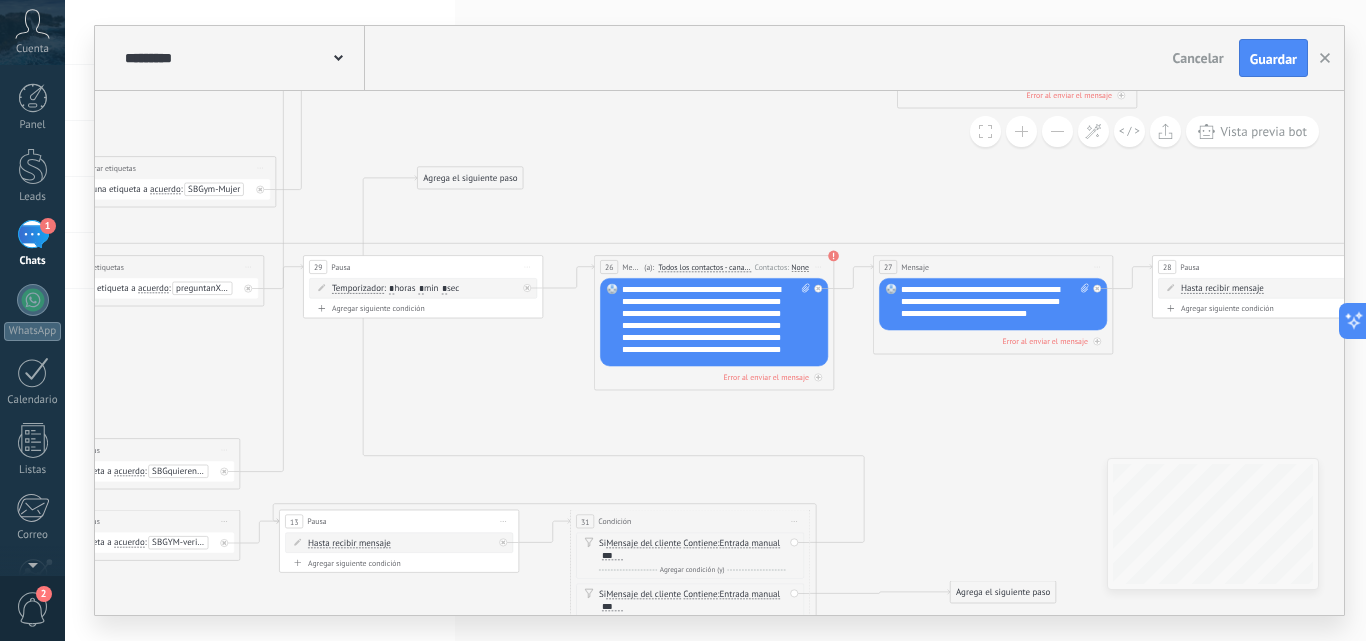 drag, startPoint x: 1010, startPoint y: 528, endPoint x: 463, endPoint y: 185, distance: 645.6454 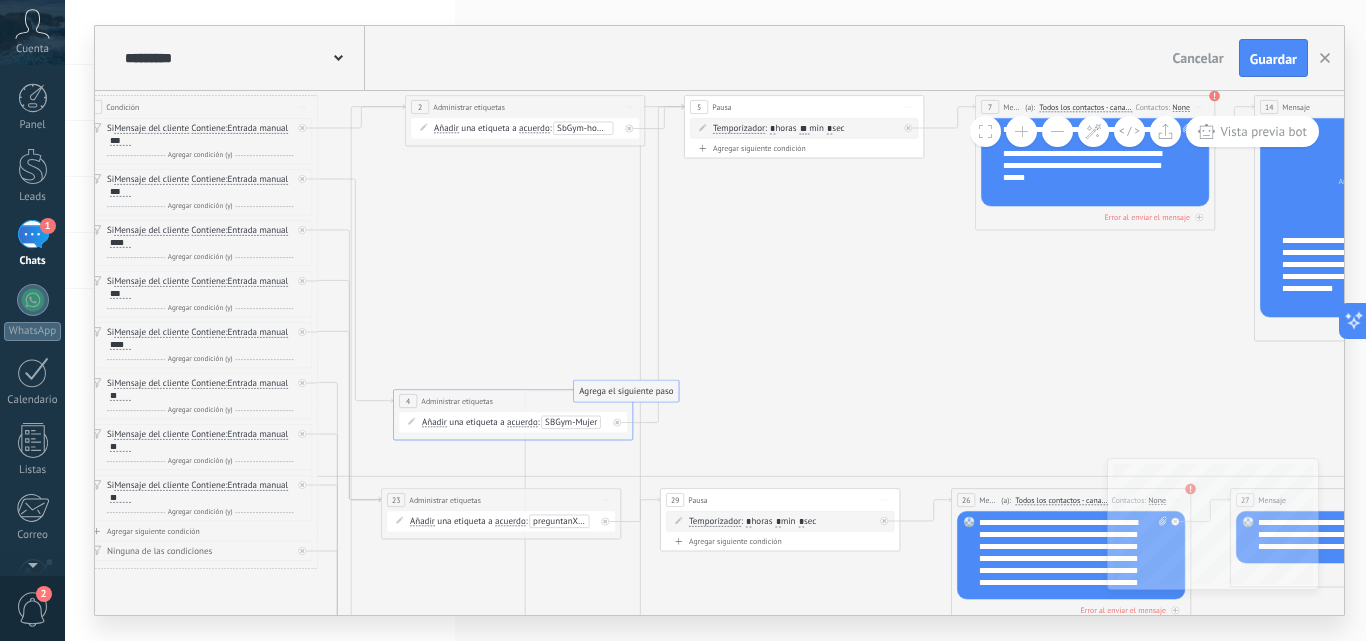 scroll, scrollTop: 0, scrollLeft: 0, axis: both 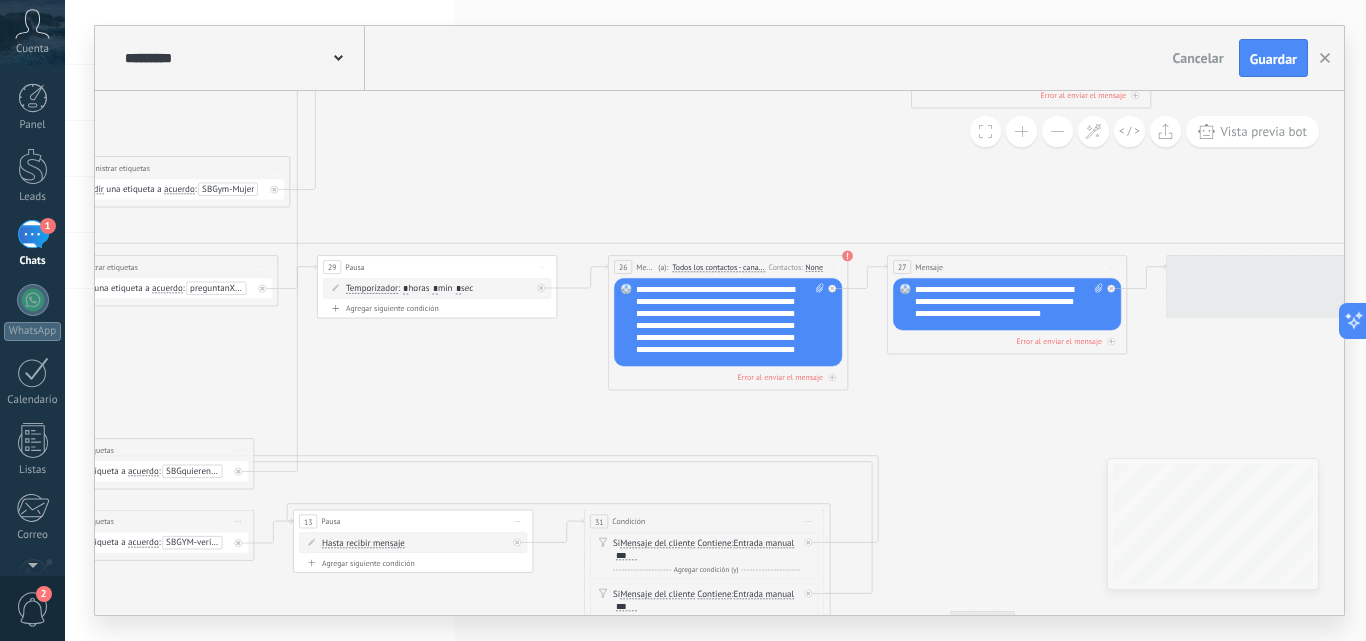 drag, startPoint x: 1020, startPoint y: 371, endPoint x: 677, endPoint y: 138, distance: 414.65408 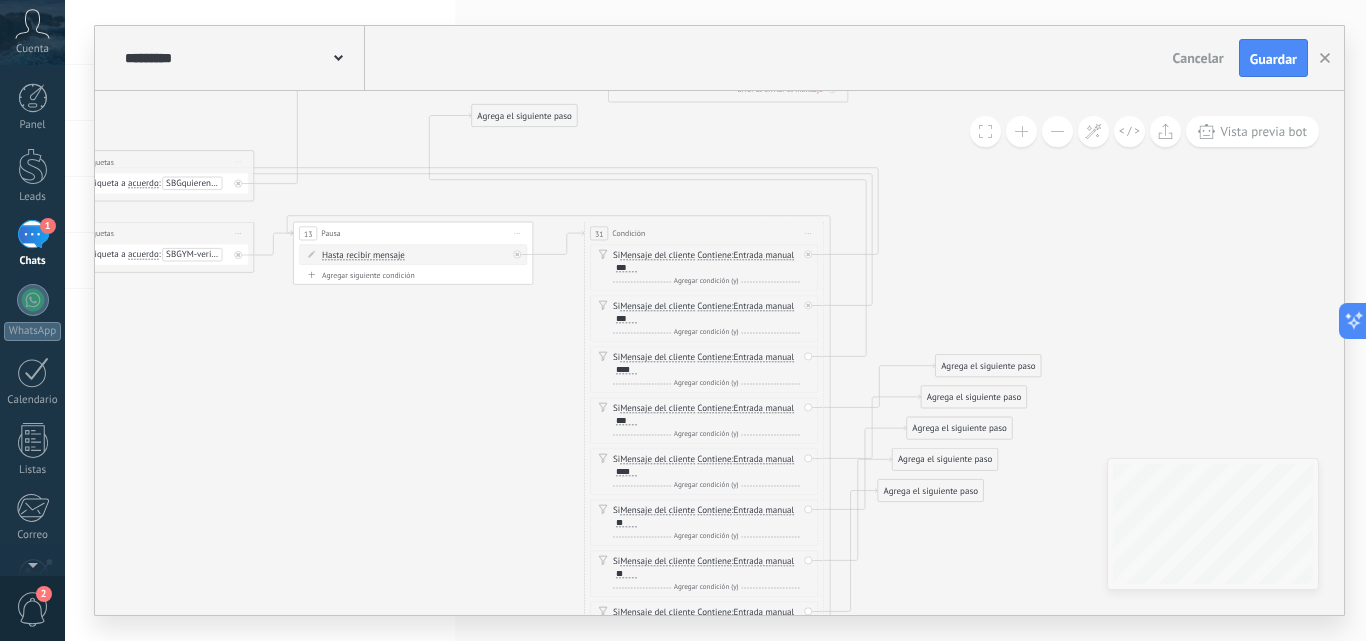 drag, startPoint x: 1012, startPoint y: 326, endPoint x: 534, endPoint y: 107, distance: 525.7804 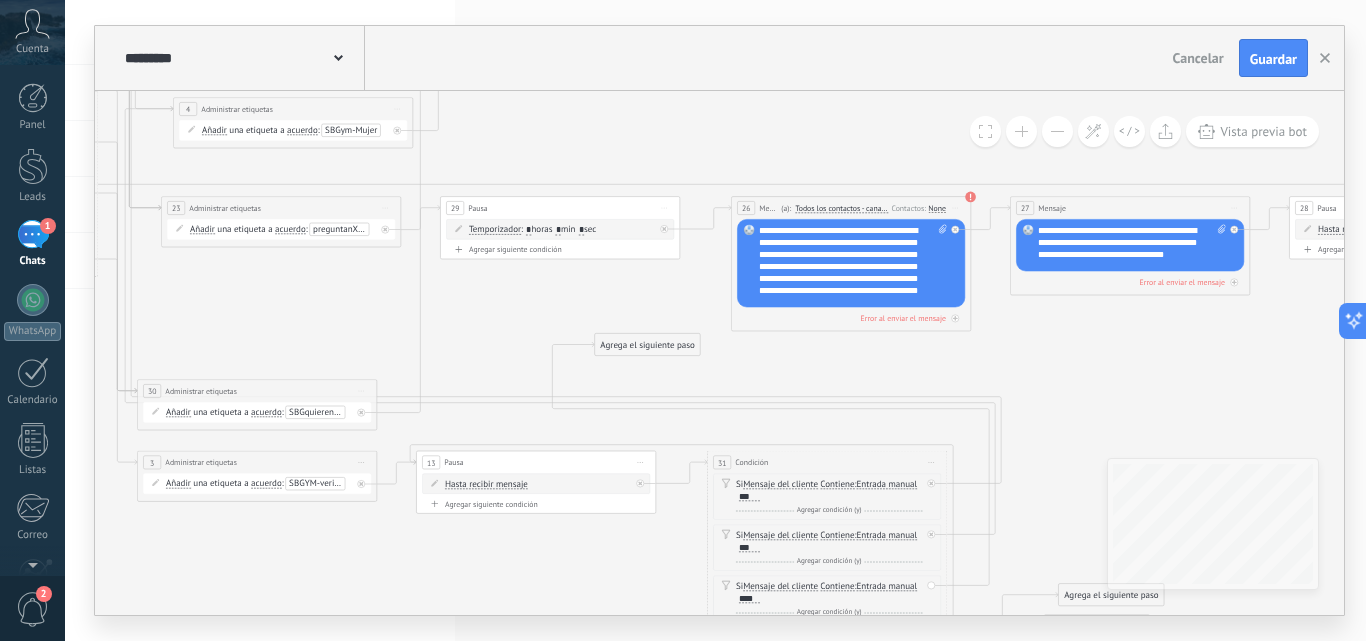 drag, startPoint x: 385, startPoint y: 288, endPoint x: 508, endPoint y: 277, distance: 123.49089 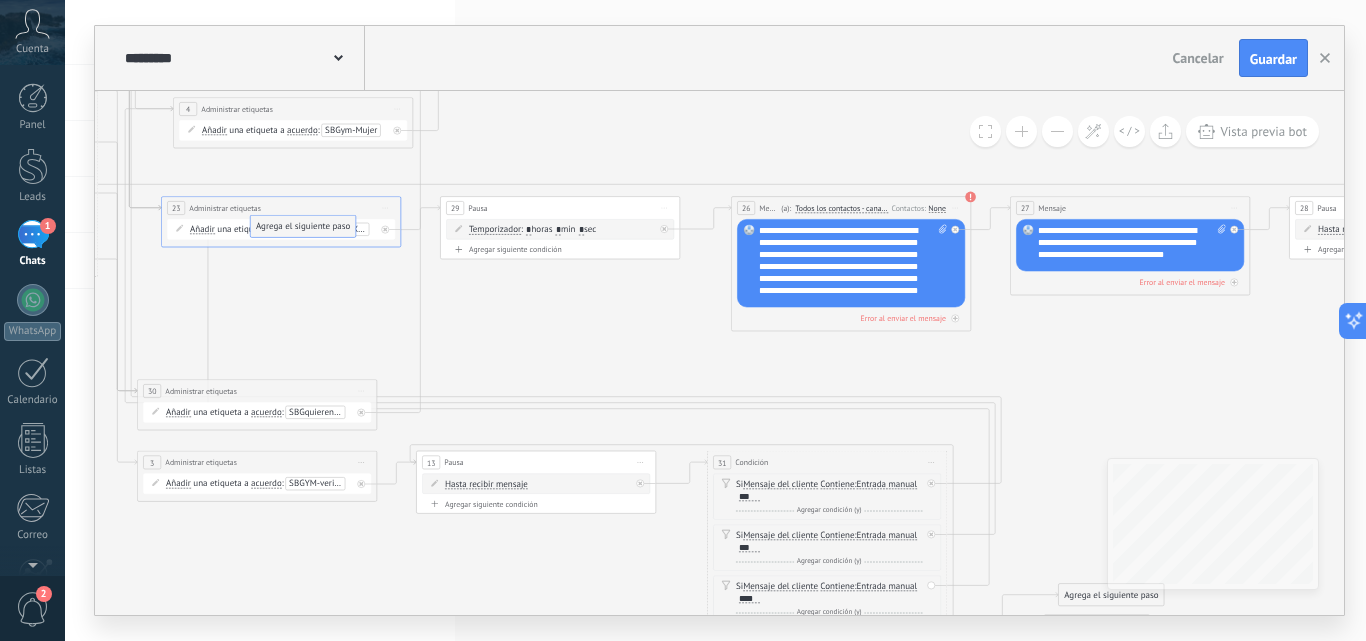 drag, startPoint x: 626, startPoint y: 349, endPoint x: 282, endPoint y: 231, distance: 363.6757 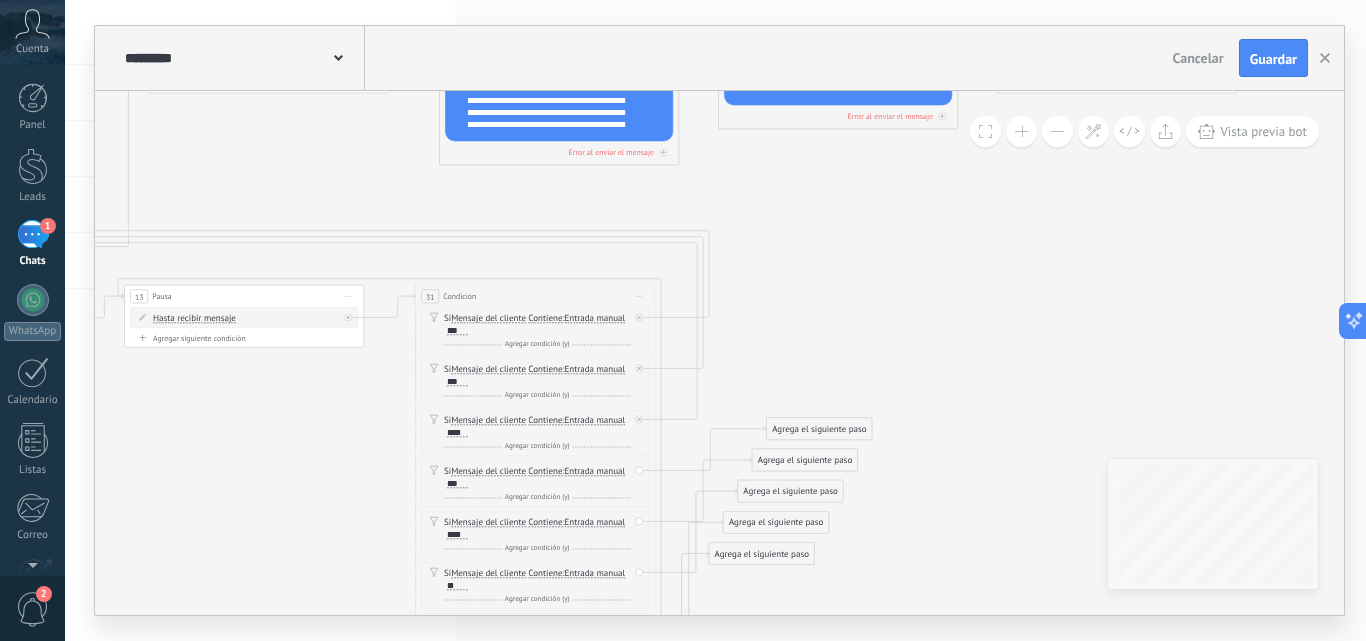 drag, startPoint x: 1072, startPoint y: 404, endPoint x: 794, endPoint y: 239, distance: 323.2785 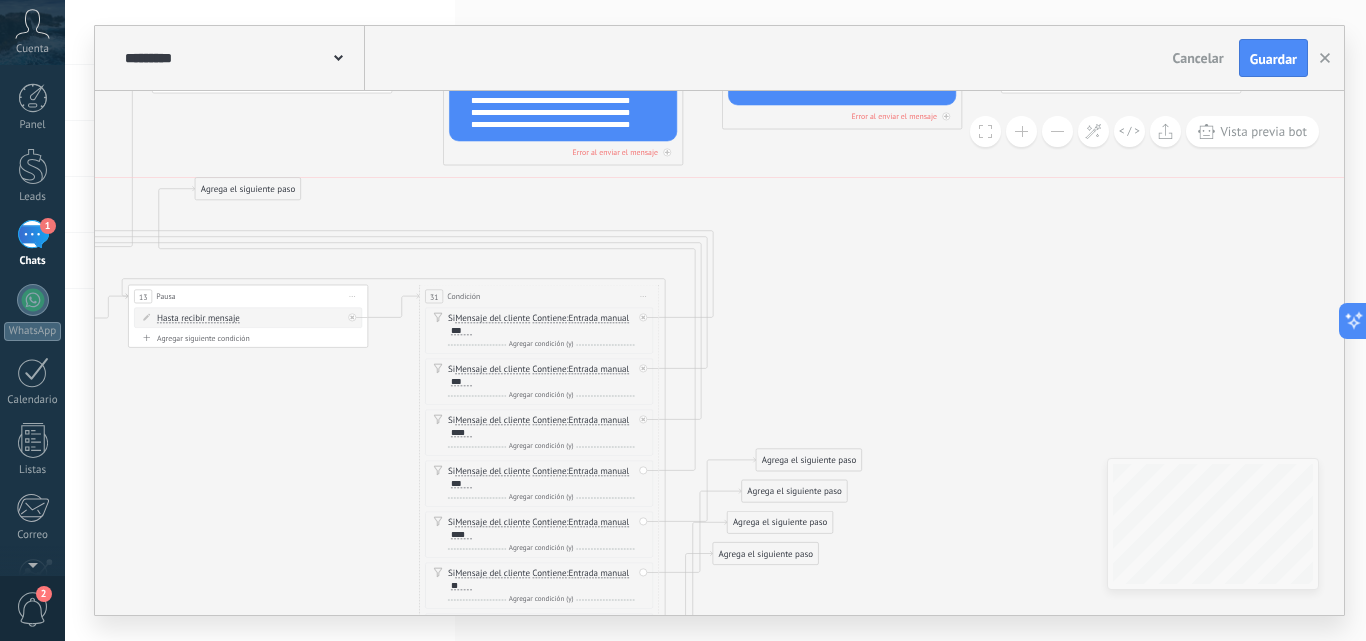 drag, startPoint x: 845, startPoint y: 426, endPoint x: 270, endPoint y: 181, distance: 625.02 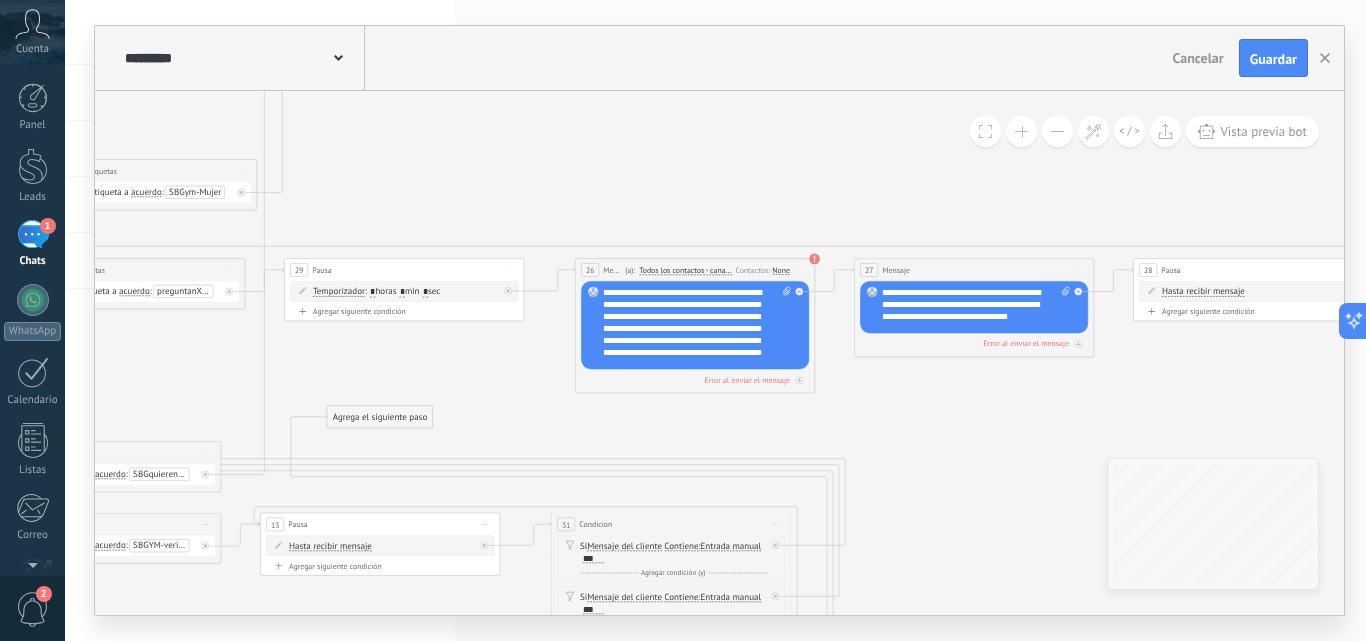 drag, startPoint x: 333, startPoint y: 366, endPoint x: 465, endPoint y: 354, distance: 132.54433 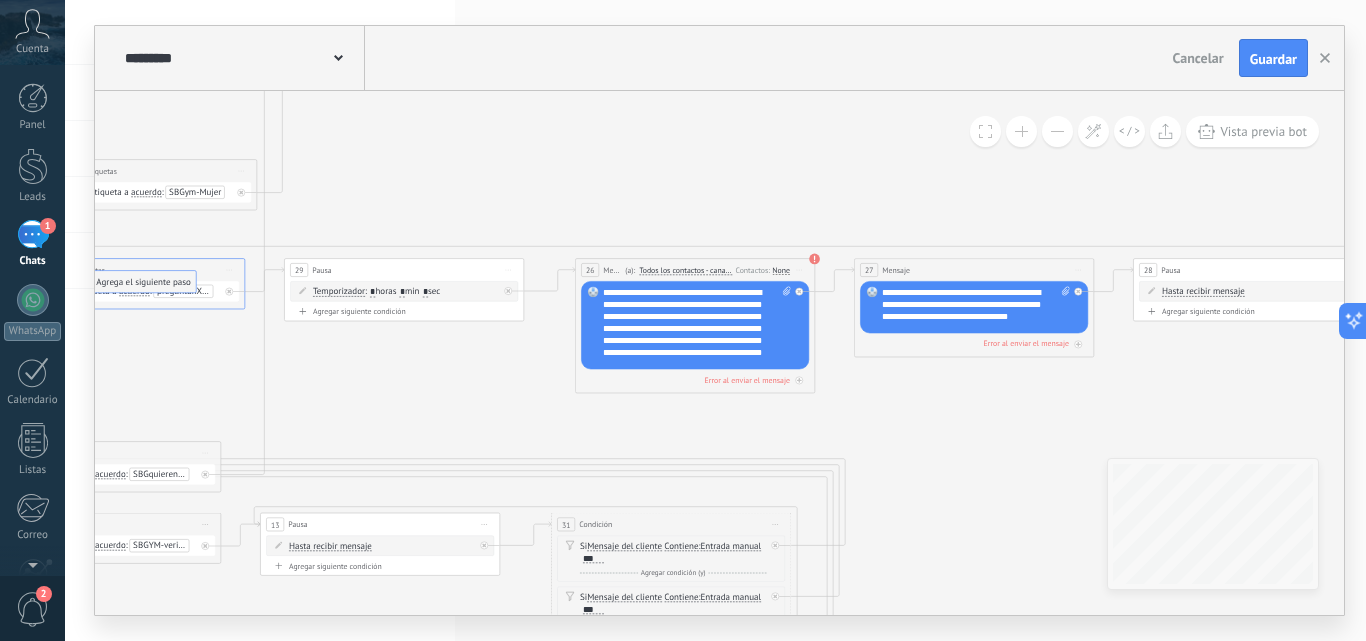 drag, startPoint x: 403, startPoint y: 423, endPoint x: 167, endPoint y: 288, distance: 271.88416 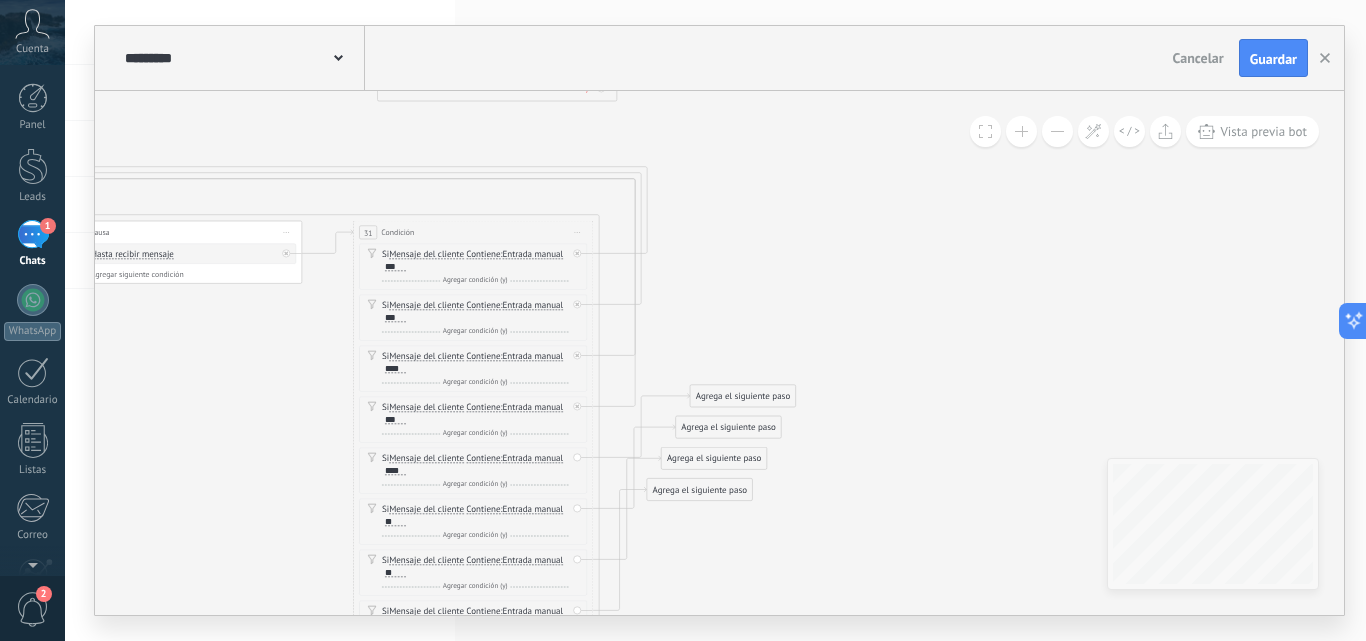 drag, startPoint x: 983, startPoint y: 539, endPoint x: 778, endPoint y: 241, distance: 361.7029 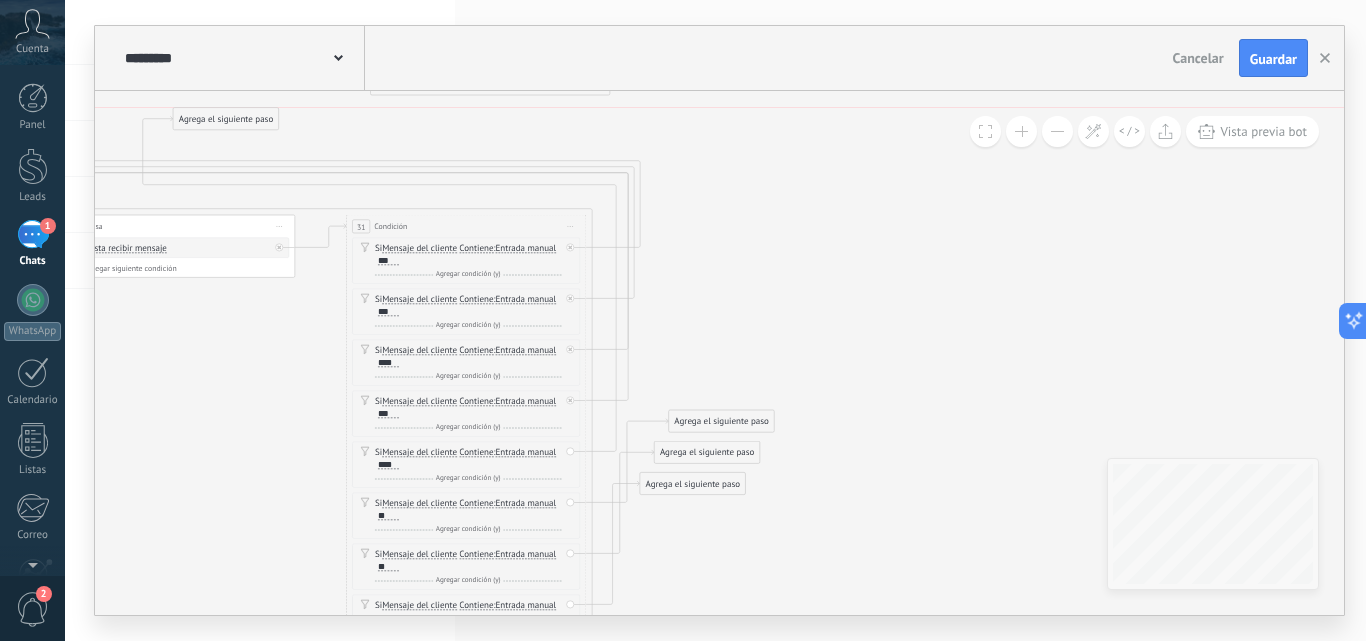 drag, startPoint x: 739, startPoint y: 397, endPoint x: 229, endPoint y: 127, distance: 577.0615 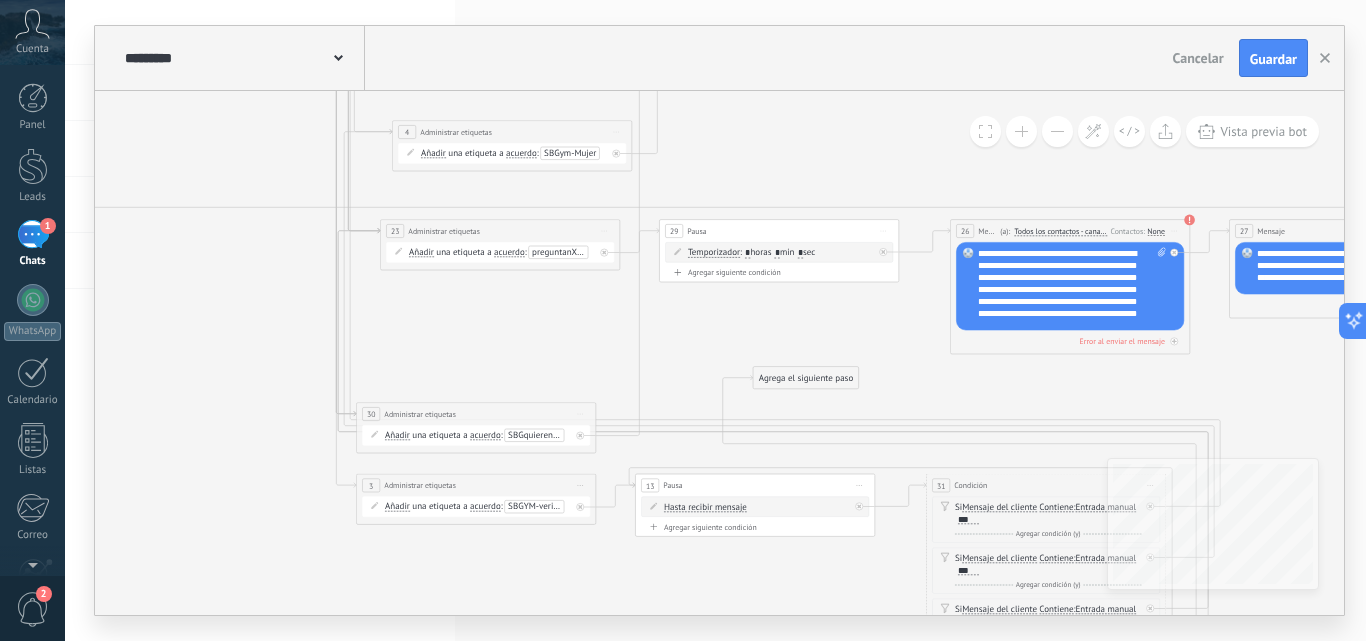 drag, startPoint x: 335, startPoint y: 130, endPoint x: 915, endPoint y: 389, distance: 635.20154 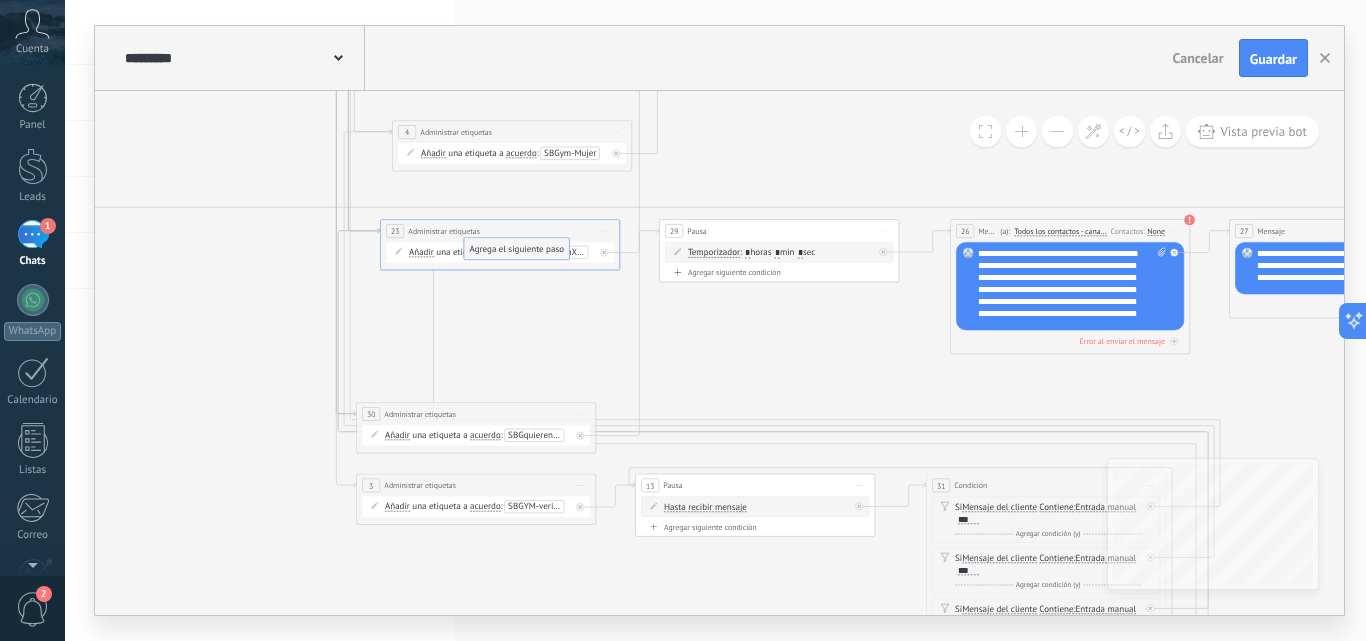drag, startPoint x: 828, startPoint y: 383, endPoint x: 539, endPoint y: 254, distance: 316.4838 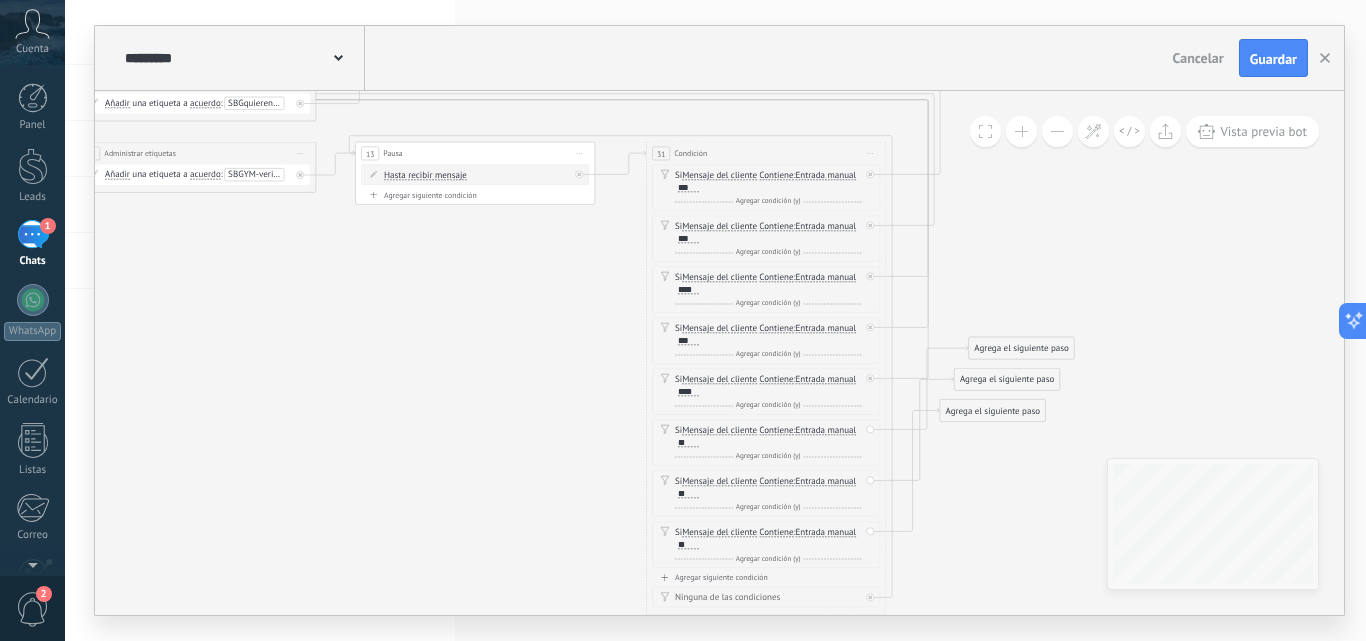drag, startPoint x: 868, startPoint y: 381, endPoint x: 588, endPoint y: 49, distance: 434.30865 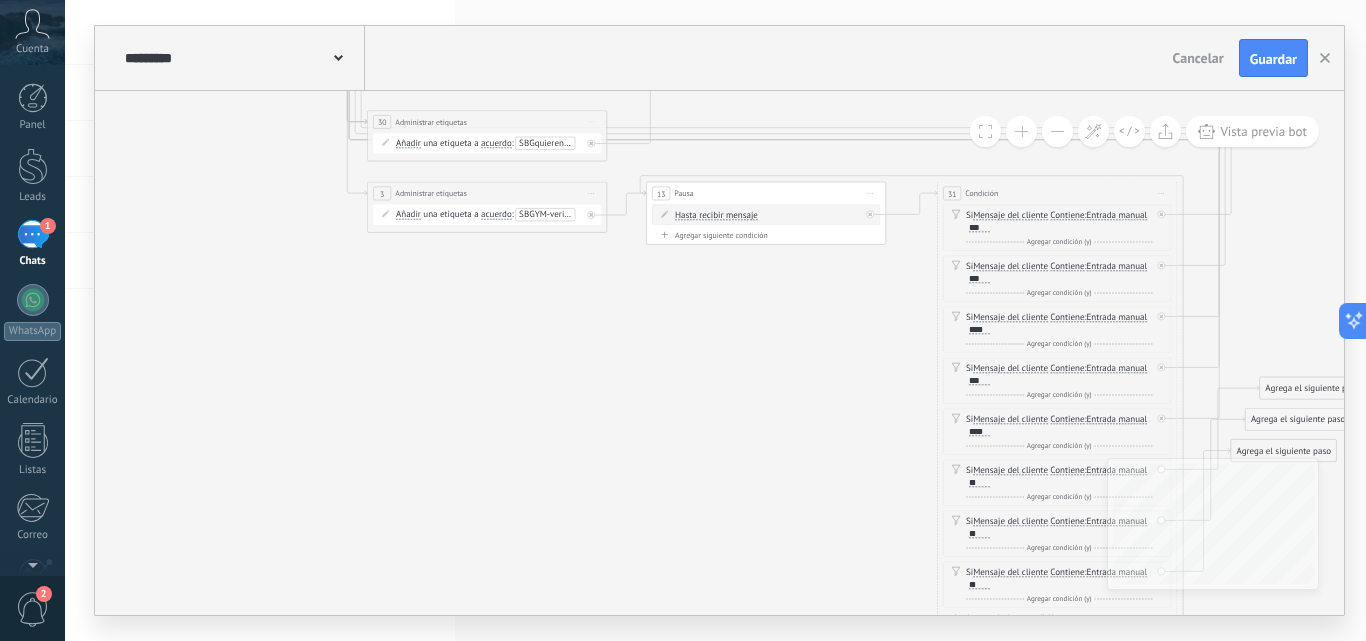 drag, startPoint x: 1074, startPoint y: 313, endPoint x: 1365, endPoint y: 353, distance: 293.73627 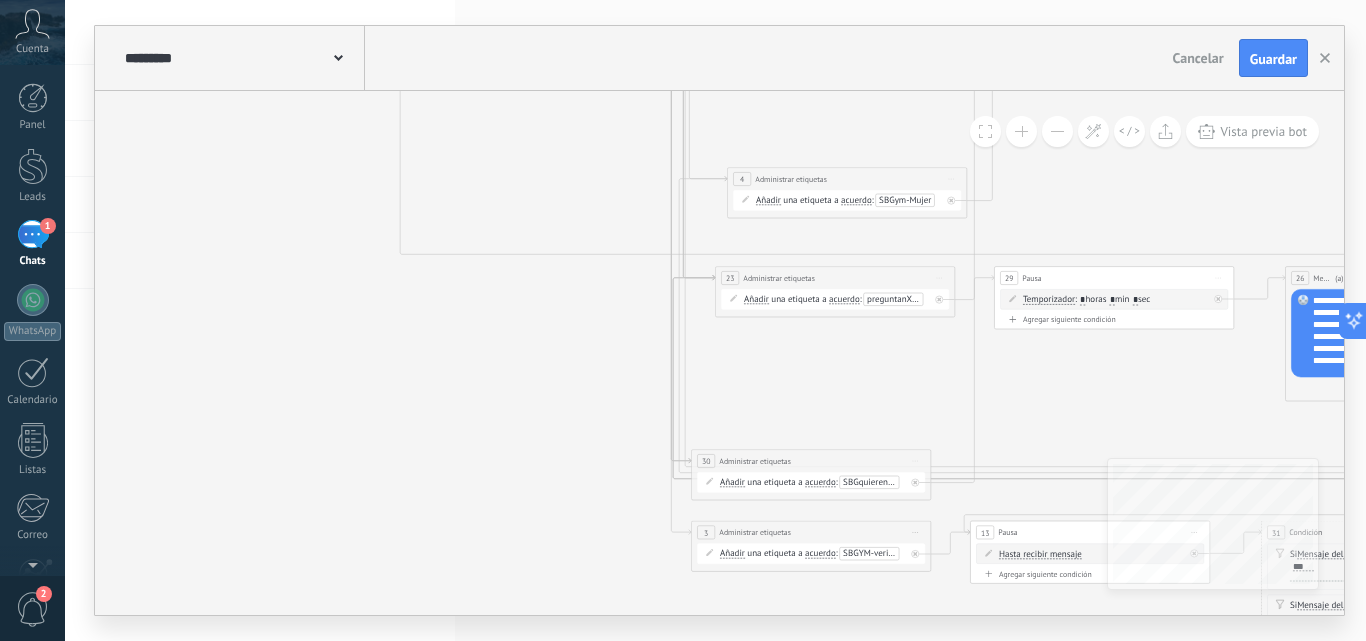 drag, startPoint x: 345, startPoint y: 296, endPoint x: 669, endPoint y: 635, distance: 468.93176 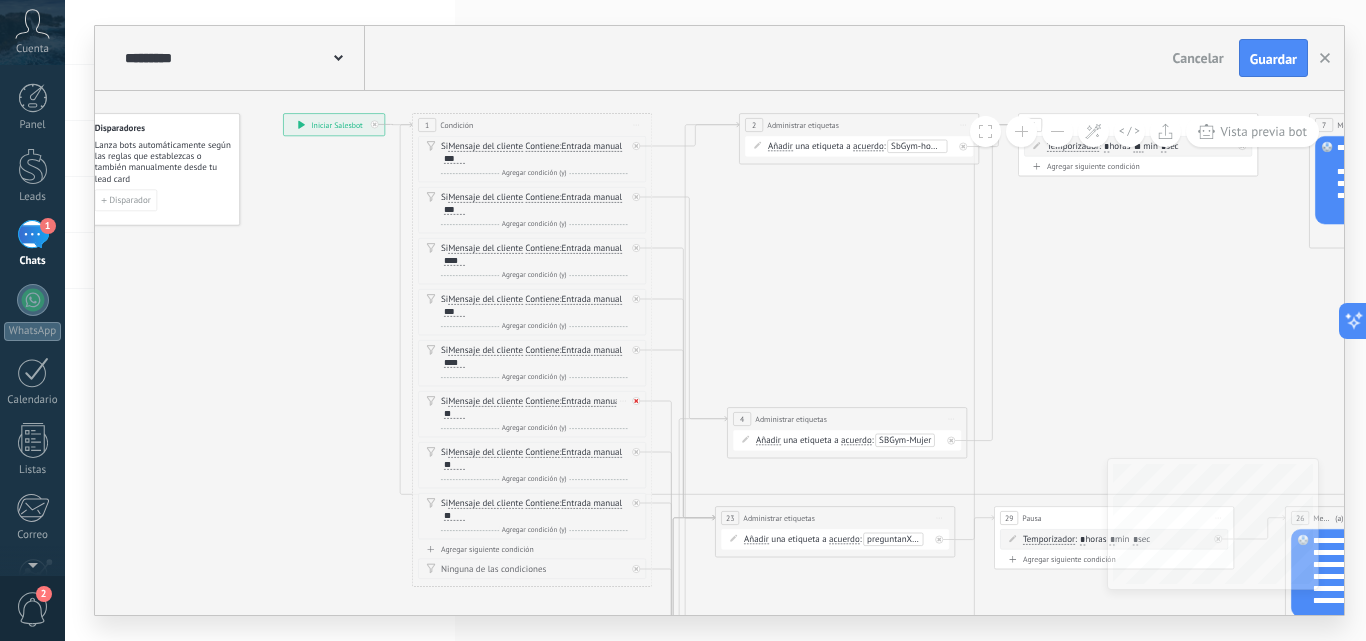 click 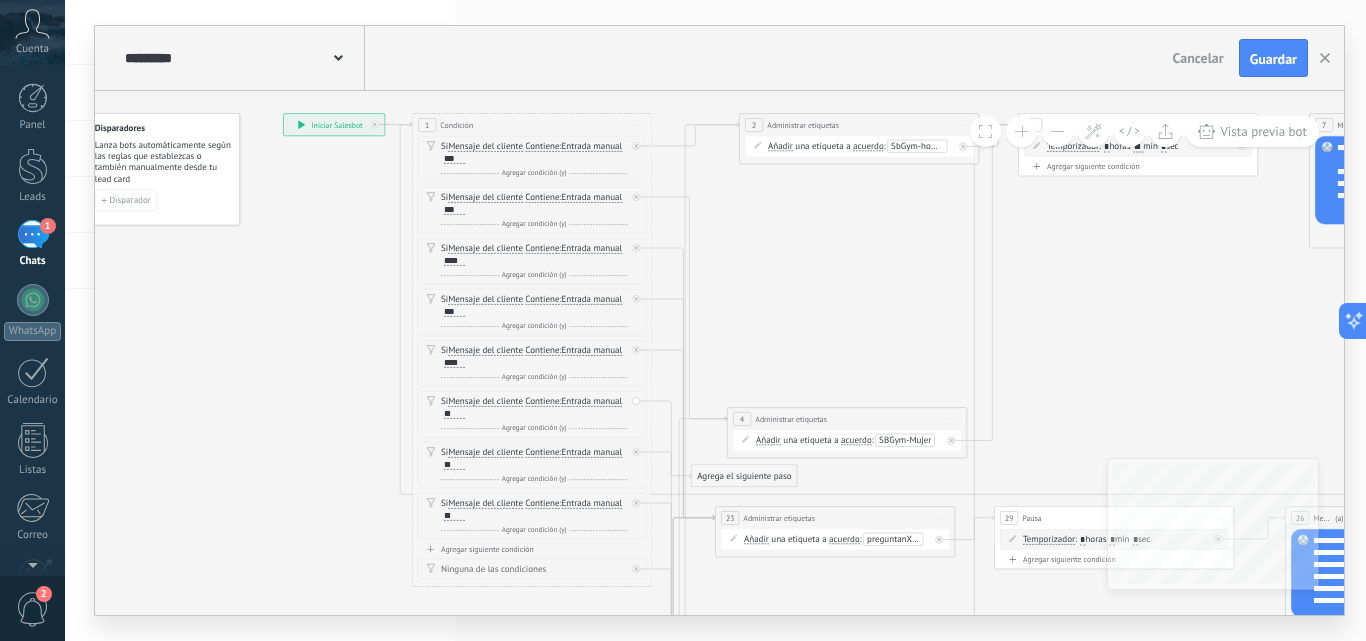 click at bounding box center [1021, 131] 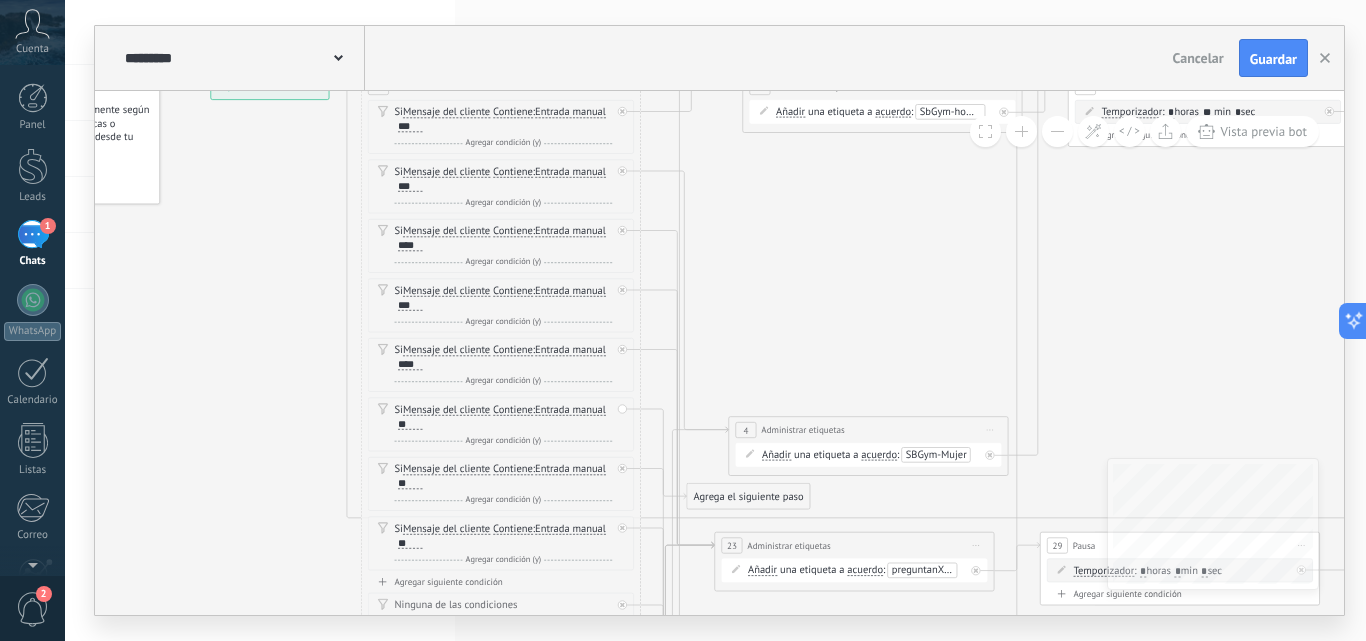 click at bounding box center [1021, 131] 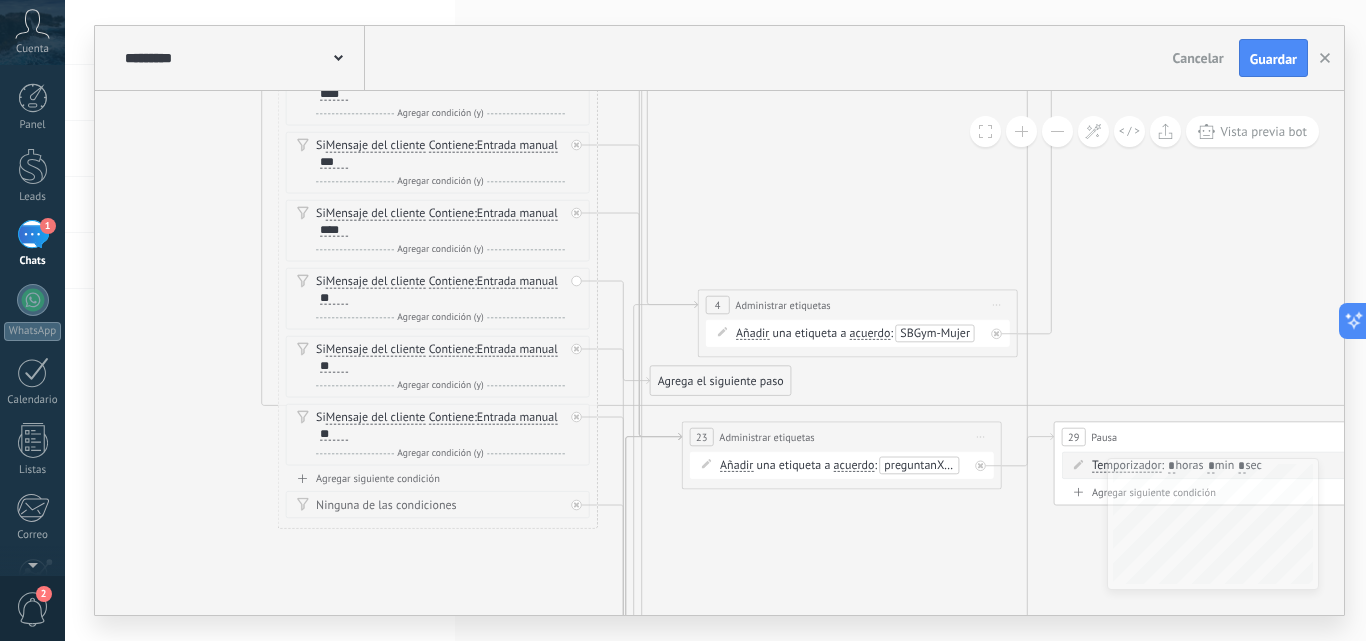 drag, startPoint x: 932, startPoint y: 285, endPoint x: 900, endPoint y: 149, distance: 139.71399 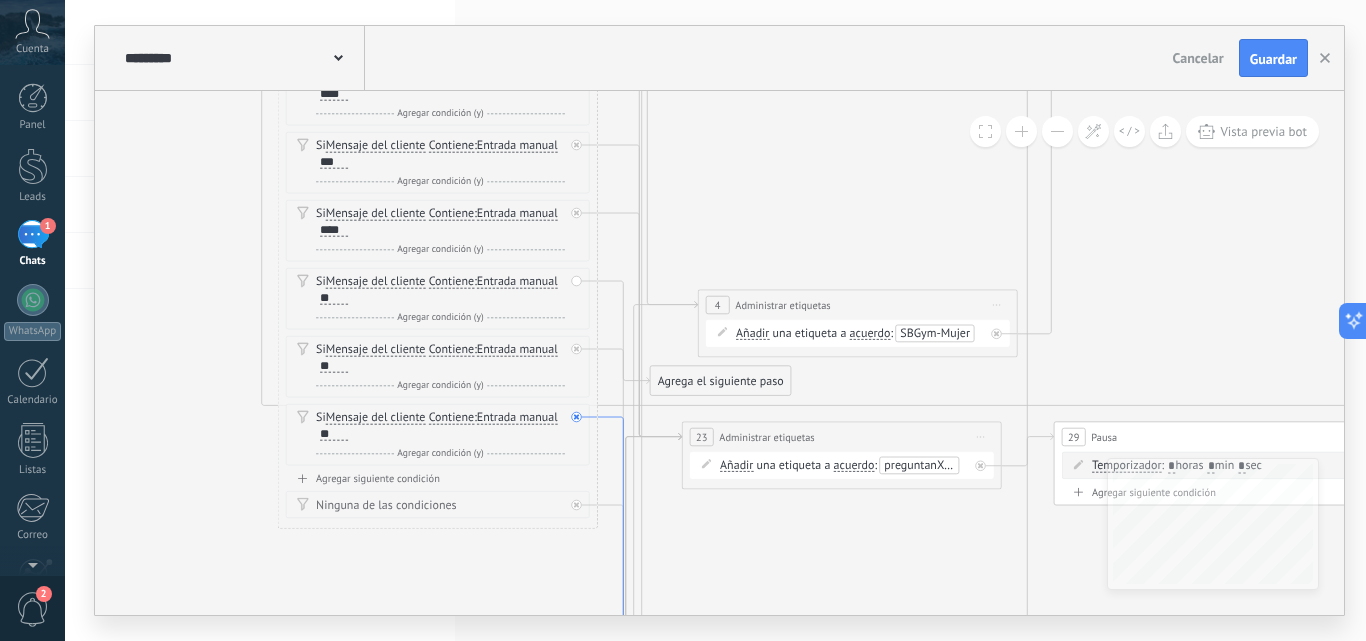 click 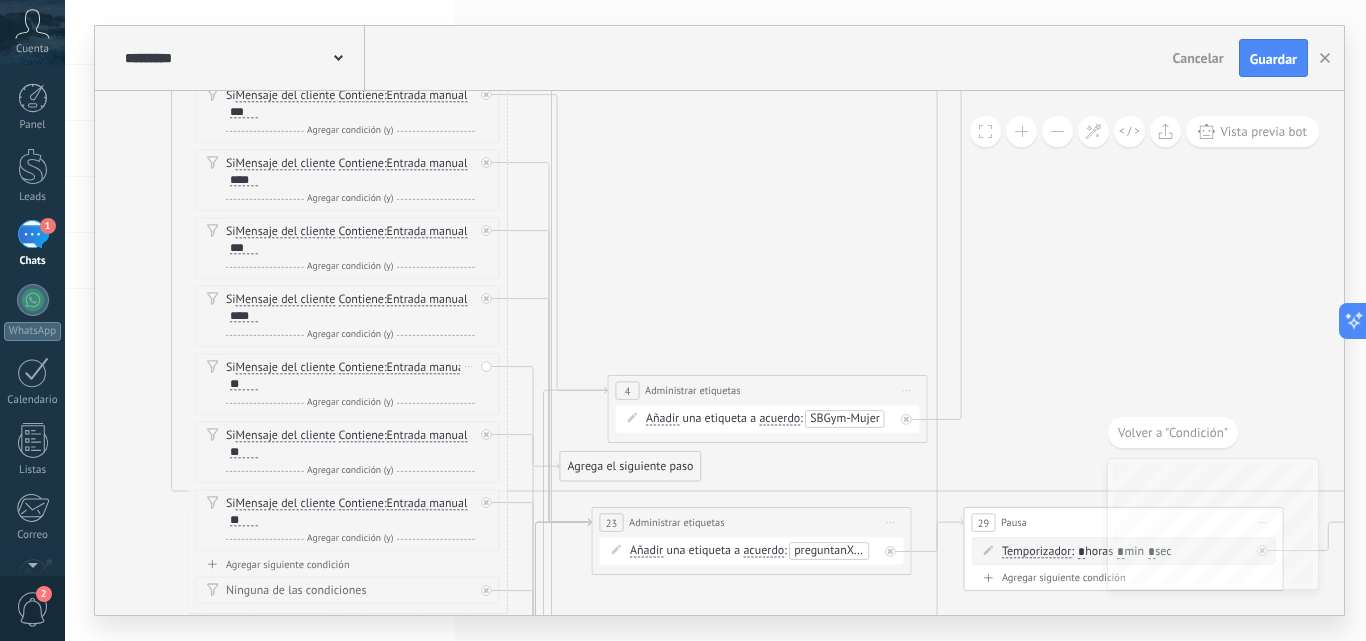 click 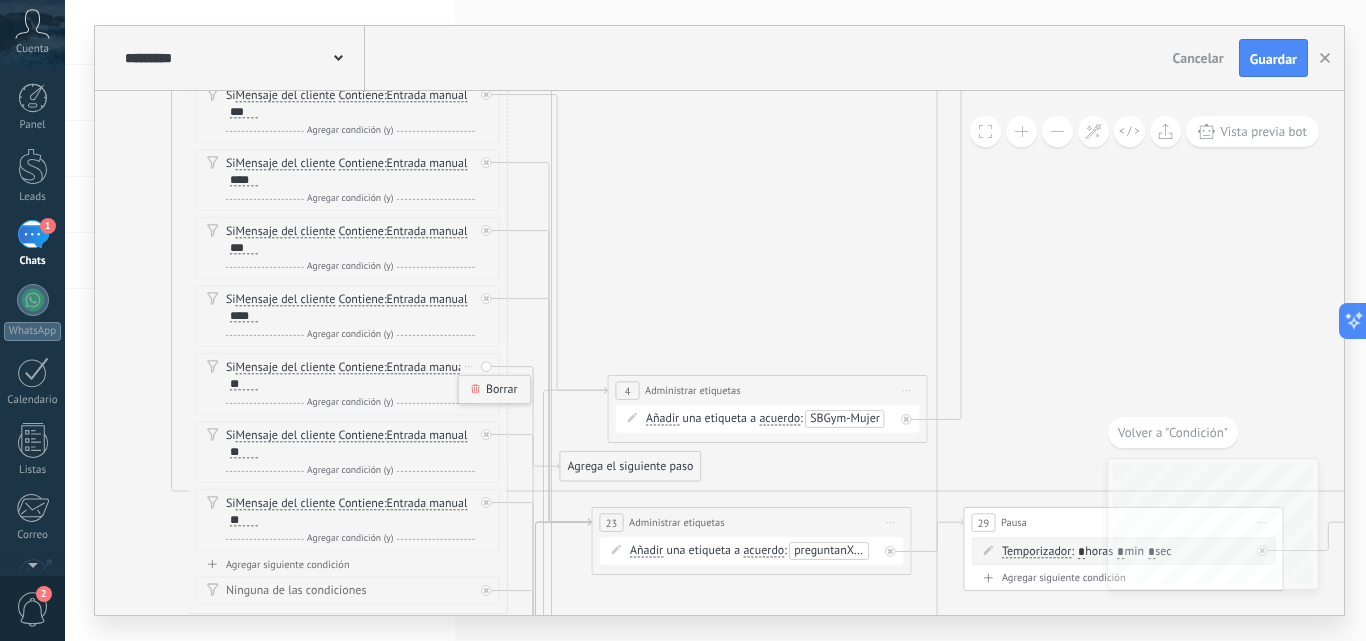click on "Borrar" at bounding box center [494, 389] 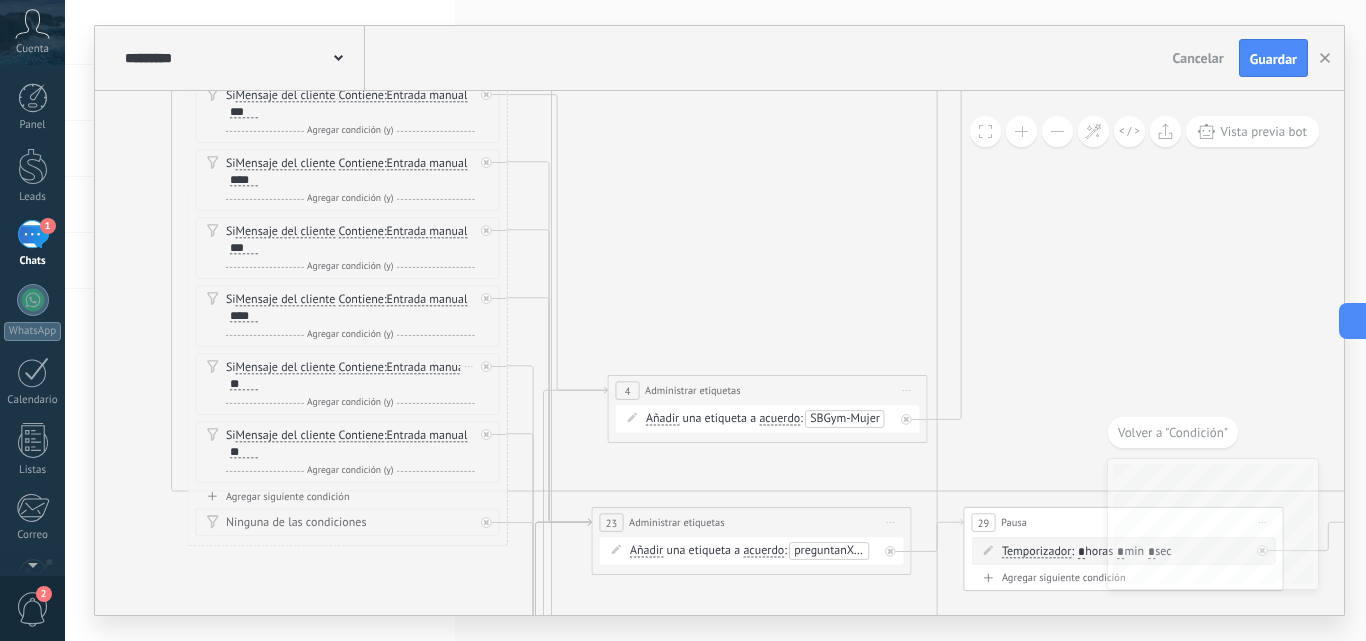 click 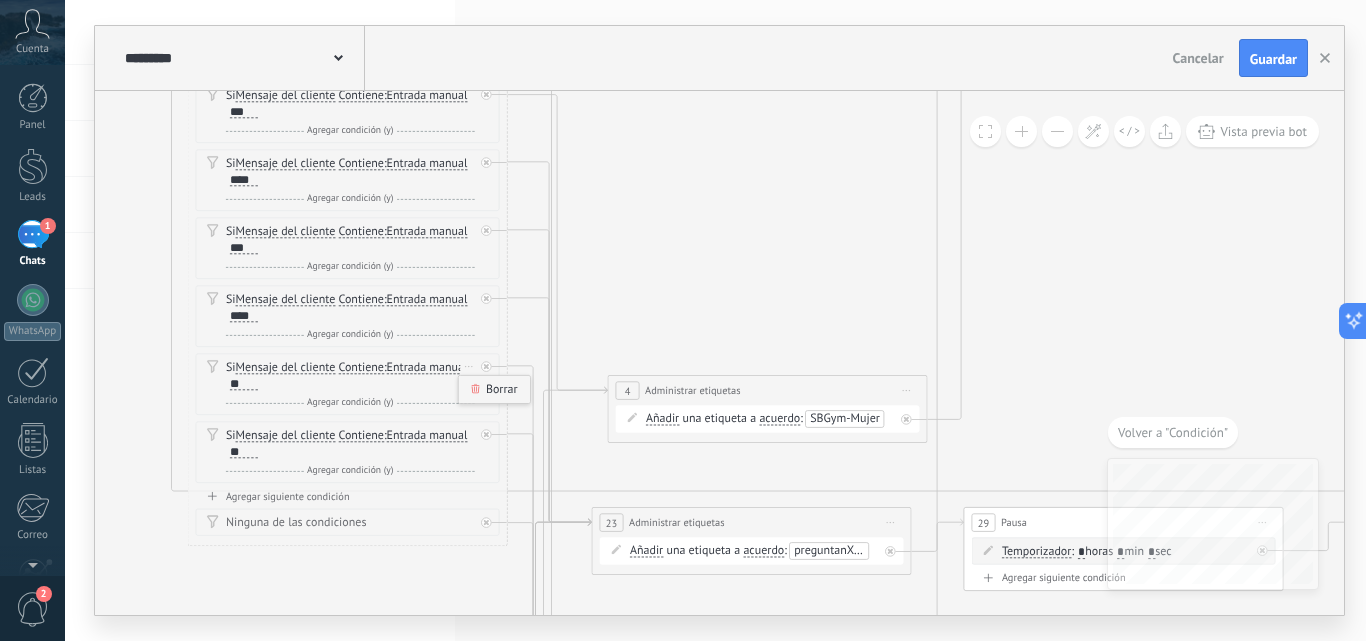 click on "Borrar" at bounding box center (494, 389) 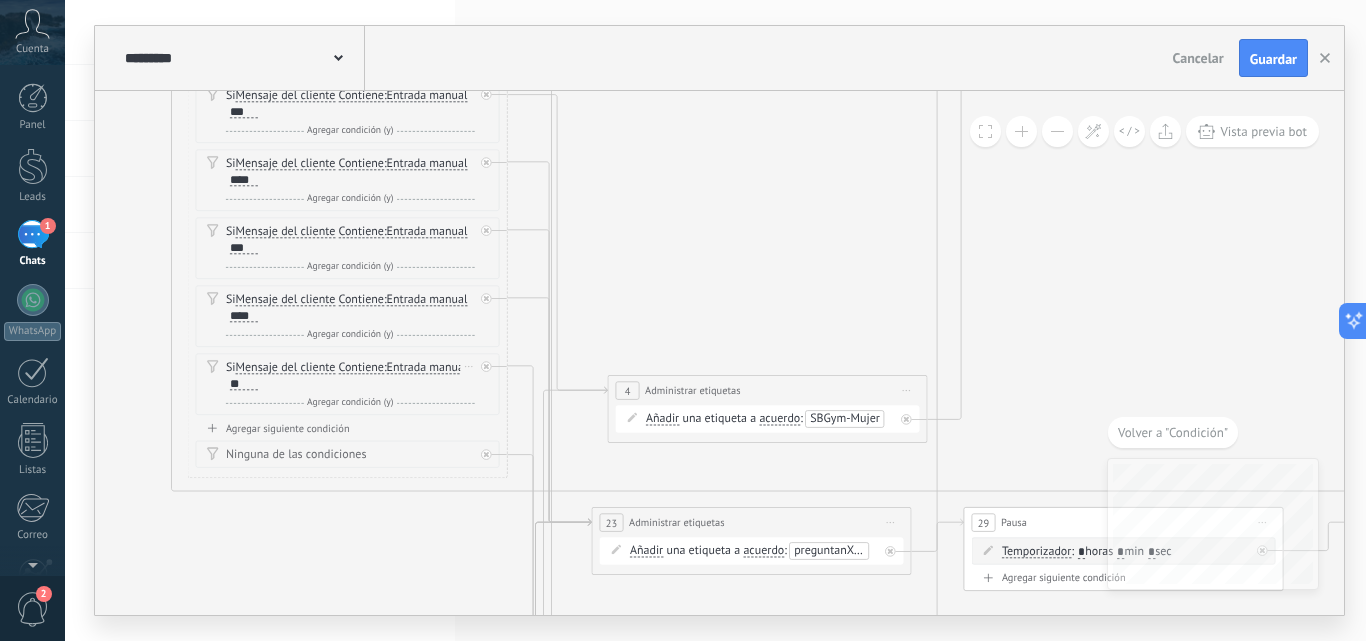 click 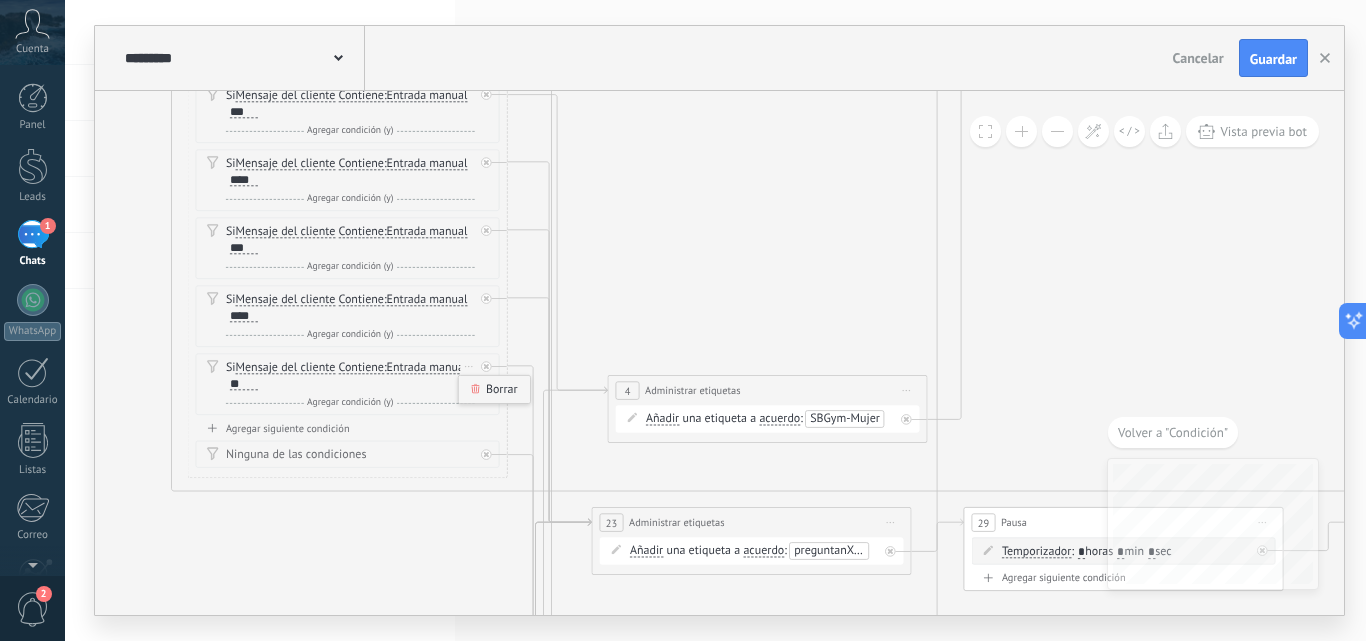 click on "Borrar" at bounding box center (494, 389) 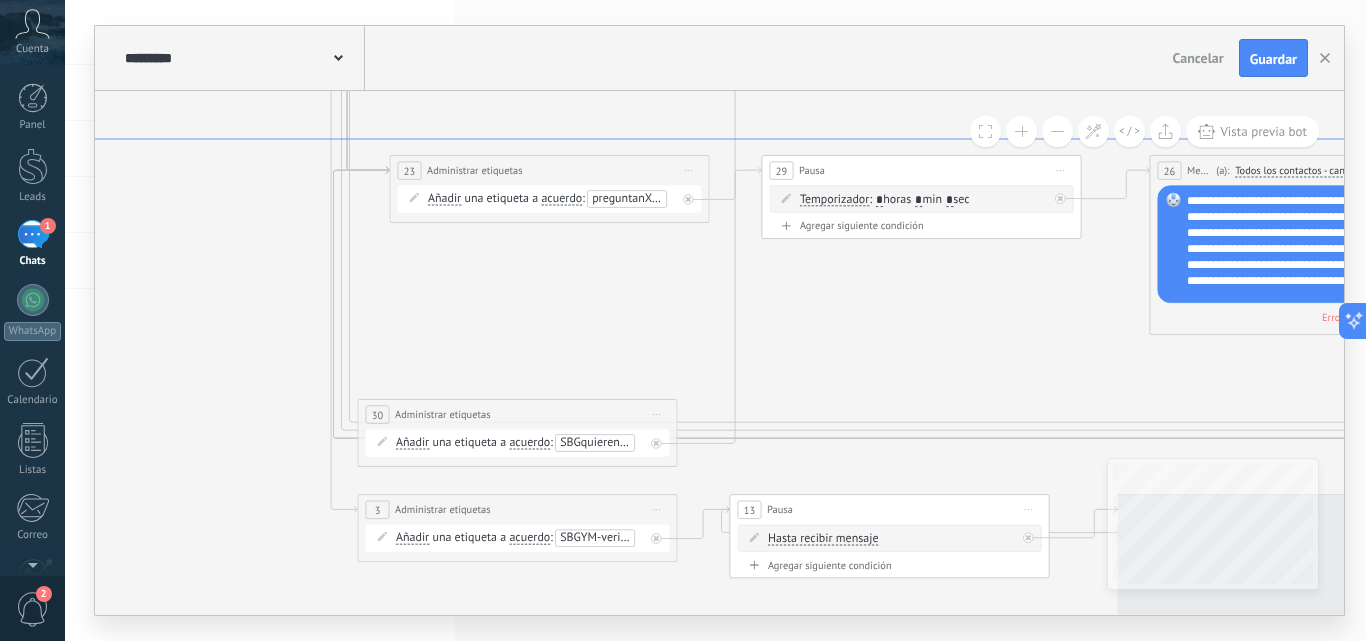 drag, startPoint x: 773, startPoint y: 486, endPoint x: 571, endPoint y: 134, distance: 405.84235 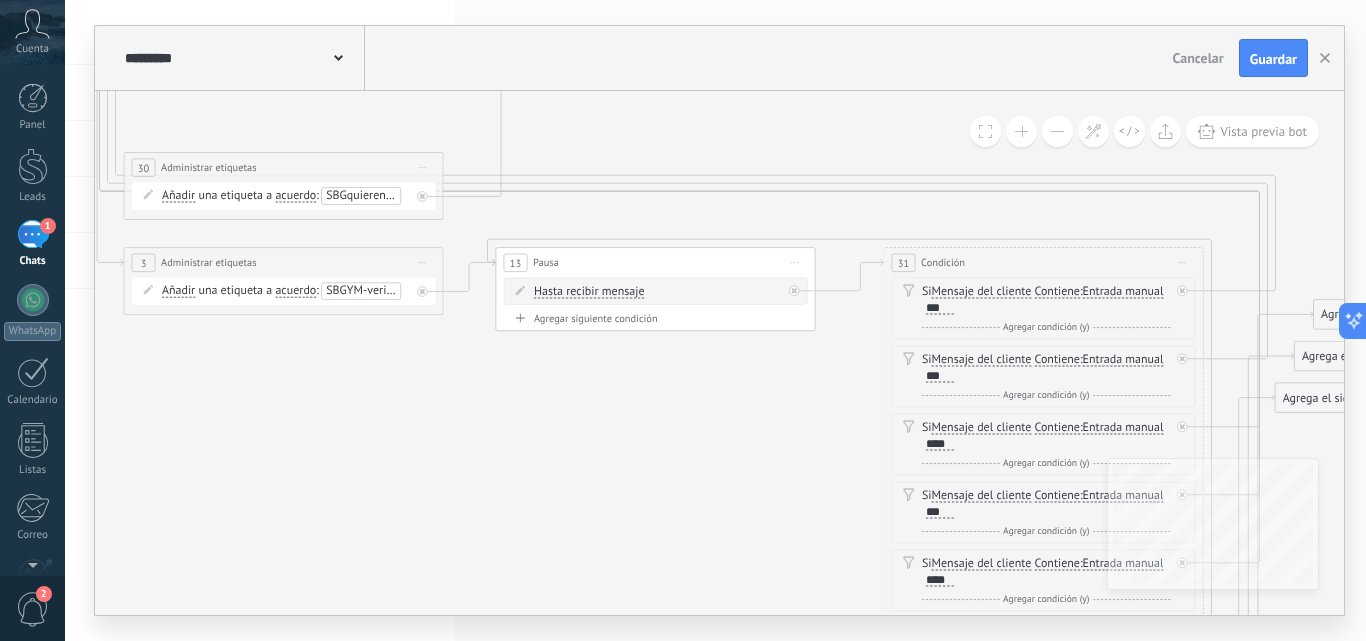 drag, startPoint x: 881, startPoint y: 421, endPoint x: 669, endPoint y: 213, distance: 296.99832 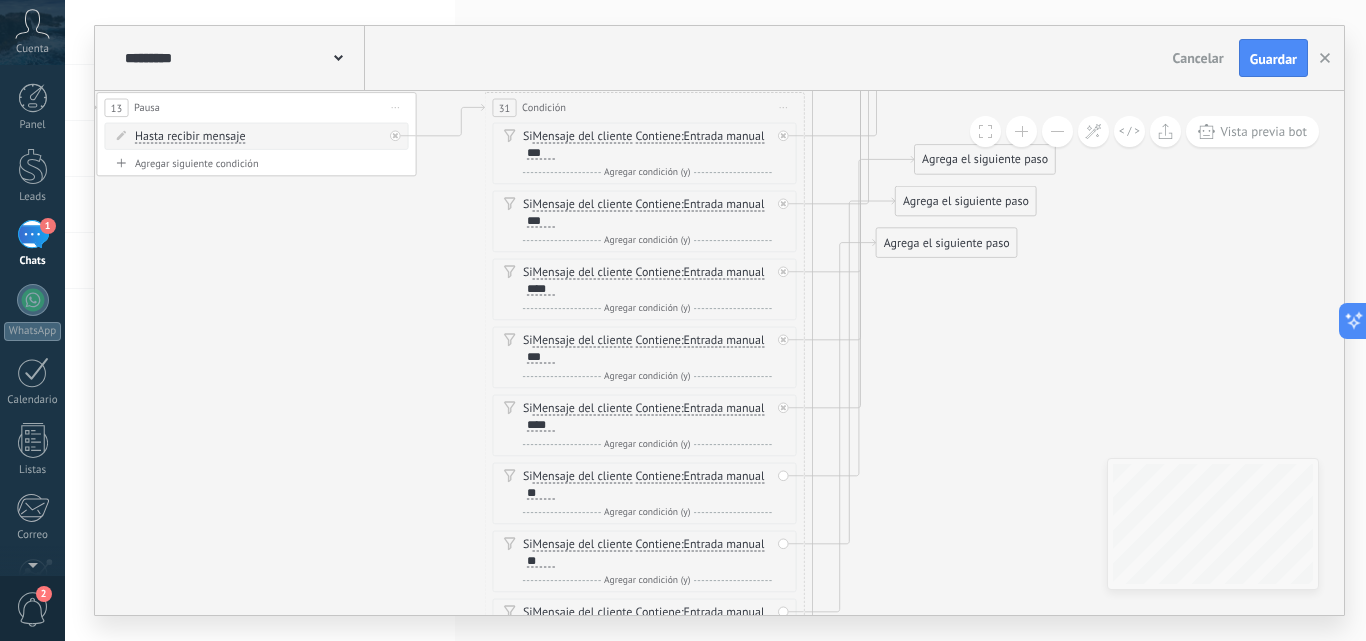 drag, startPoint x: 769, startPoint y: 437, endPoint x: 370, endPoint y: 282, distance: 428.04907 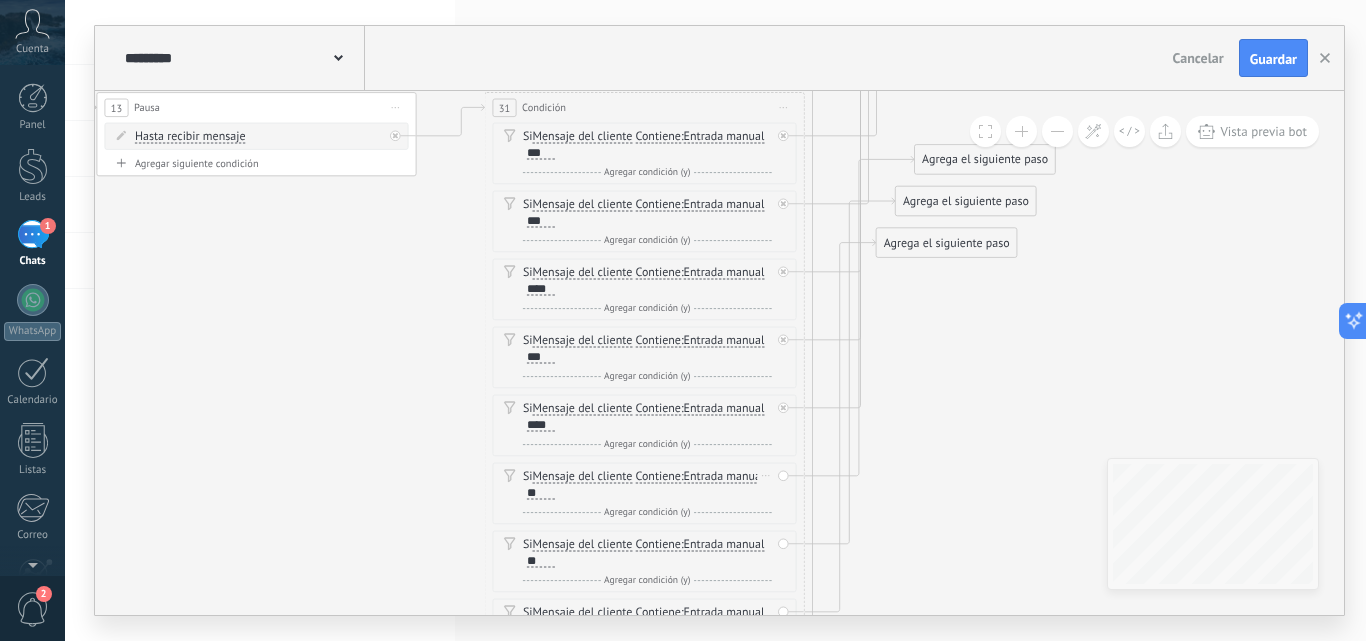 click on "Borrar" at bounding box center [766, 475] 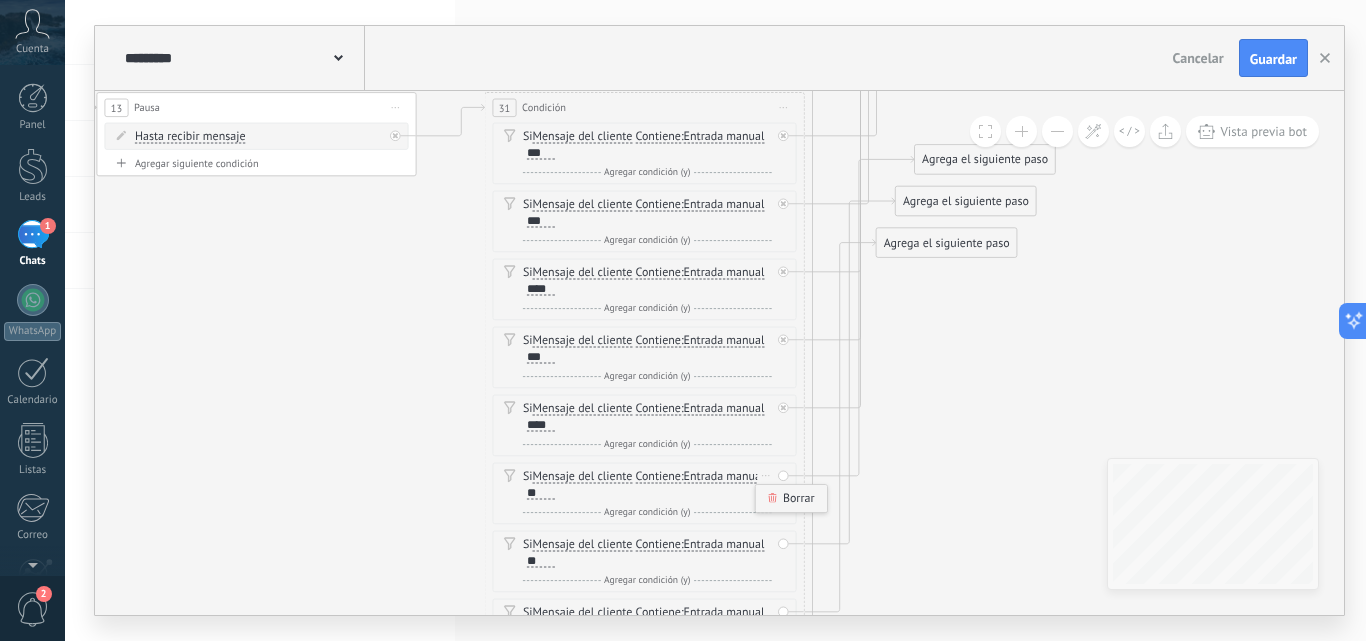 click on "Borrar" at bounding box center (791, 498) 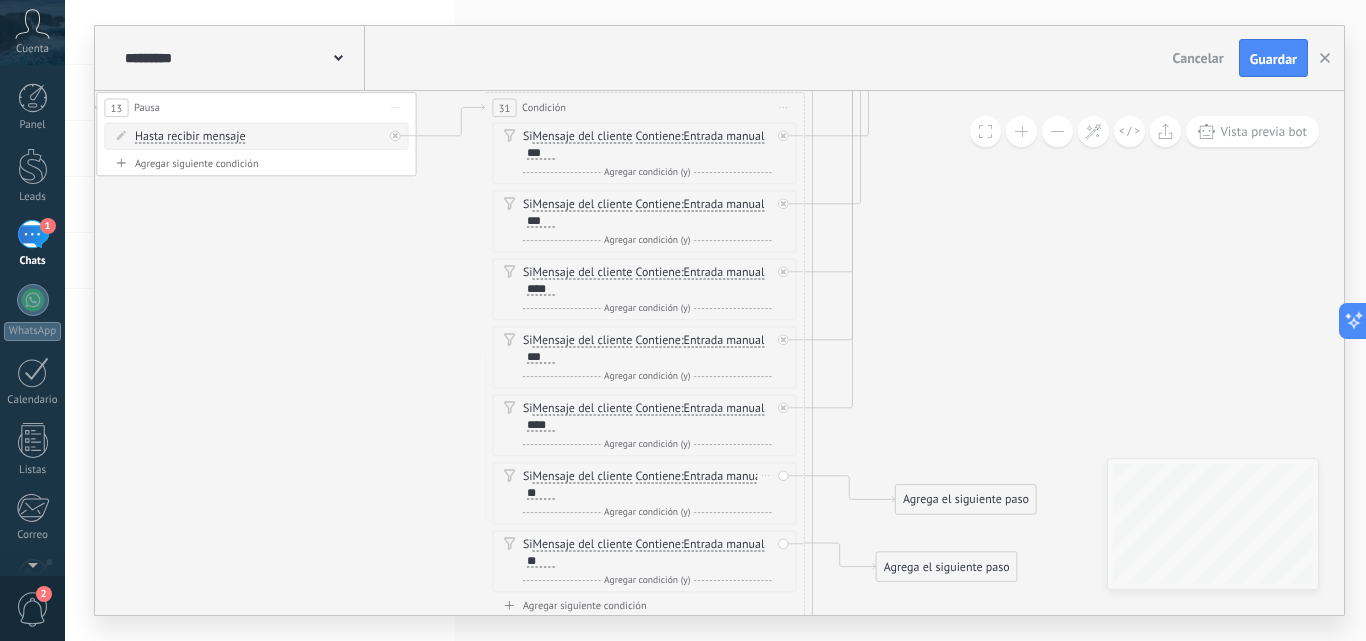 click on "Borrar" at bounding box center (766, 475) 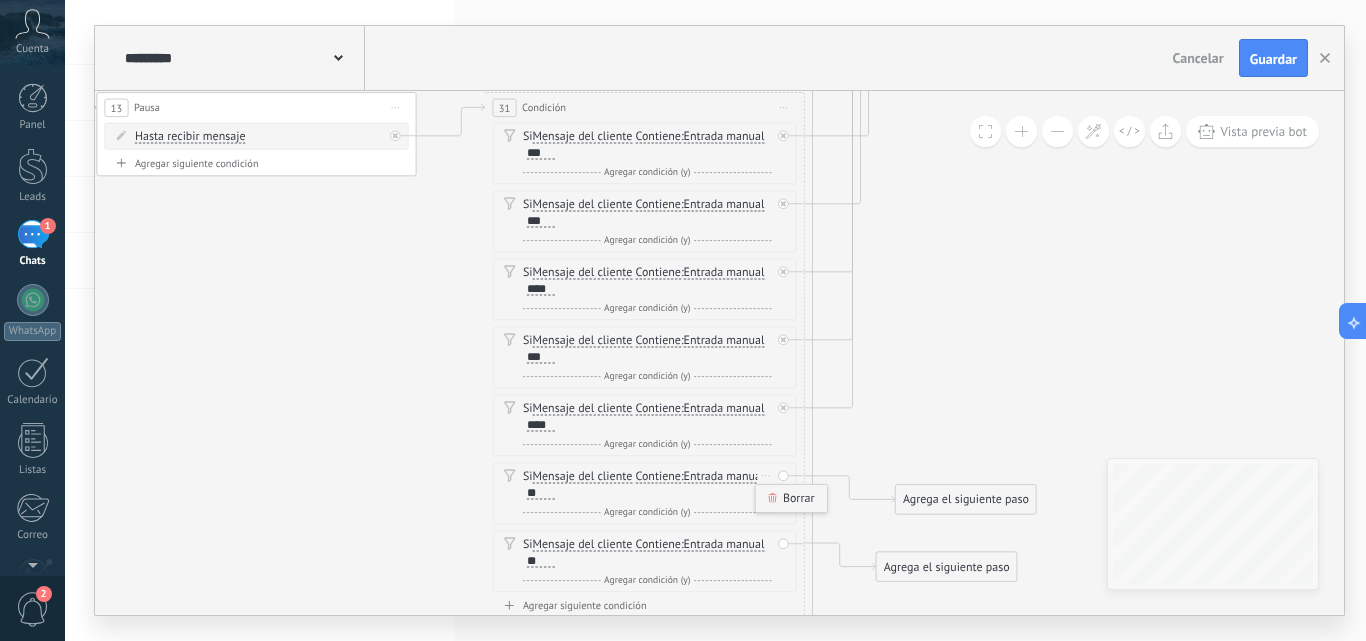 click 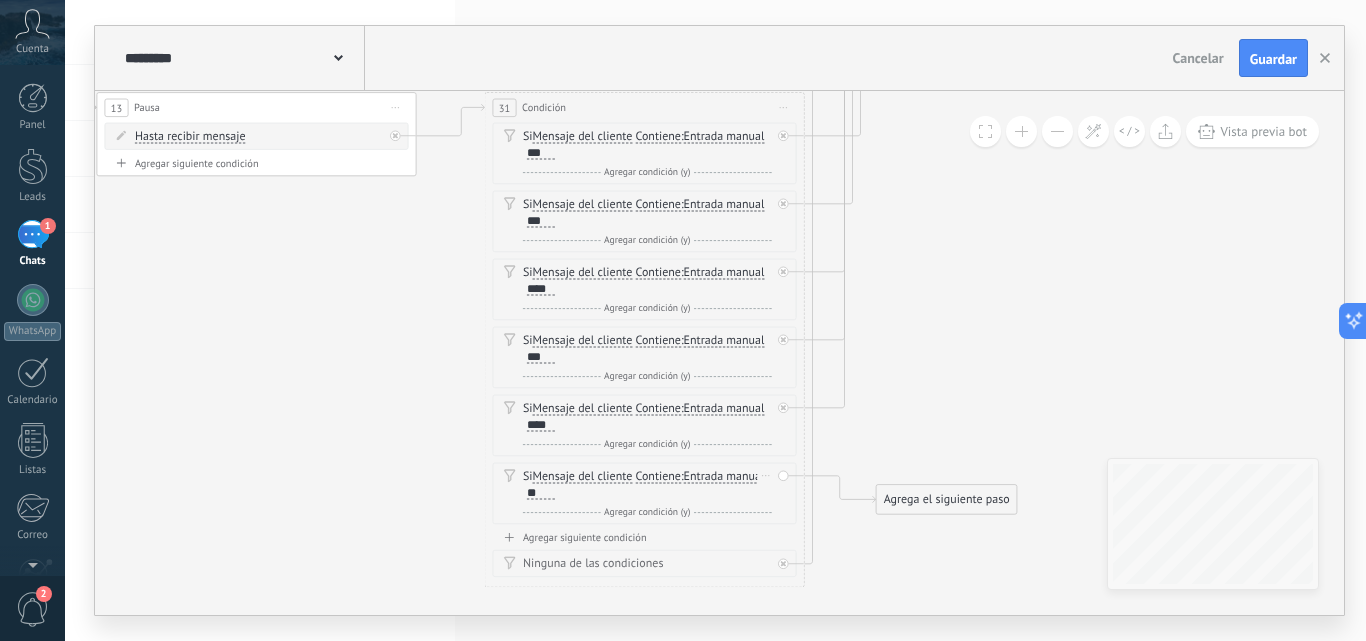 click on "Borrar" at bounding box center [766, 475] 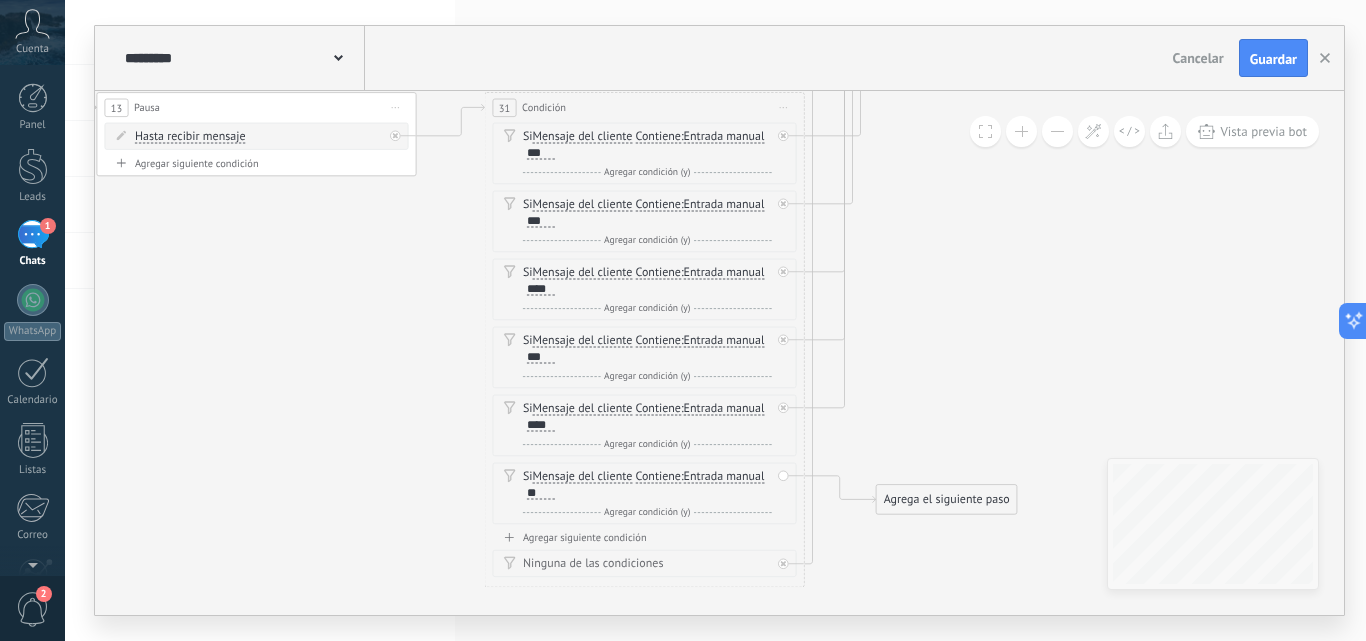 click 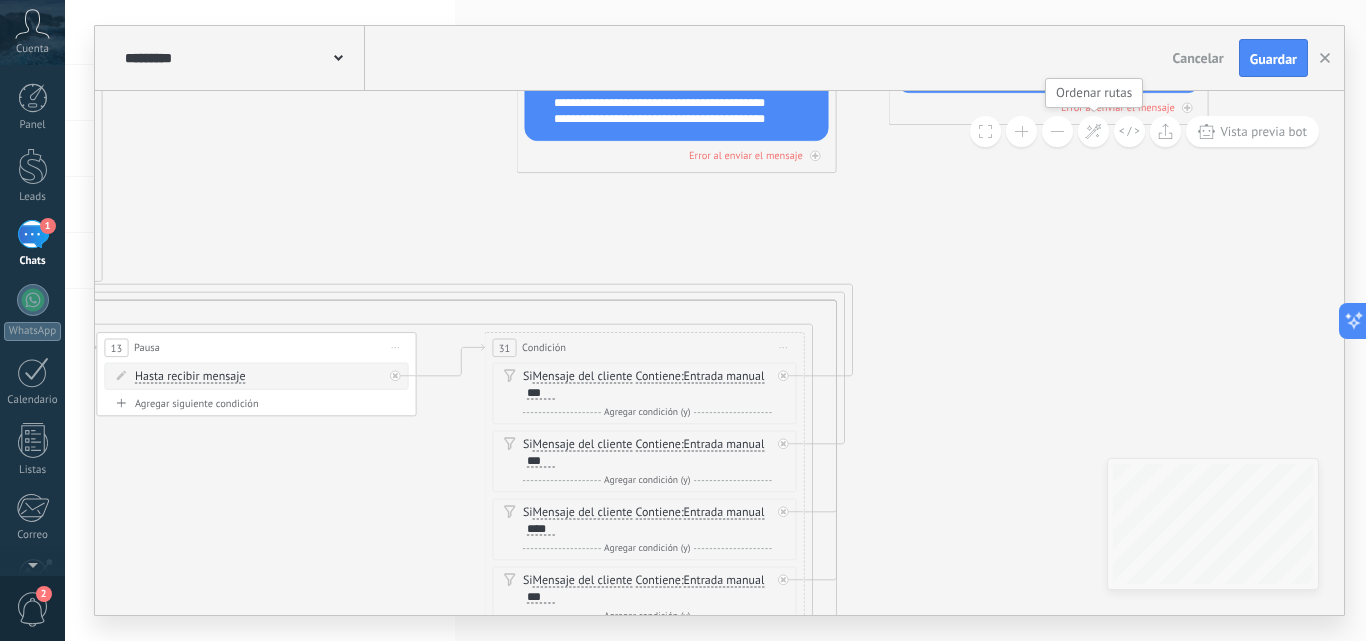 click at bounding box center (1093, 131) 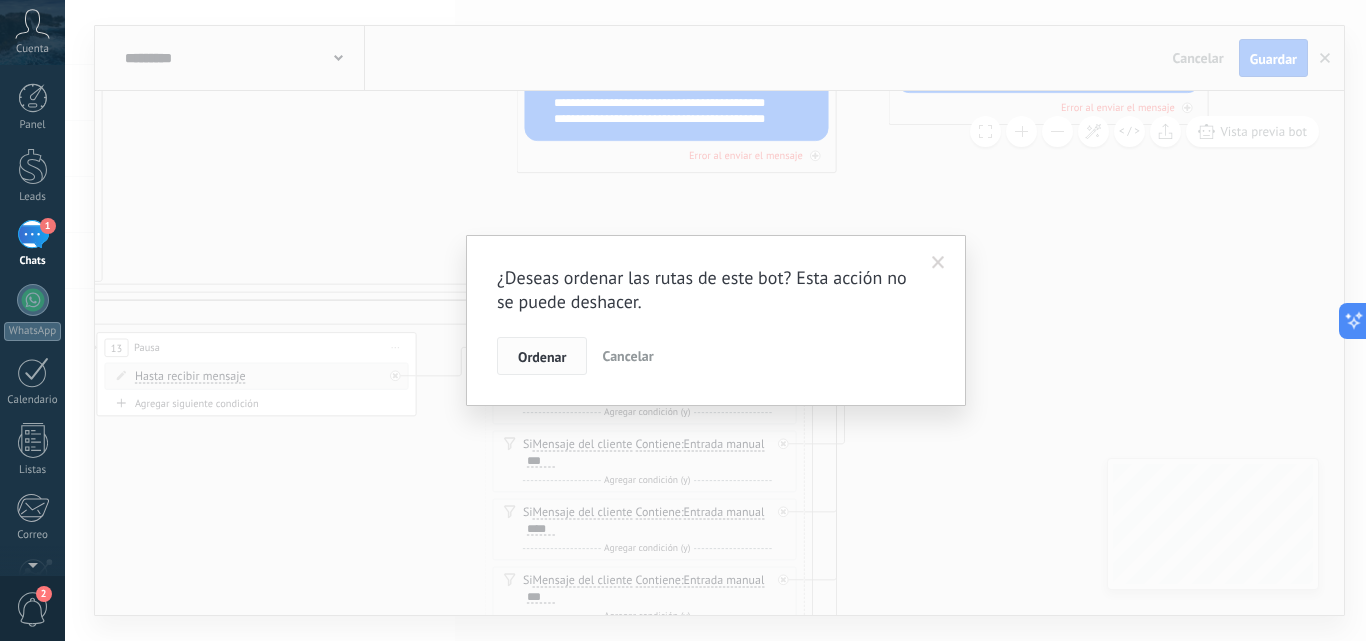 click on "Ordenar" at bounding box center [542, 357] 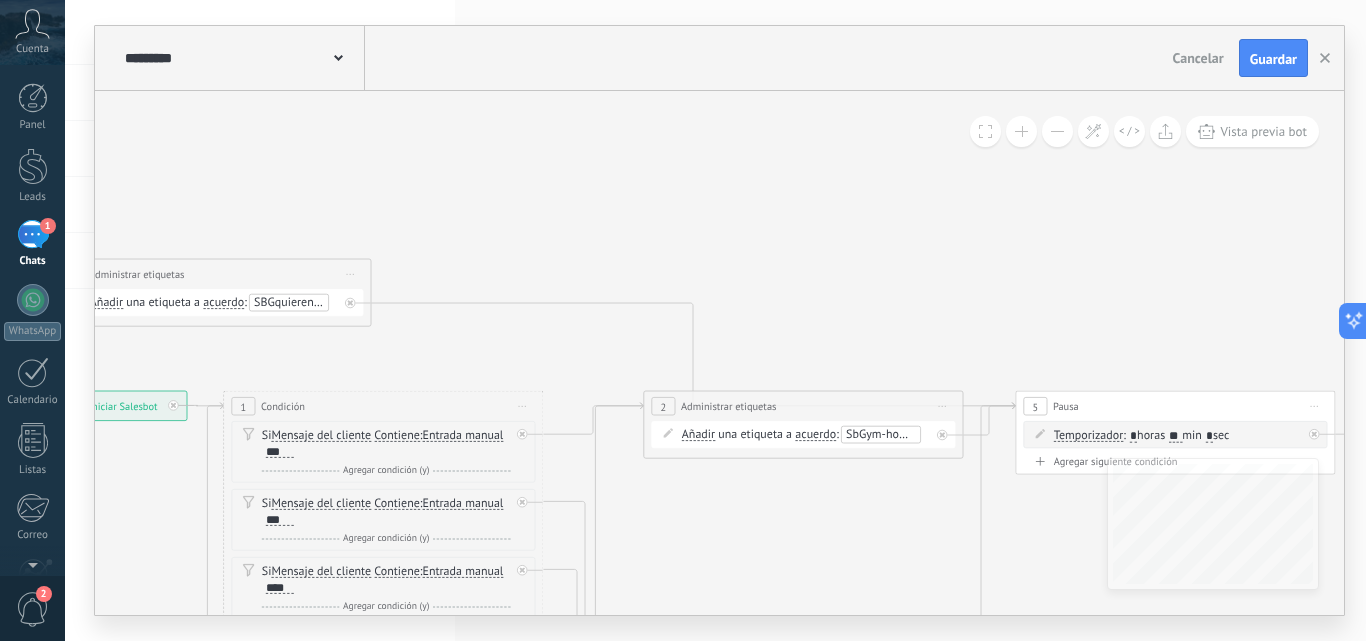 click 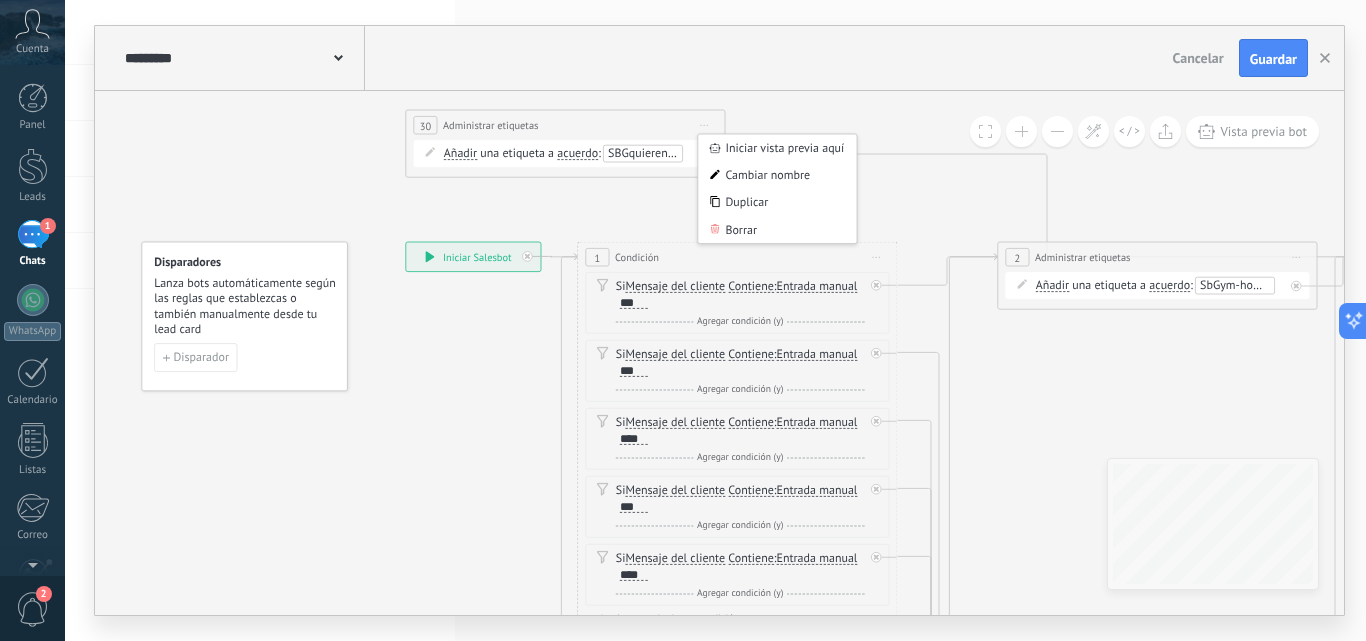 drag, startPoint x: 272, startPoint y: 356, endPoint x: 626, endPoint y: 207, distance: 384.0794 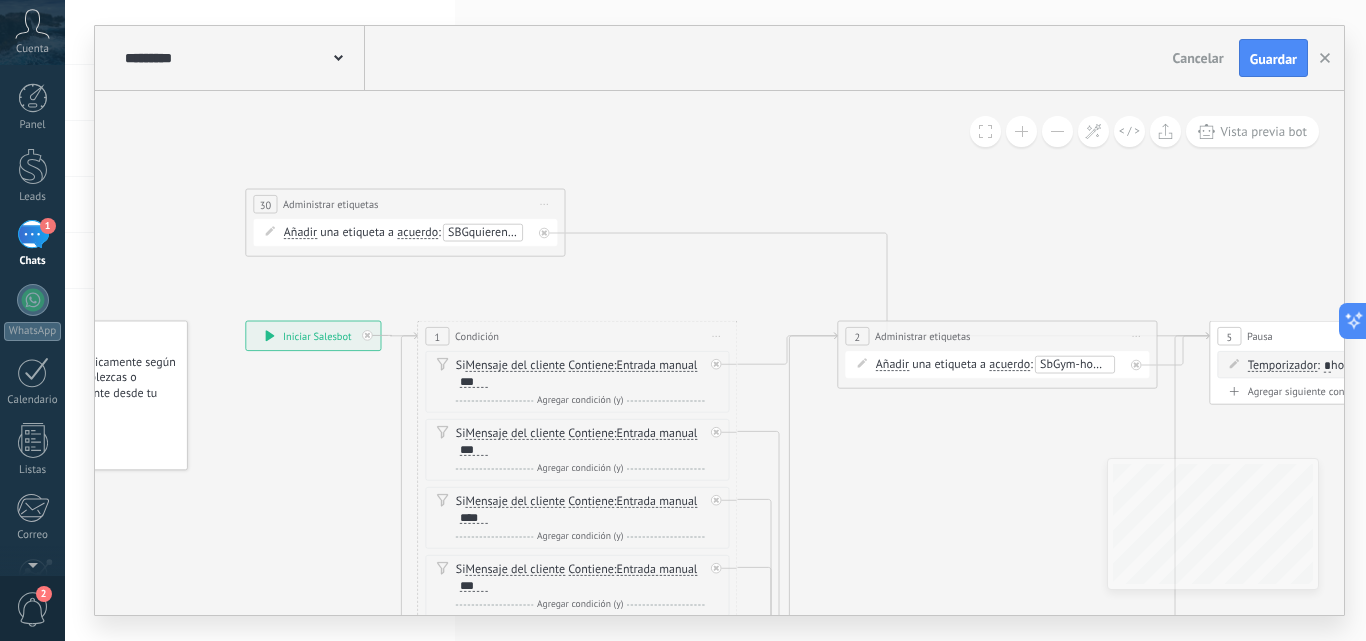 drag, startPoint x: 1151, startPoint y: 415, endPoint x: 991, endPoint y: 494, distance: 178.44046 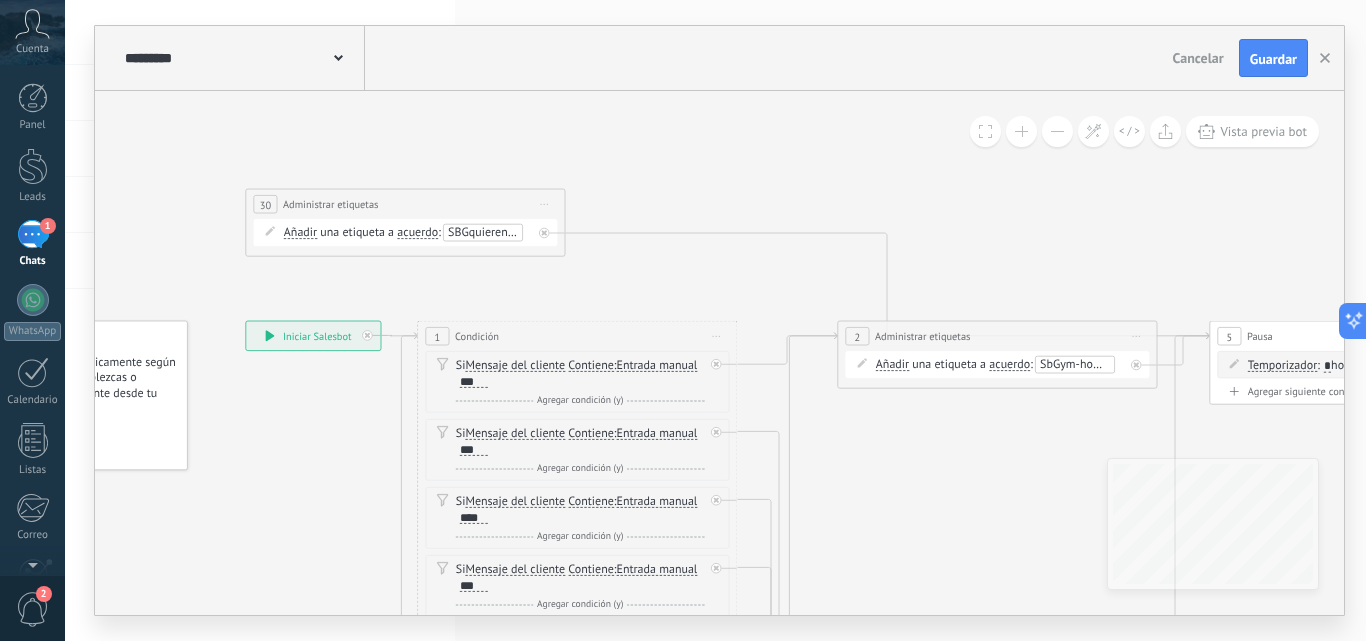 click 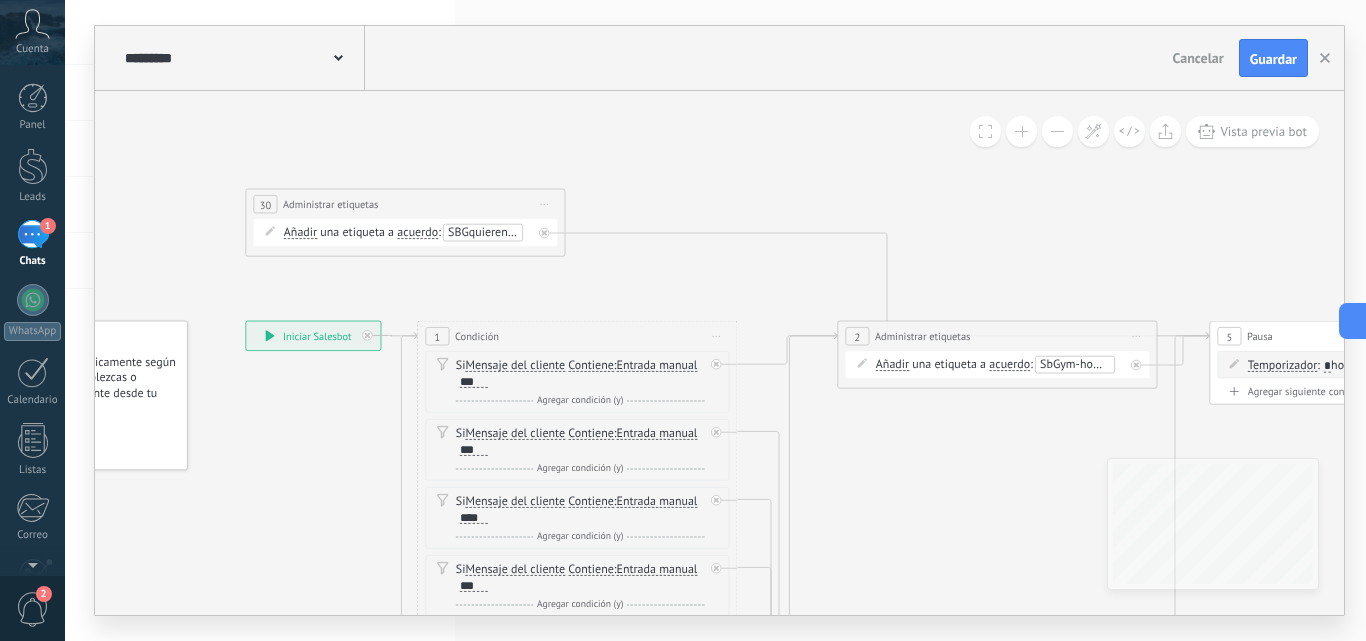 click on "Iniciar vista previa aquí
Cambiar nombre
Duplicar
[GEOGRAPHIC_DATA]" at bounding box center (545, 204) 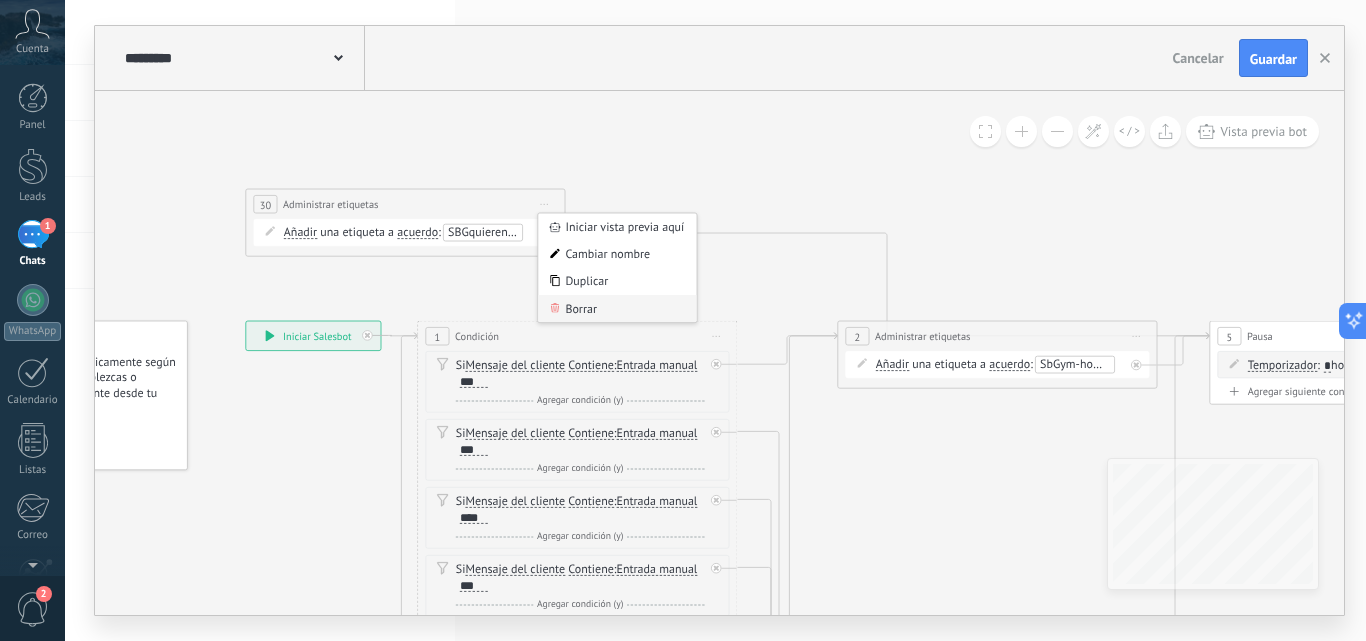 click on "Borrar" at bounding box center (617, 308) 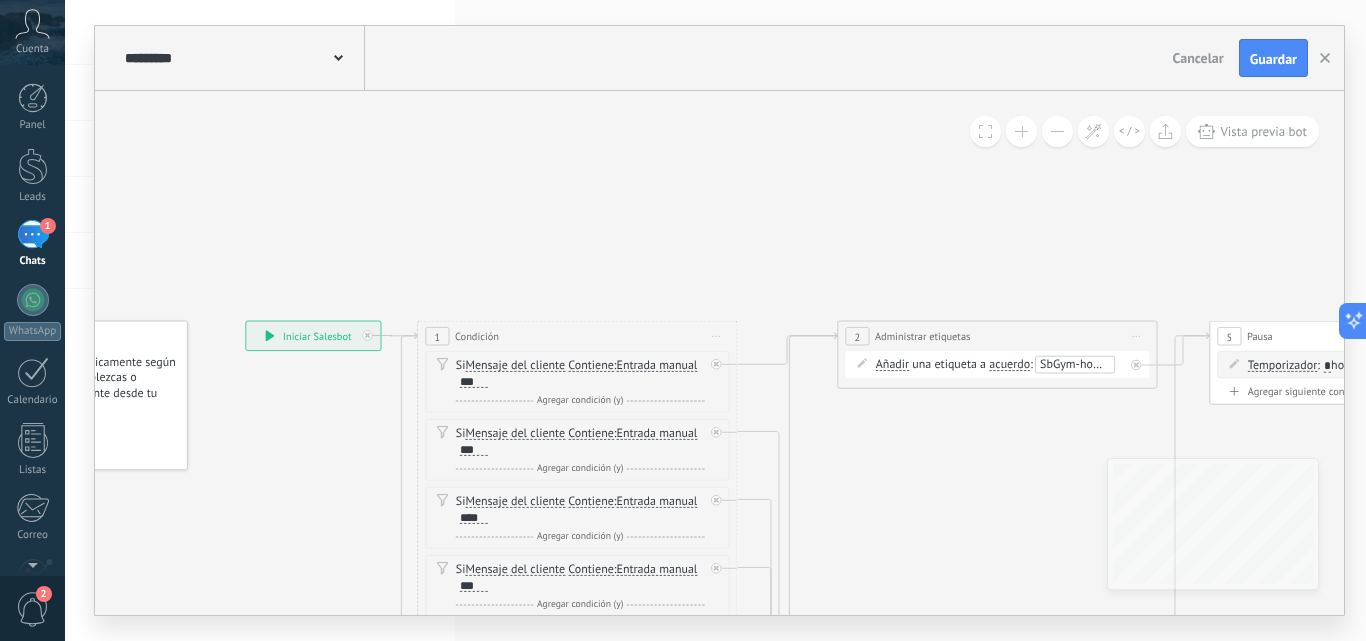 click 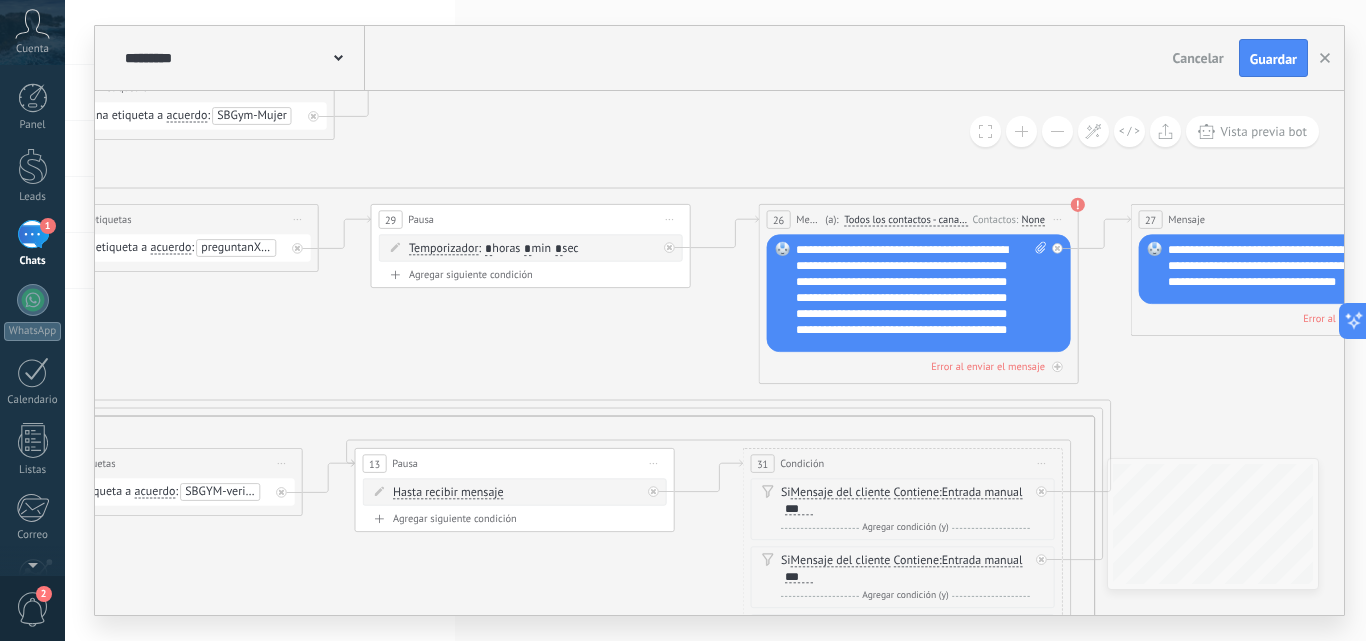 click on "None" at bounding box center (1033, 219) 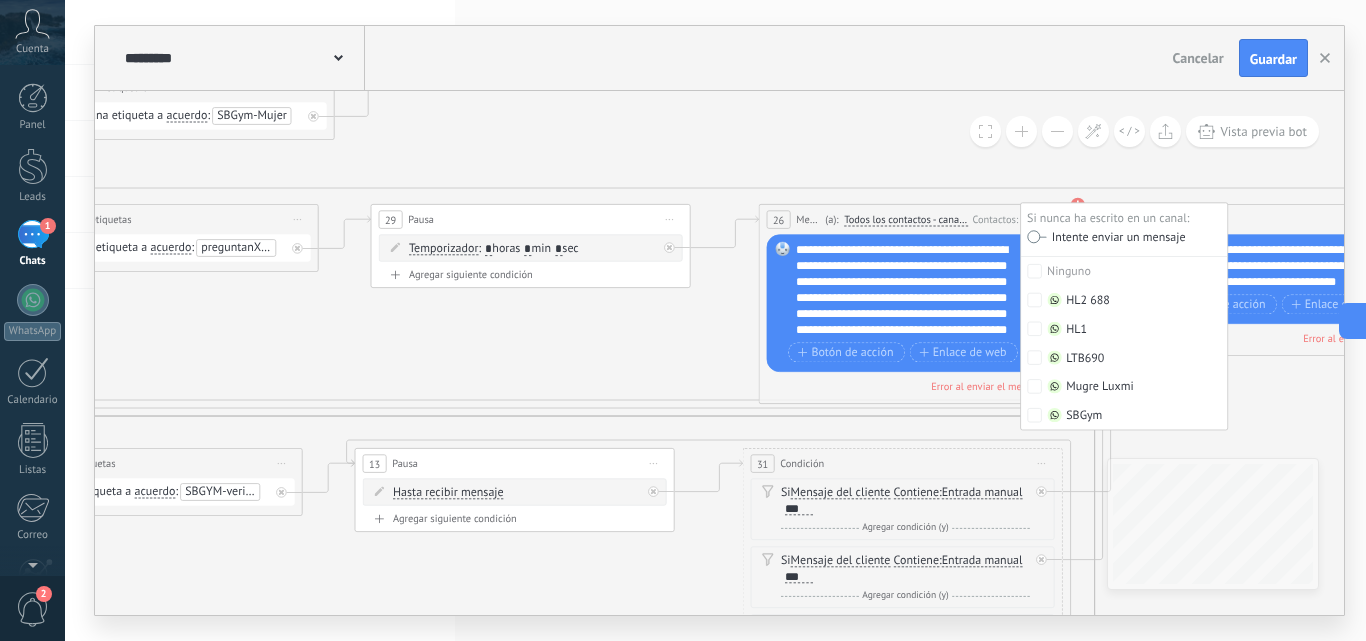 click 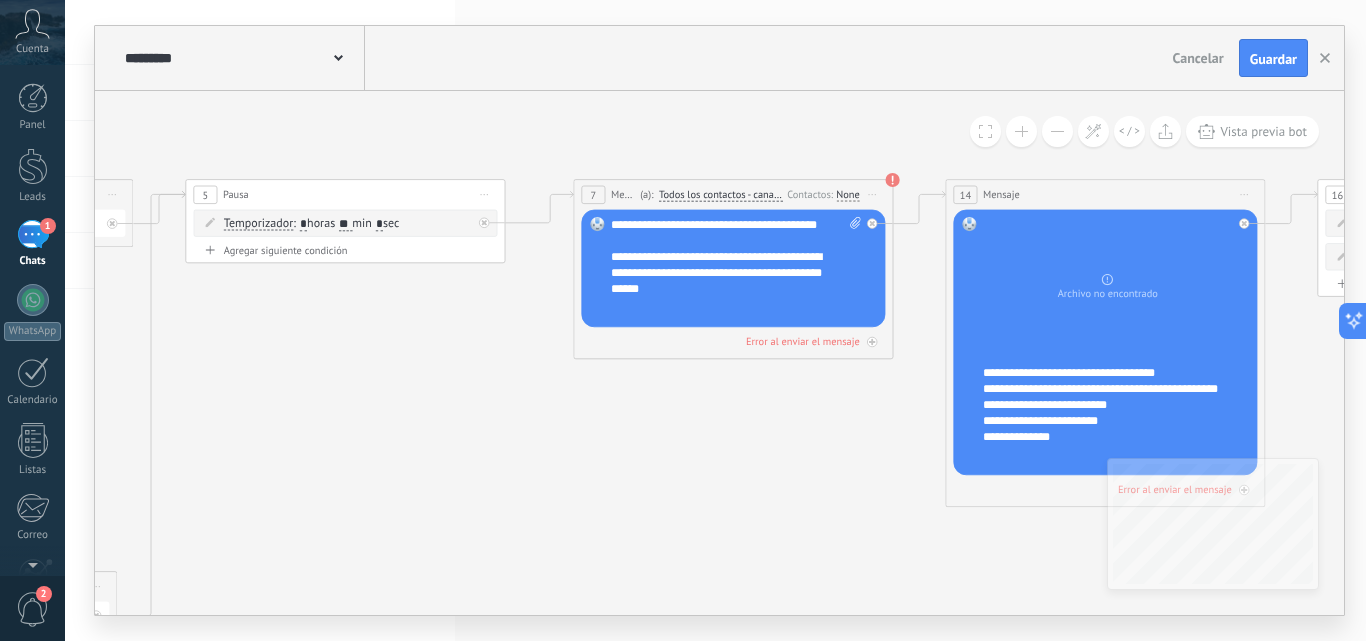 click on "None" at bounding box center (848, 194) 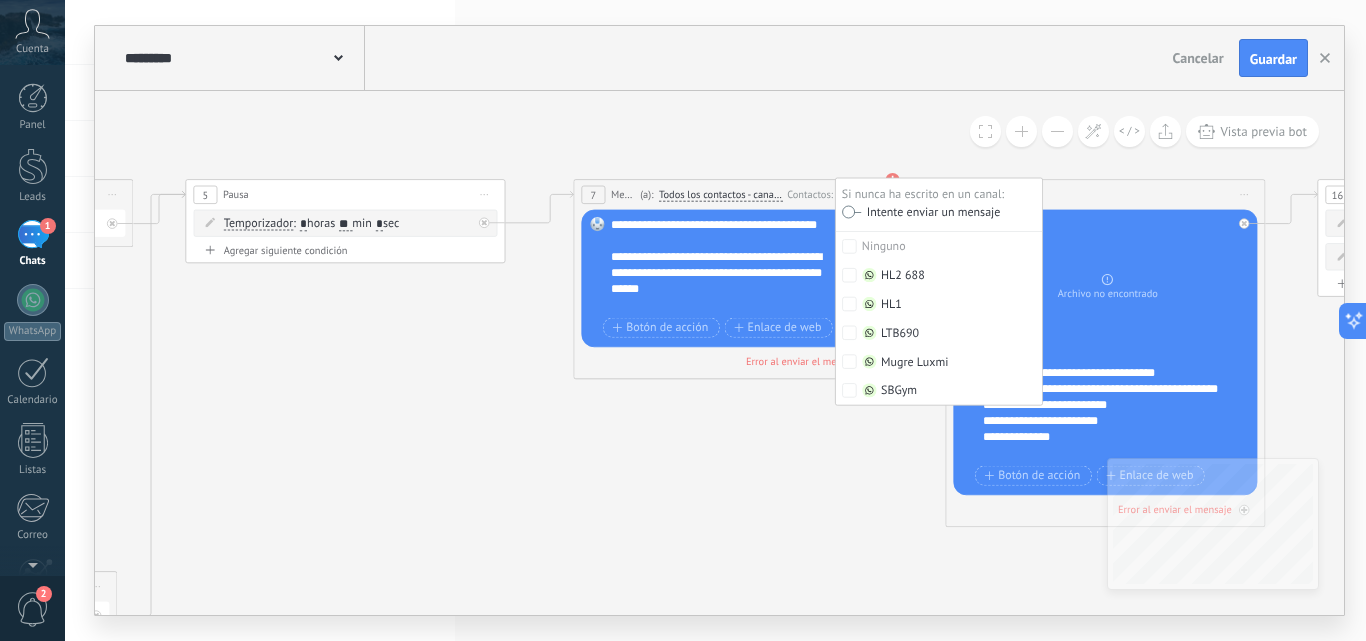 click 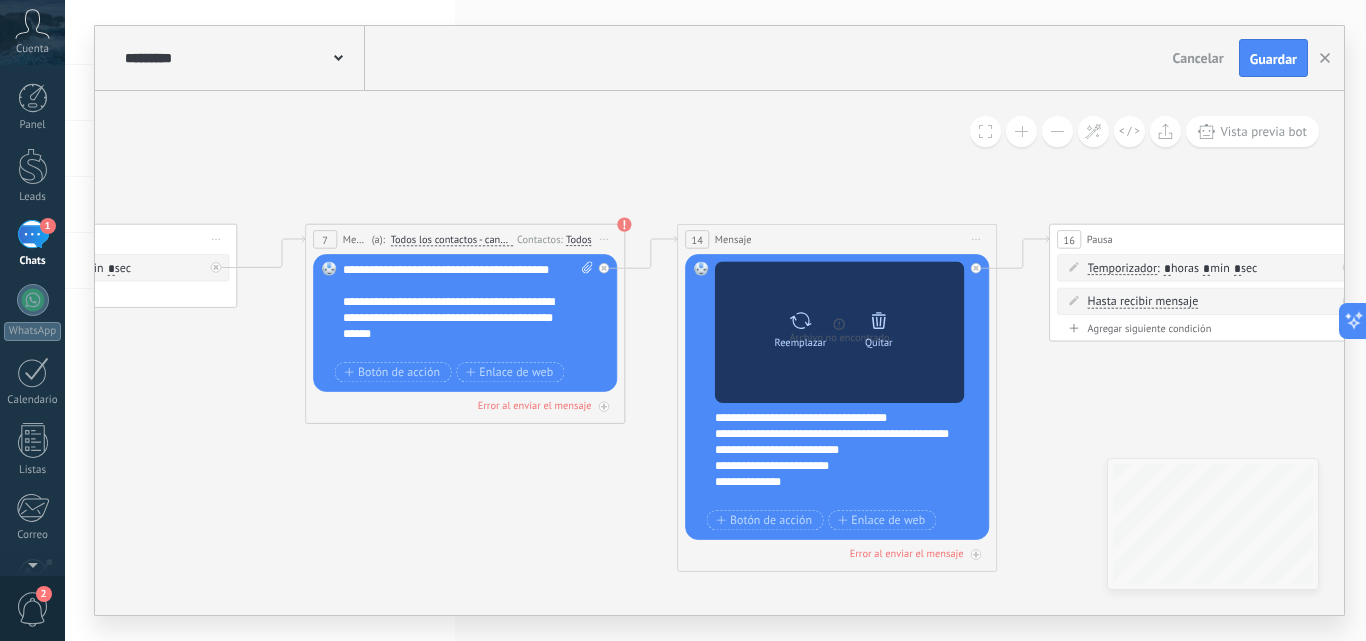 click 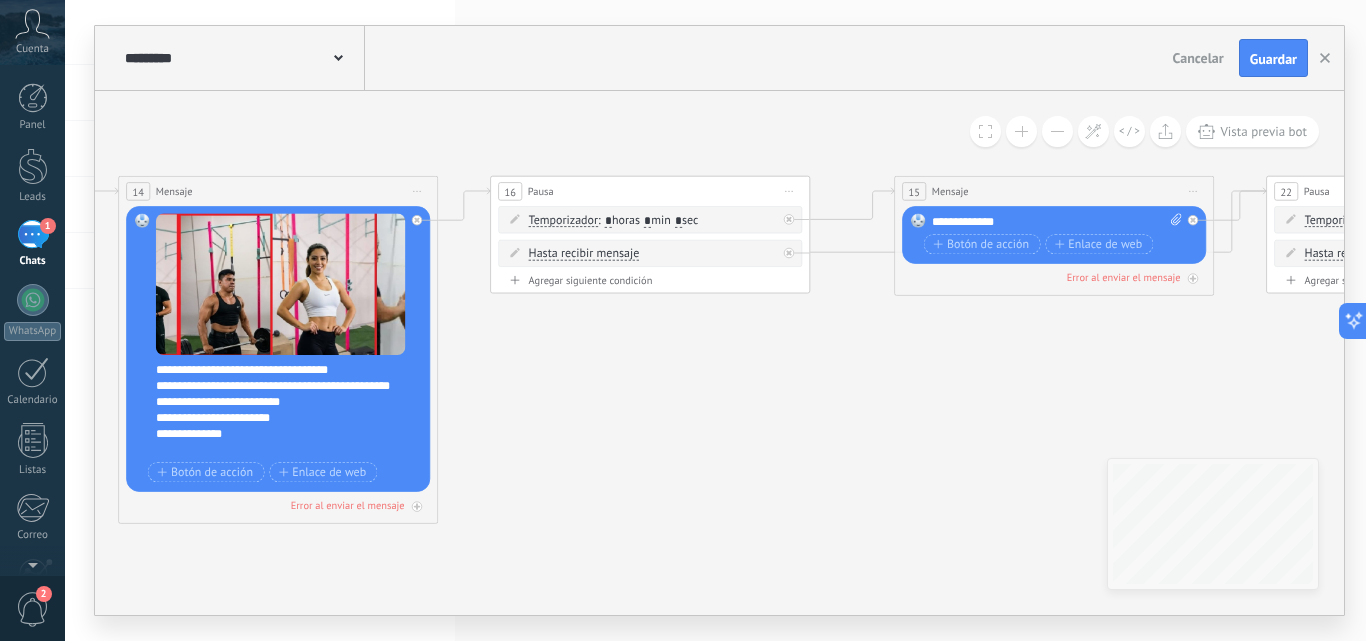 drag, startPoint x: 1183, startPoint y: 397, endPoint x: 624, endPoint y: 349, distance: 561.05707 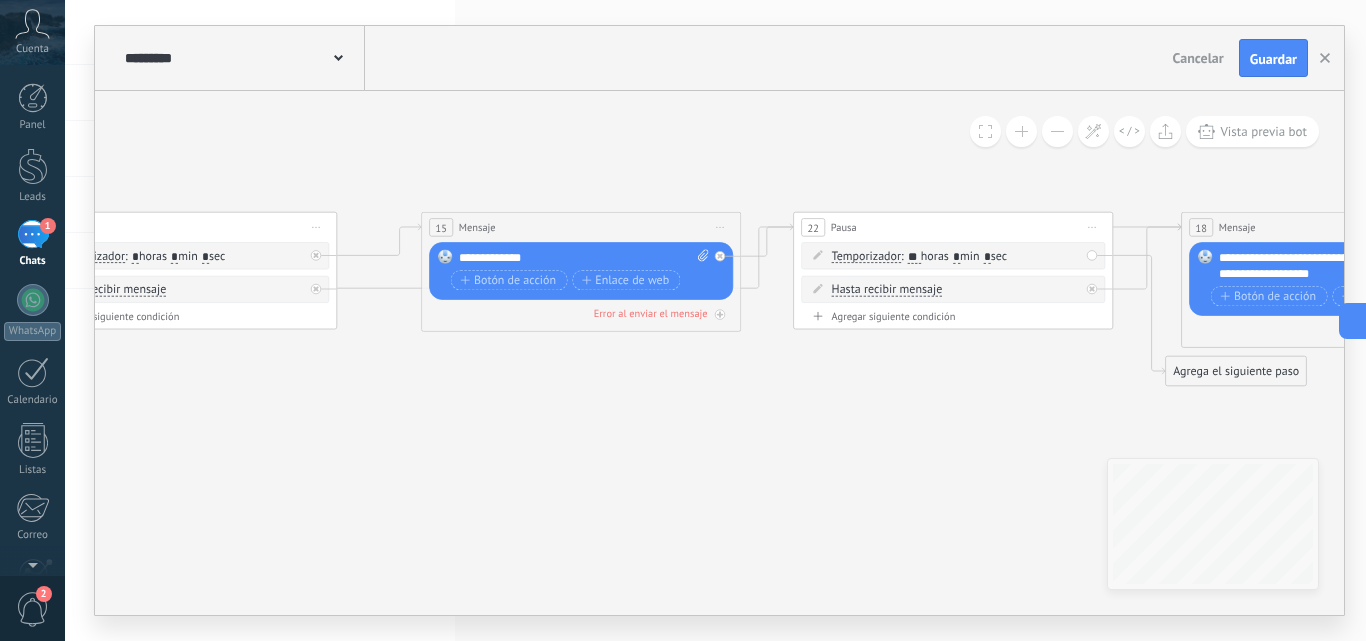 drag, startPoint x: 1178, startPoint y: 357, endPoint x: 705, endPoint y: 393, distance: 474.368 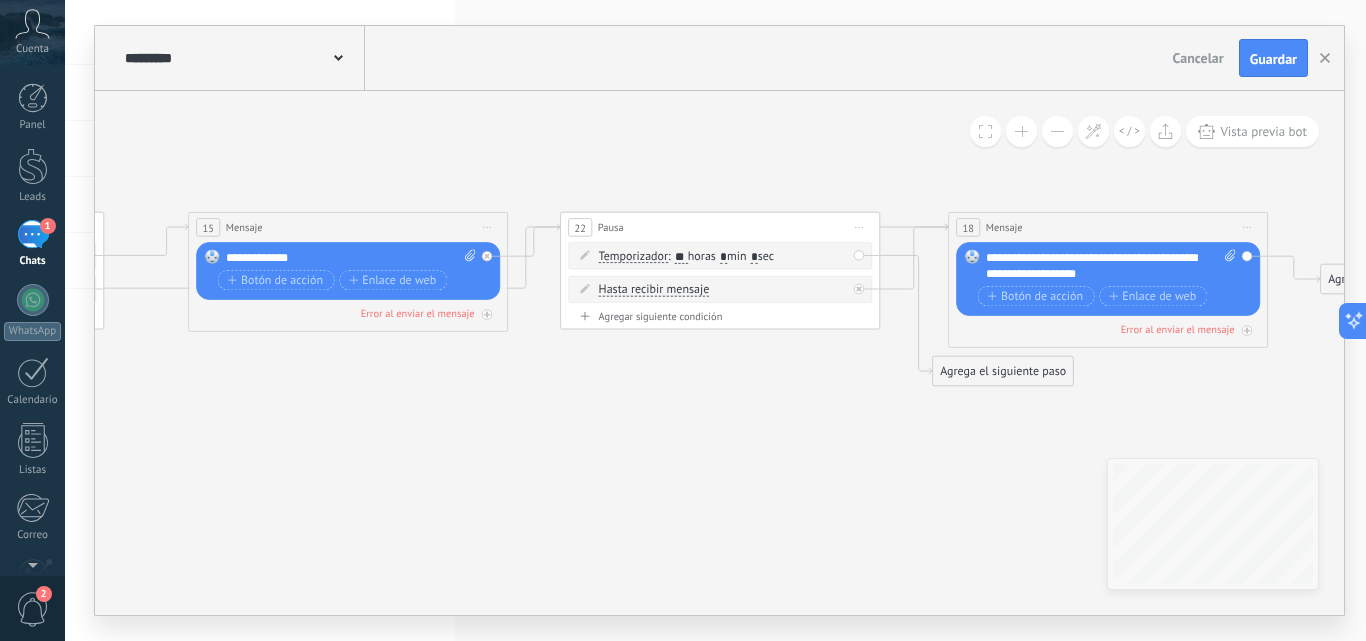 scroll, scrollTop: 0, scrollLeft: 0, axis: both 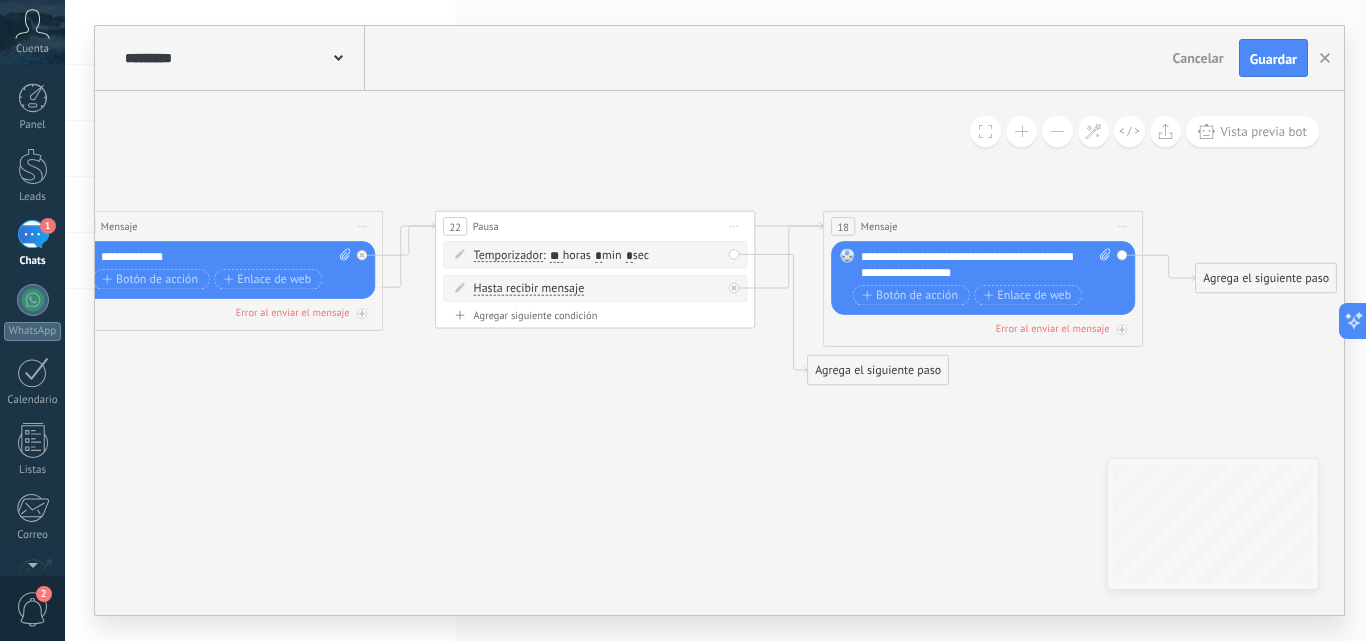 click 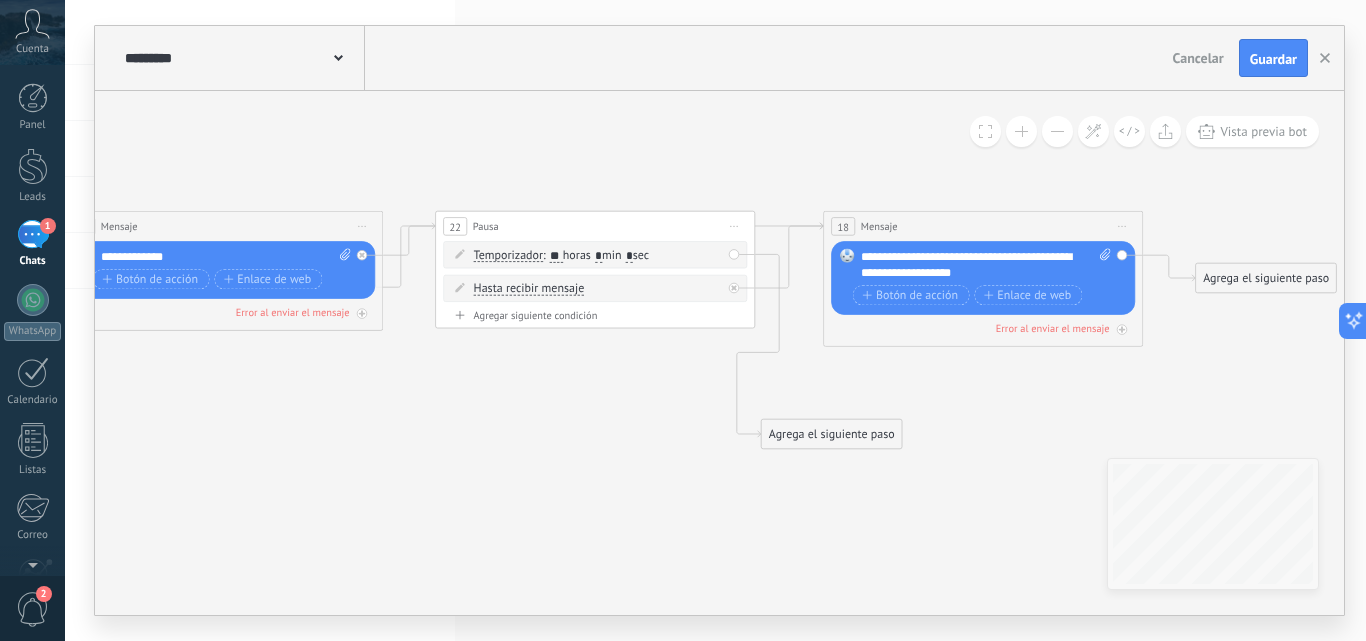 drag, startPoint x: 869, startPoint y: 372, endPoint x: 823, endPoint y: 436, distance: 78.81624 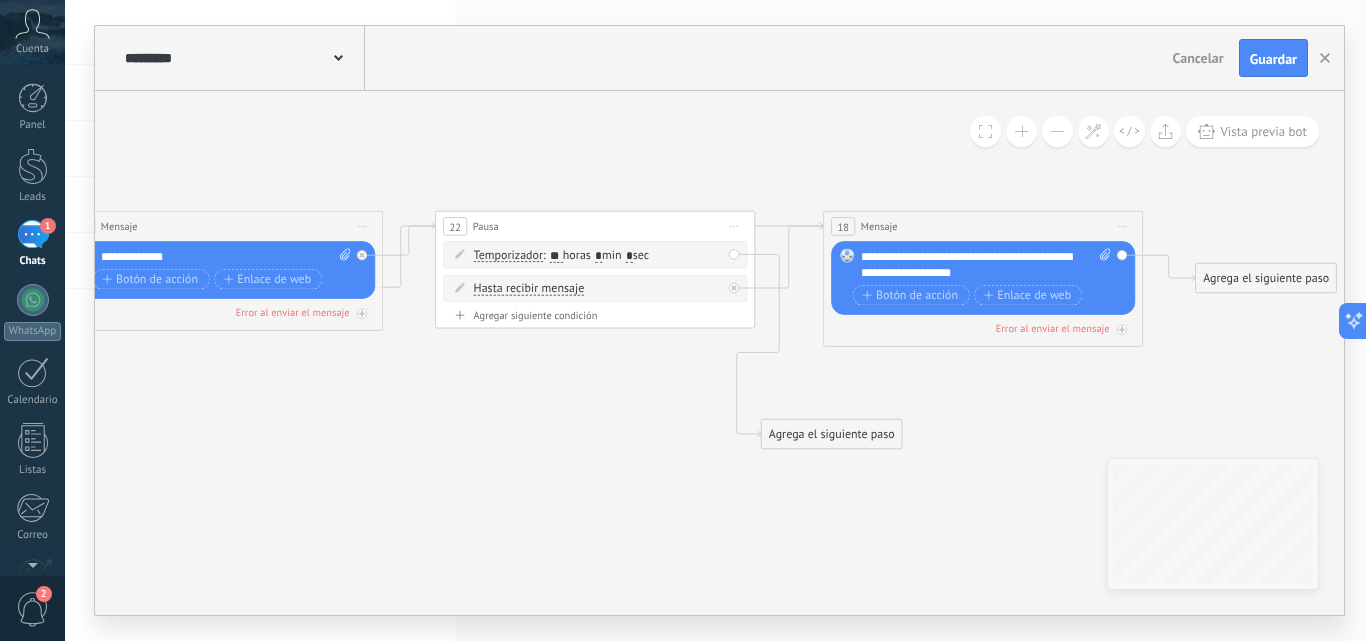 click on "Agrega el siguiente paso" at bounding box center [832, 434] 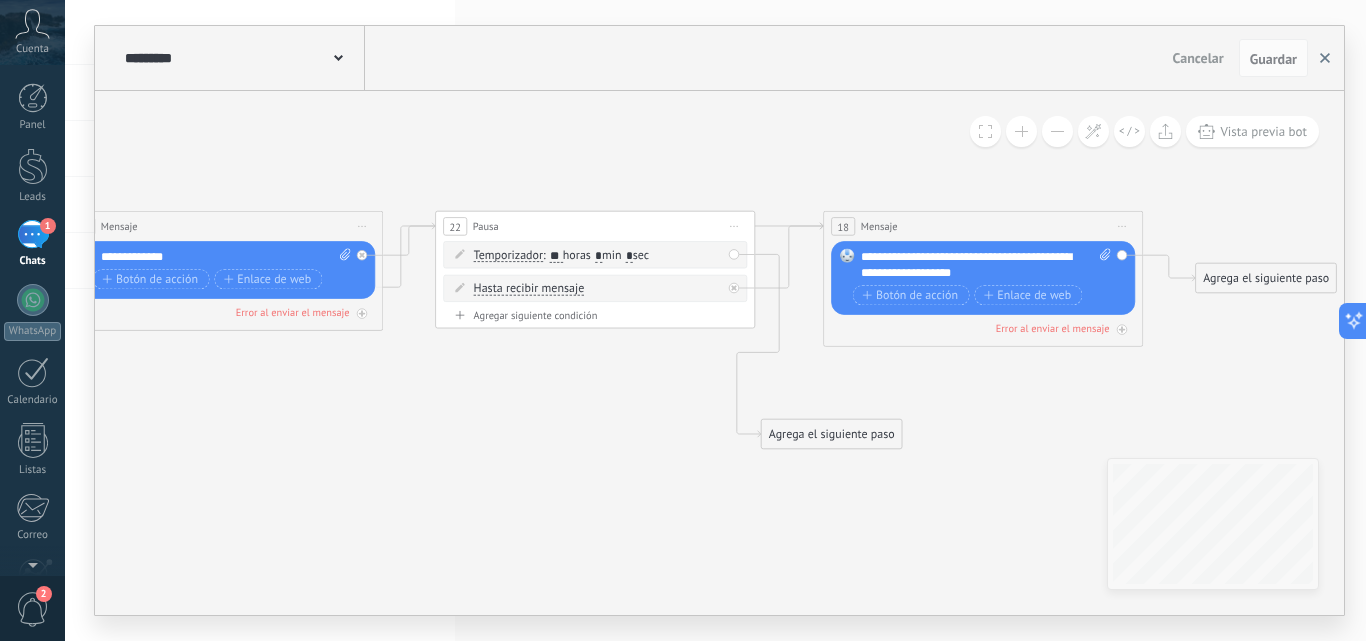 click 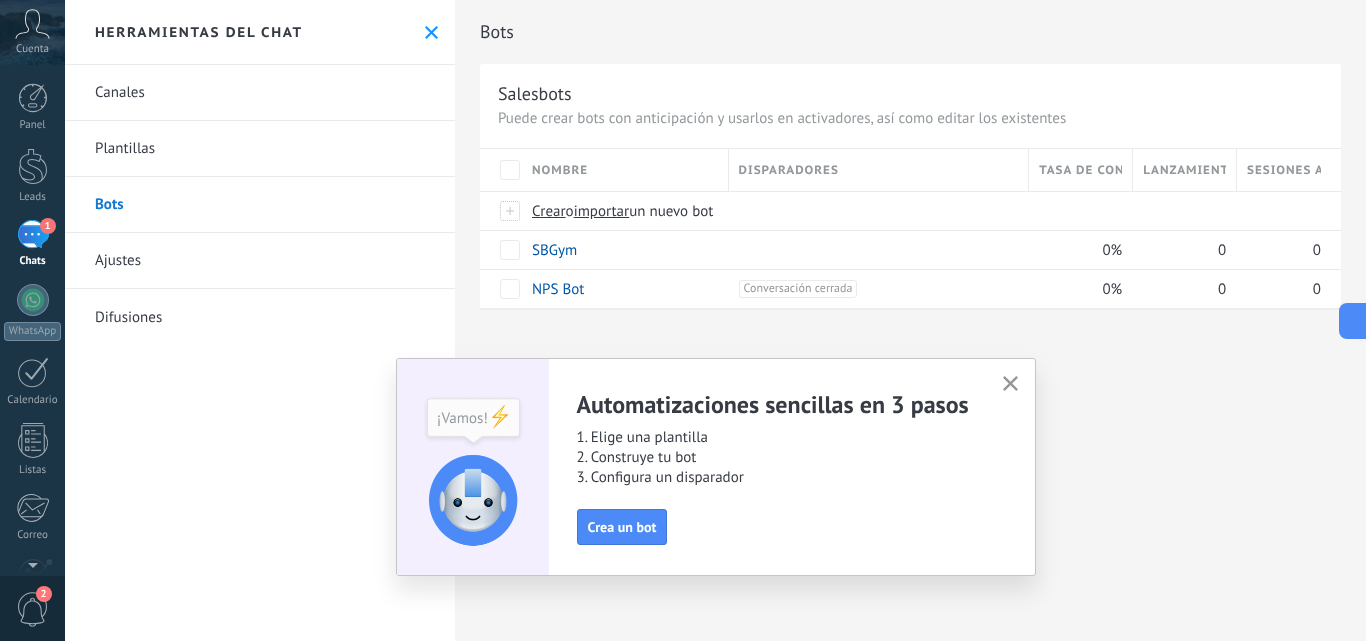 click 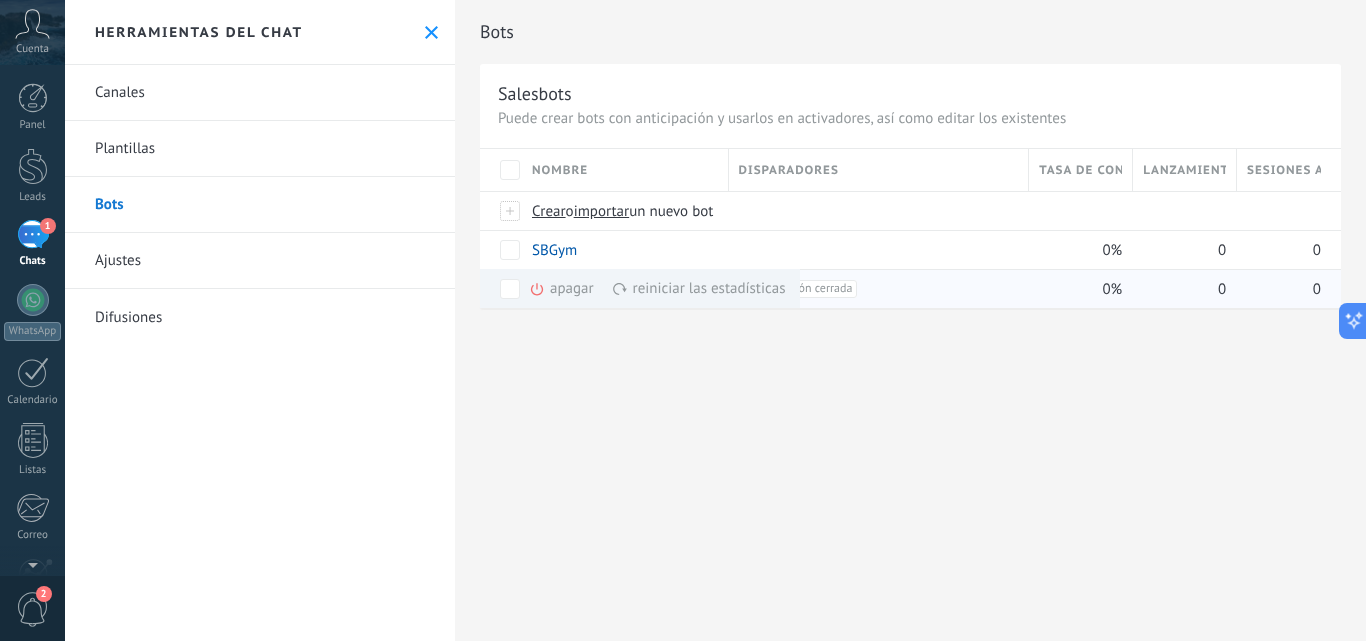 click on "apagar màs" at bounding box center (595, 288) 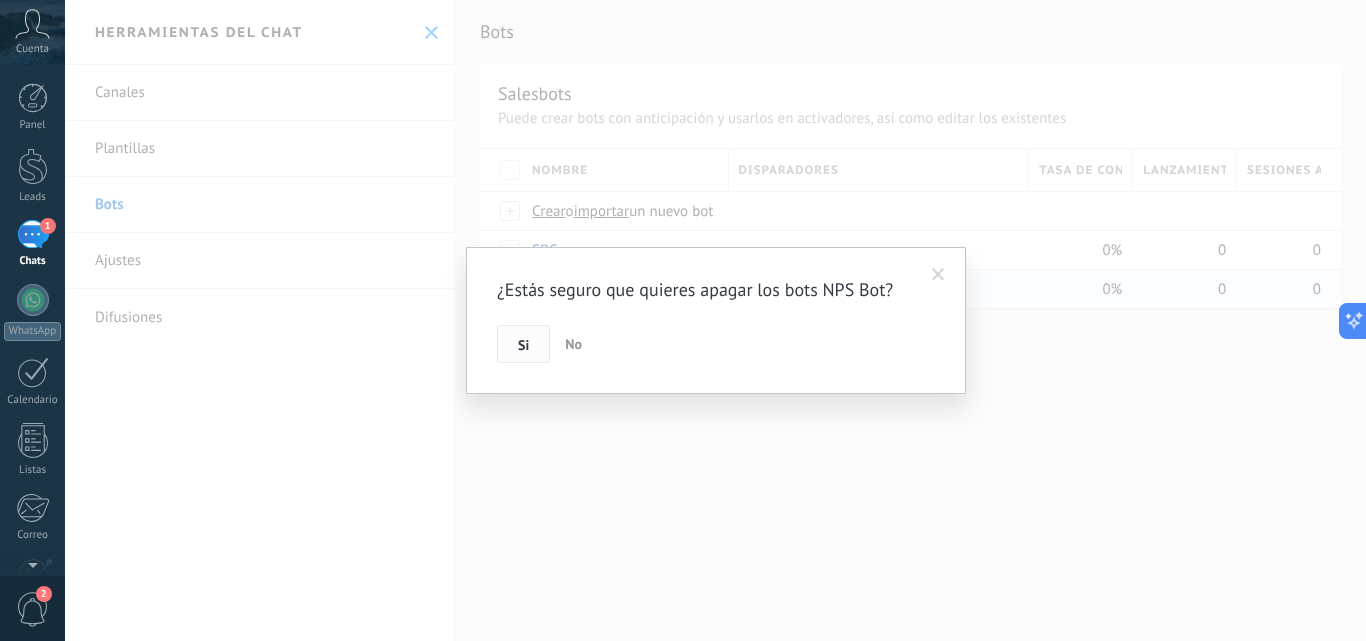 click on "Si" at bounding box center (523, 344) 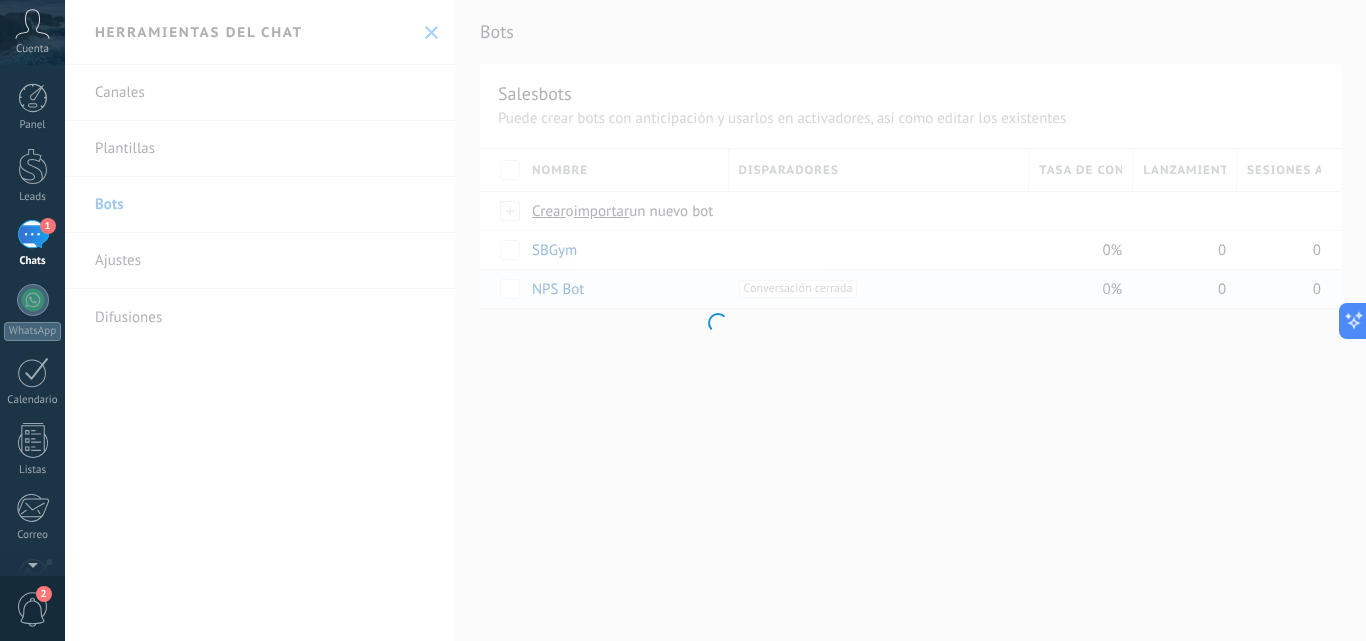 click on "¿Estás seguro que quieres apagar los bots NPS Bot? Si No" at bounding box center [715, 320] 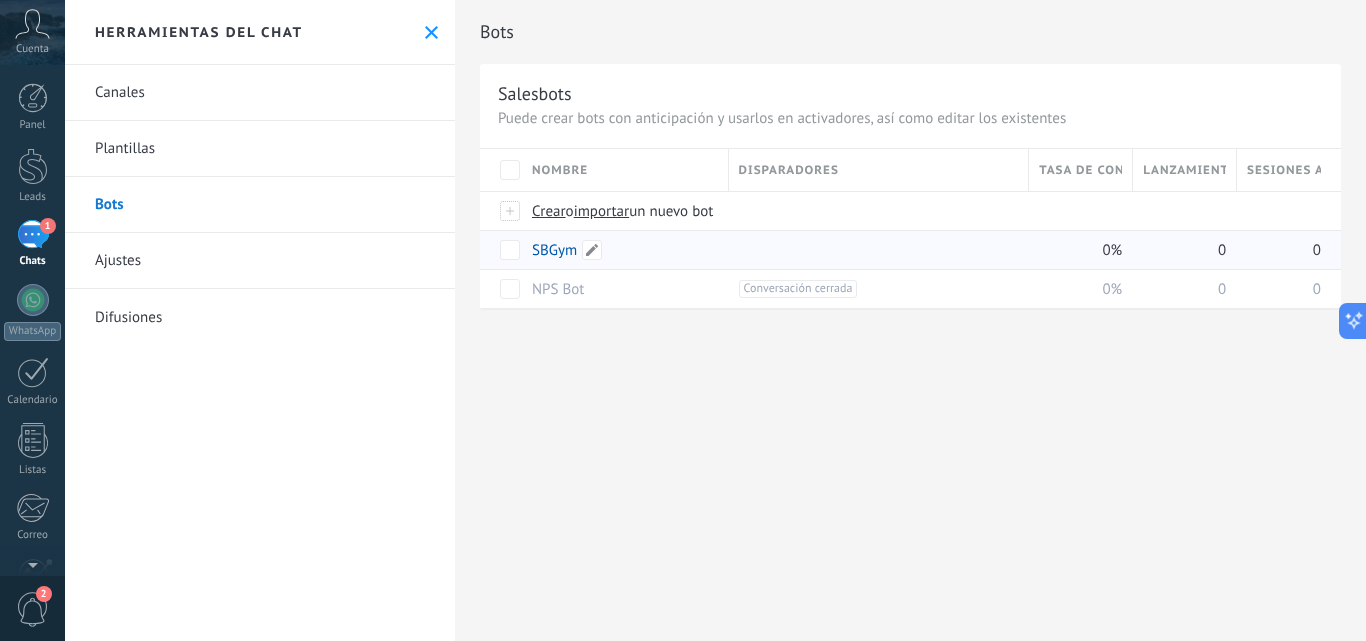click on "SBGym" at bounding box center (554, 250) 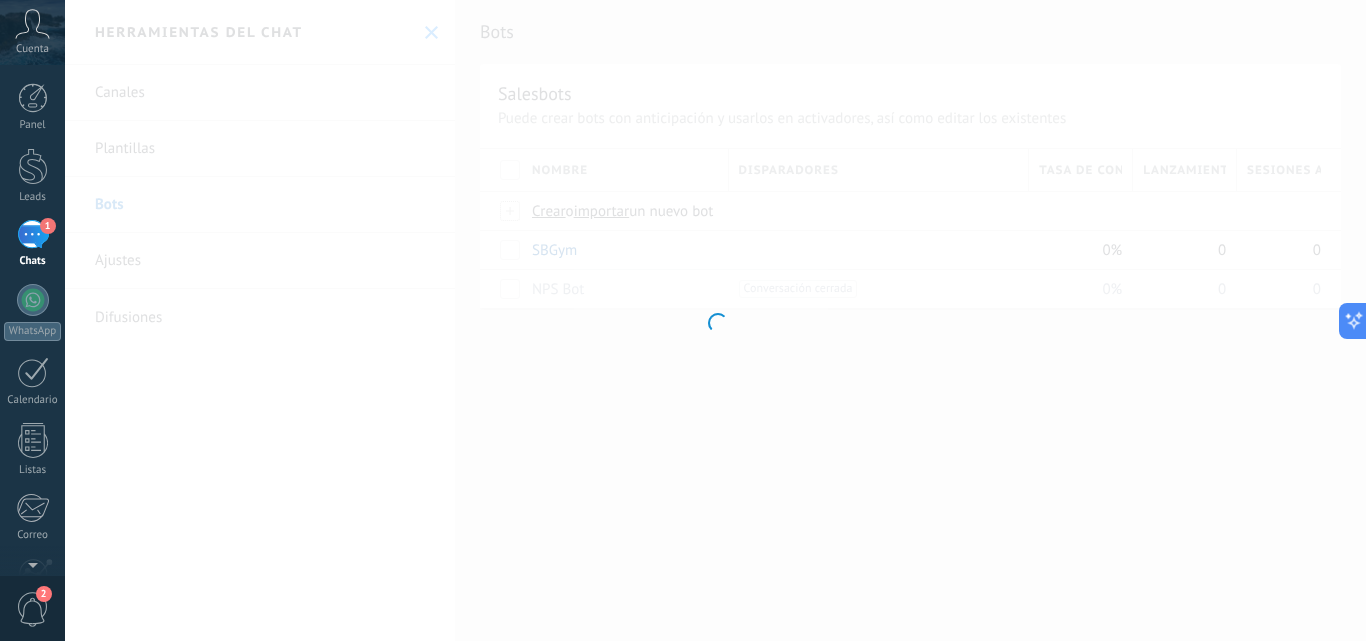 type on "*****" 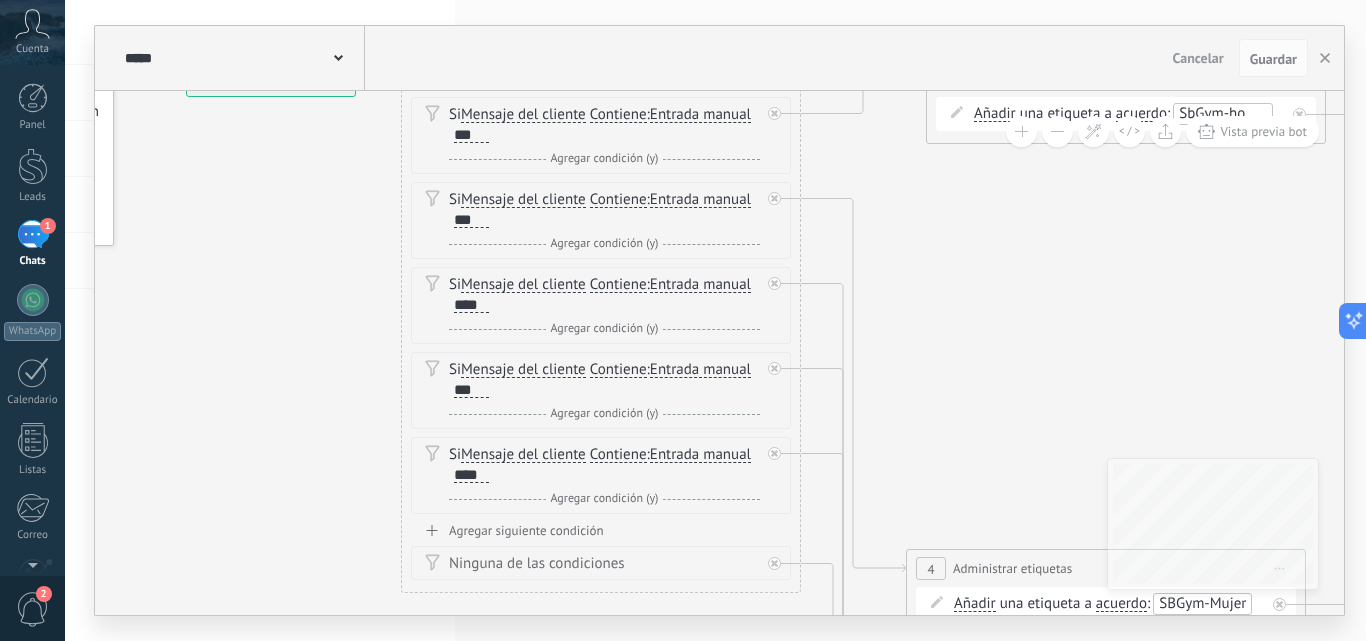 drag, startPoint x: 623, startPoint y: 437, endPoint x: 289, endPoint y: 255, distance: 380.36826 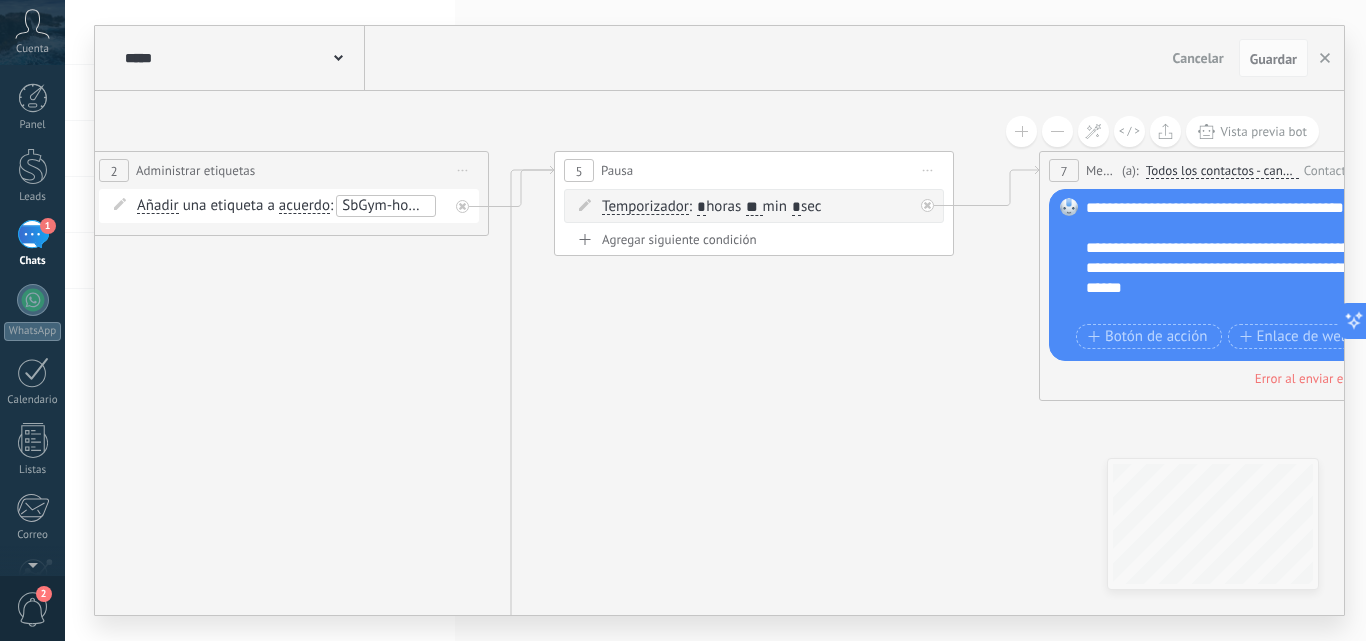 drag, startPoint x: 1217, startPoint y: 247, endPoint x: 380, endPoint y: 339, distance: 842.04095 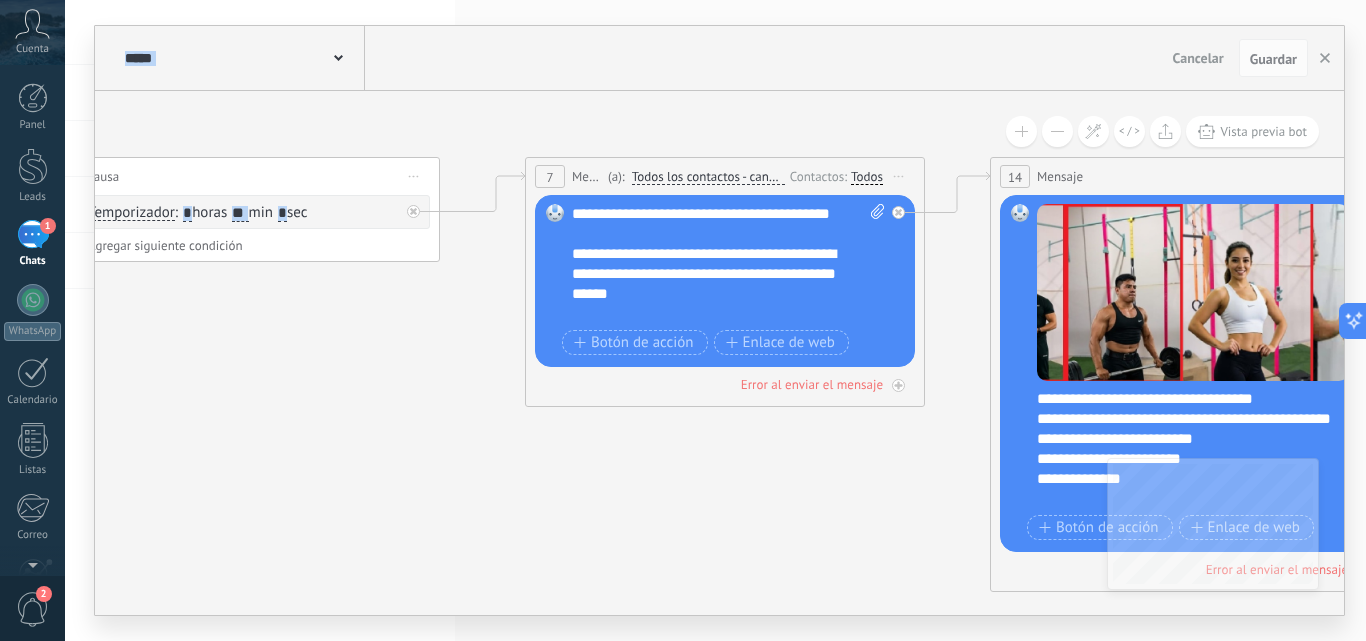 drag, startPoint x: 888, startPoint y: 344, endPoint x: 447, endPoint y: 343, distance: 441.00113 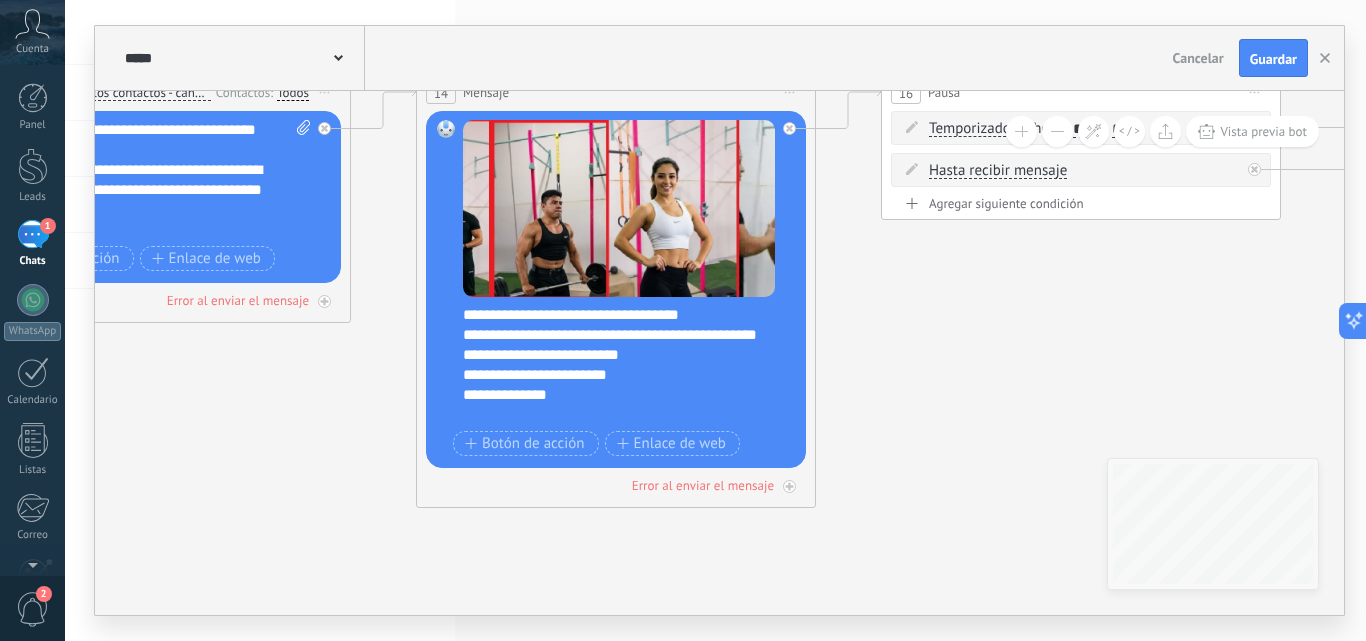 drag, startPoint x: 912, startPoint y: 473, endPoint x: 339, endPoint y: 389, distance: 579.1243 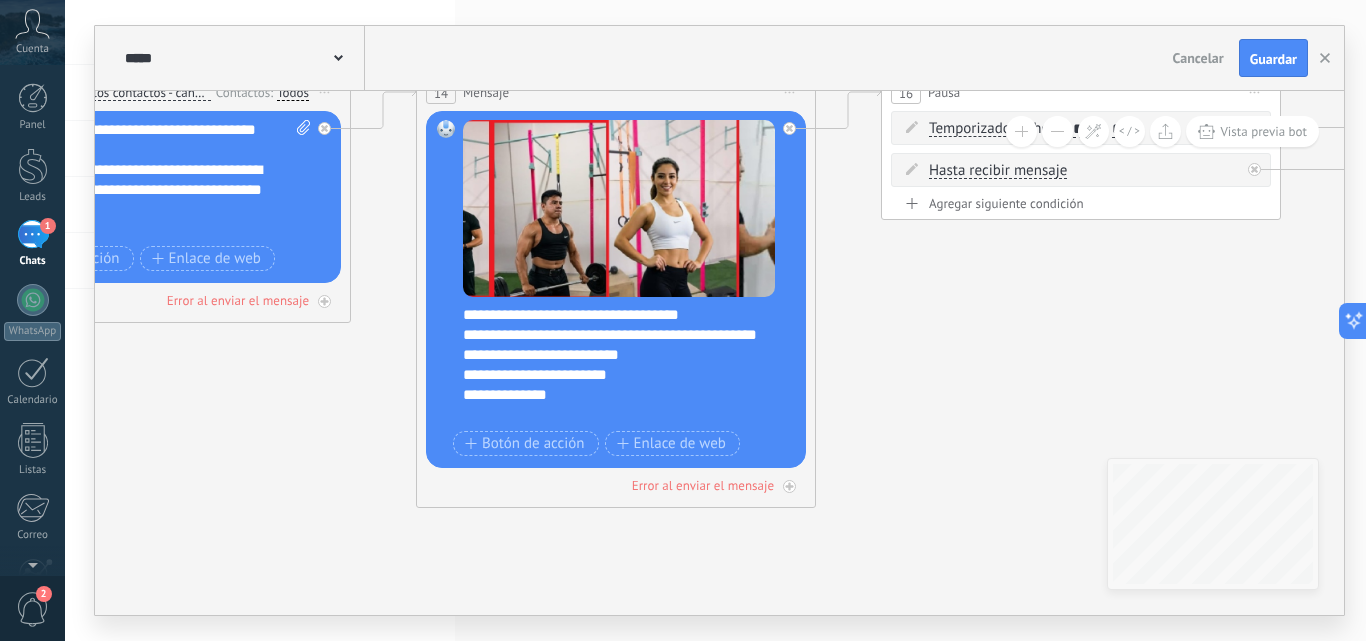click 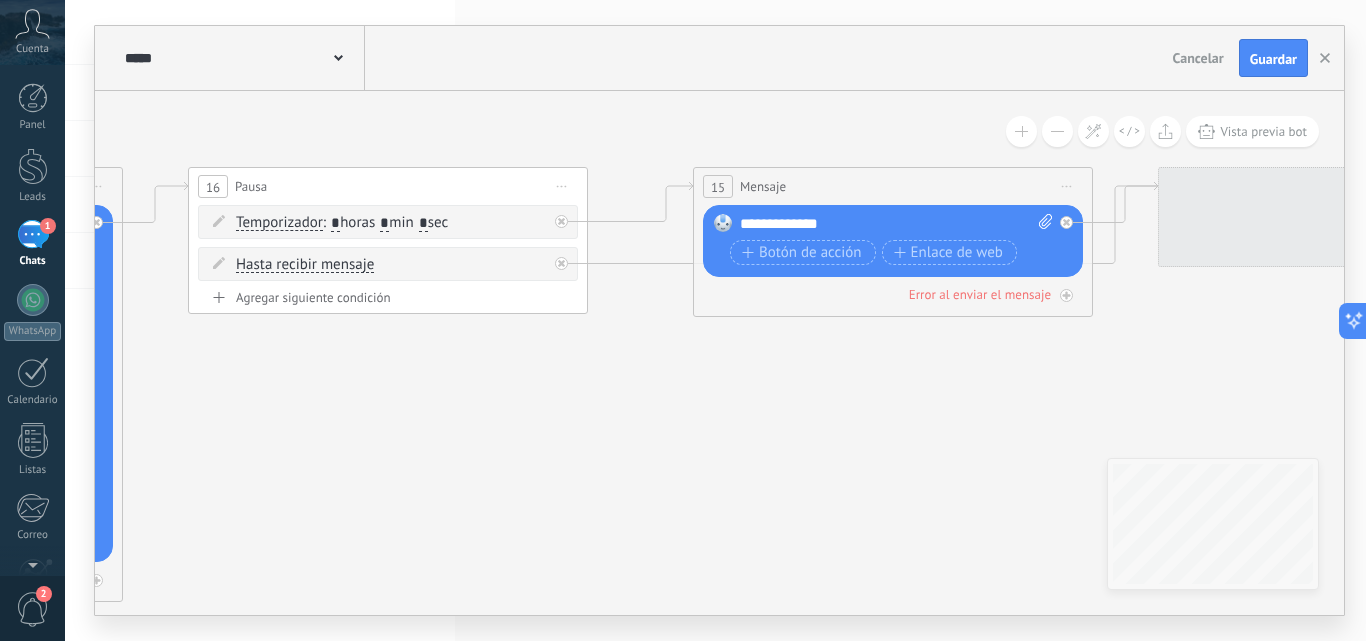 drag, startPoint x: 1025, startPoint y: 319, endPoint x: 476, endPoint y: 362, distance: 550.6814 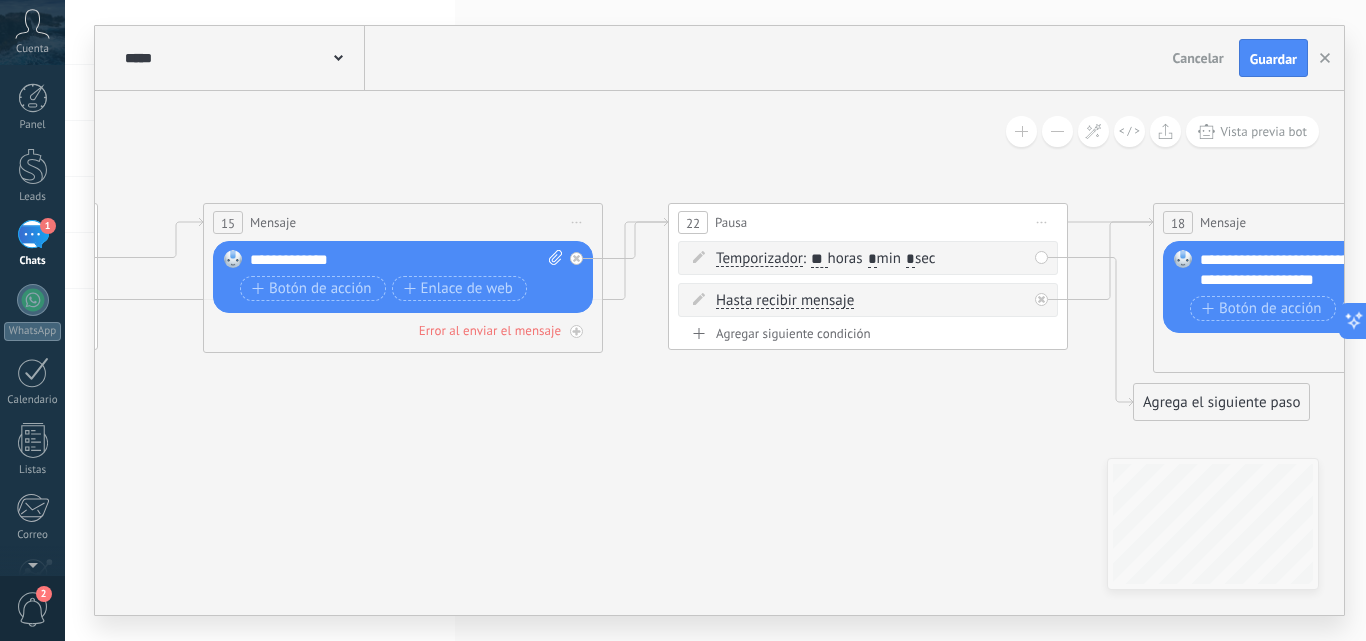 drag, startPoint x: 1161, startPoint y: 359, endPoint x: 671, endPoint y: 395, distance: 491.32068 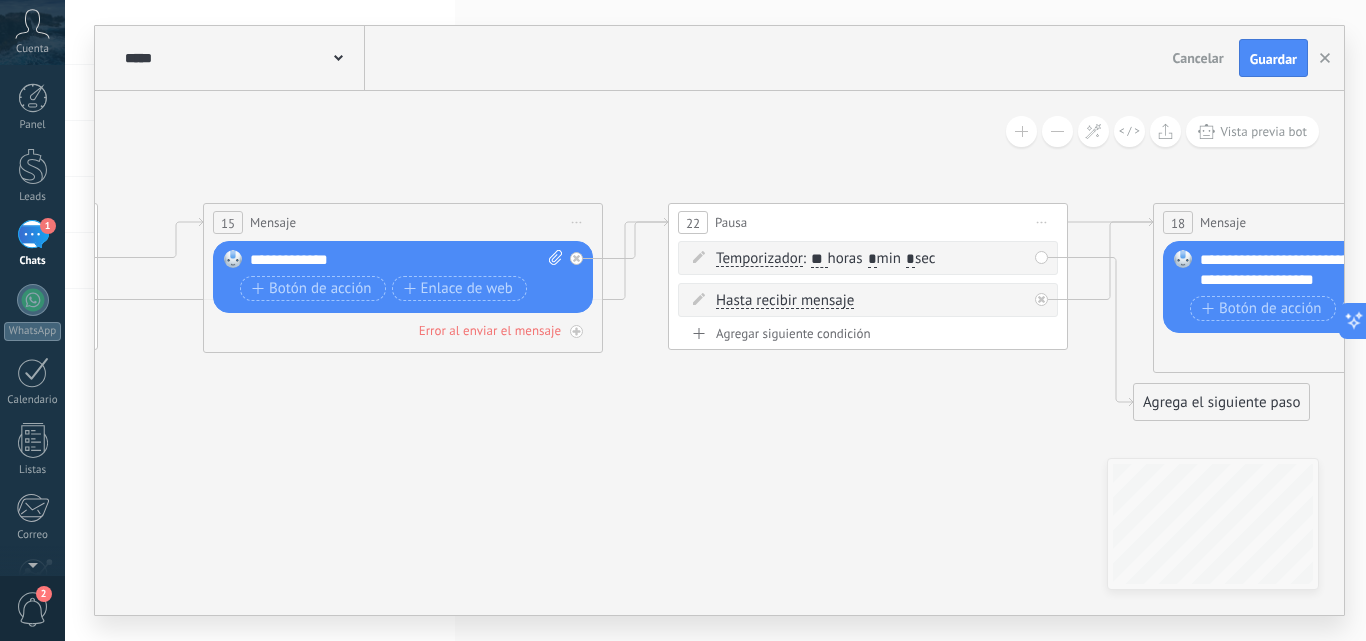 click 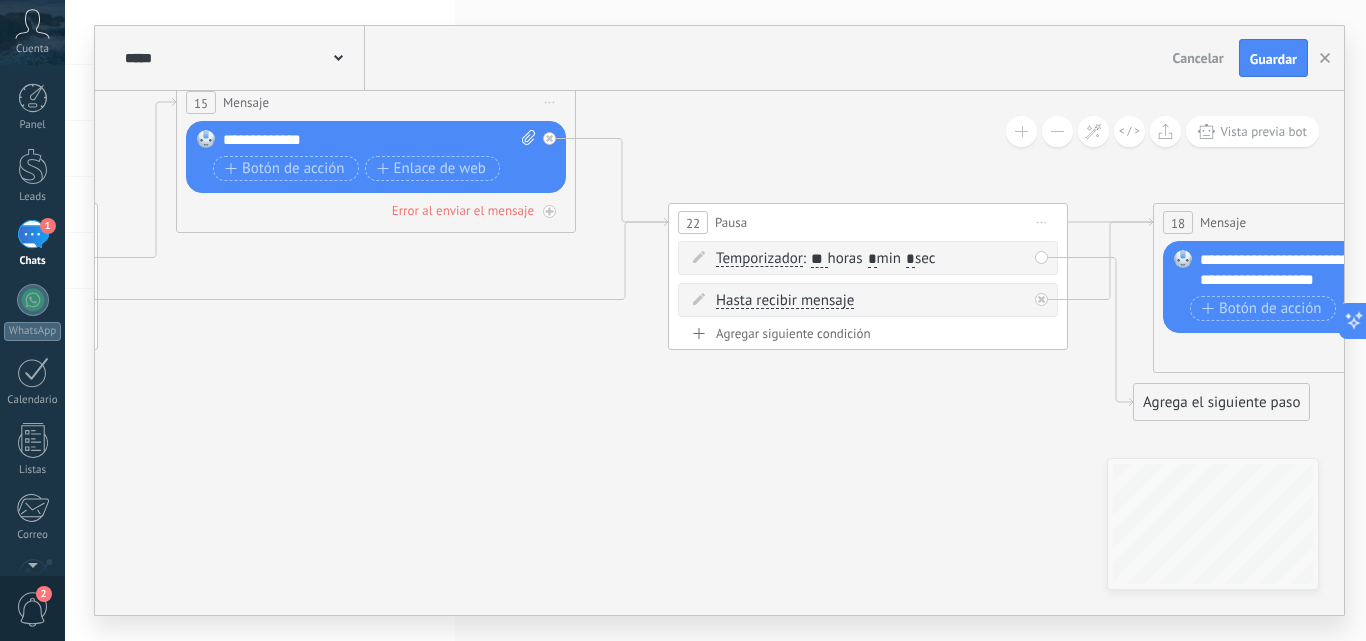 drag, startPoint x: 537, startPoint y: 215, endPoint x: 510, endPoint y: 95, distance: 123 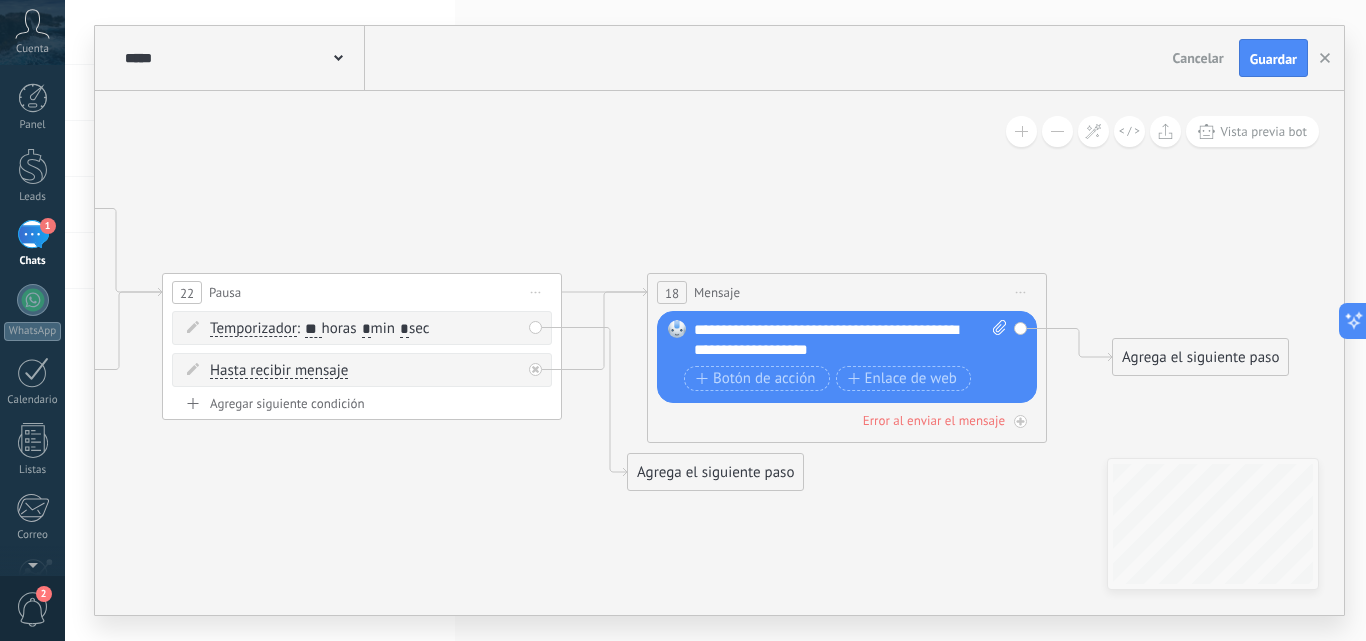 drag, startPoint x: 1010, startPoint y: 427, endPoint x: 504, endPoint y: 497, distance: 510.81894 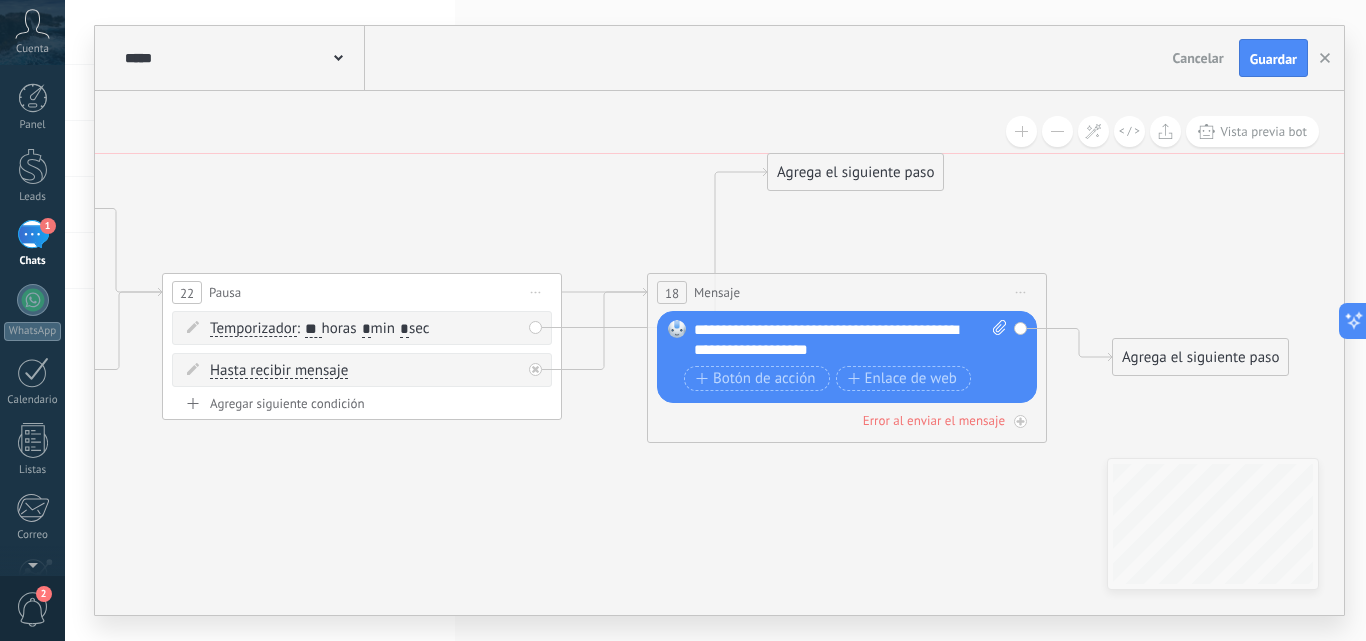 drag, startPoint x: 729, startPoint y: 475, endPoint x: 869, endPoint y: 179, distance: 327.43854 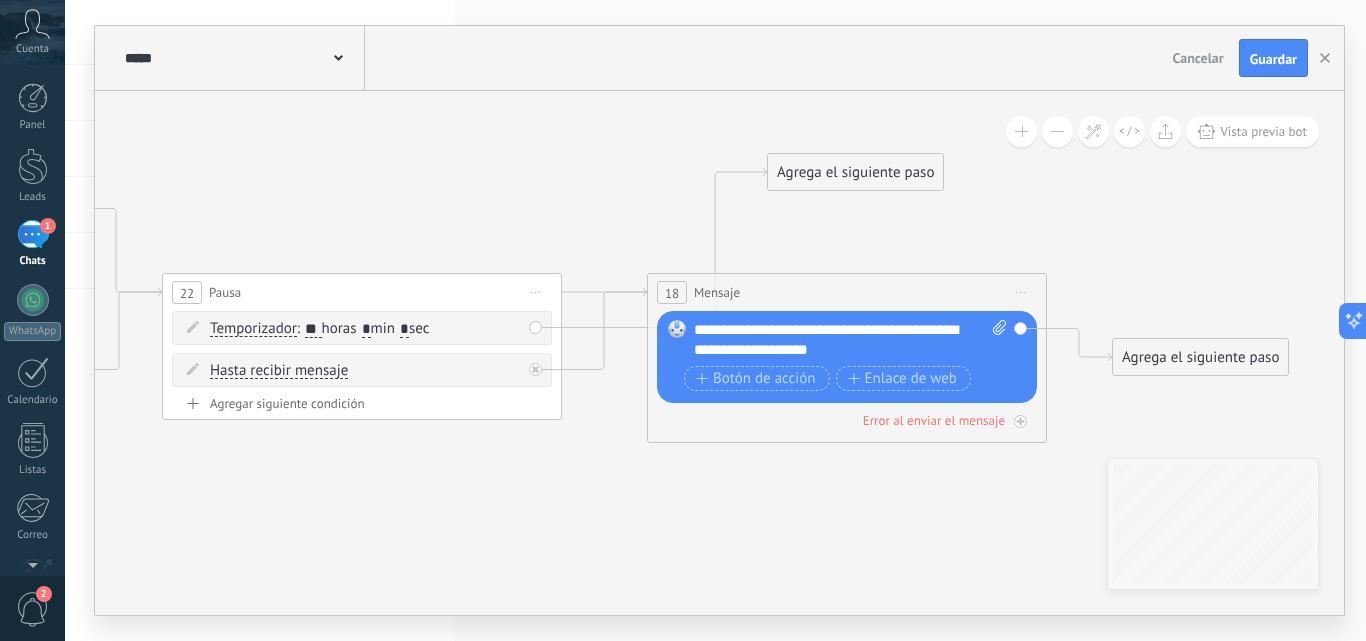 click on "Agrega el siguiente paso" at bounding box center (855, 172) 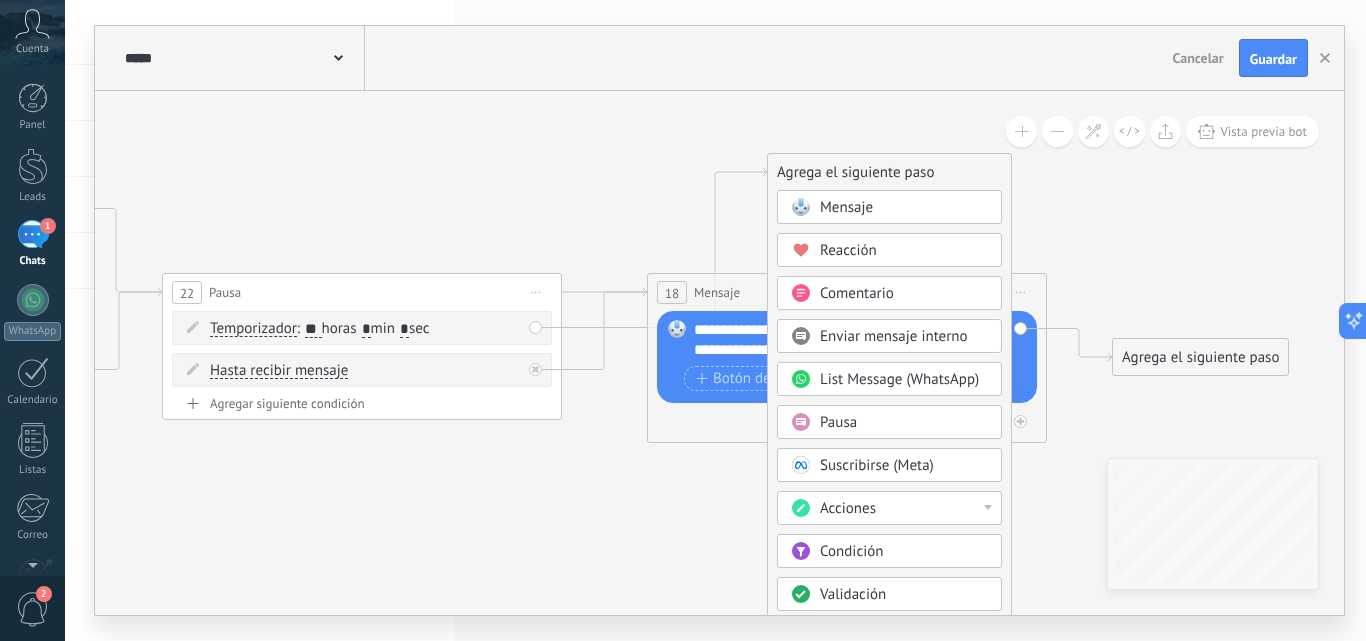 click on "Mensaje" at bounding box center [904, 208] 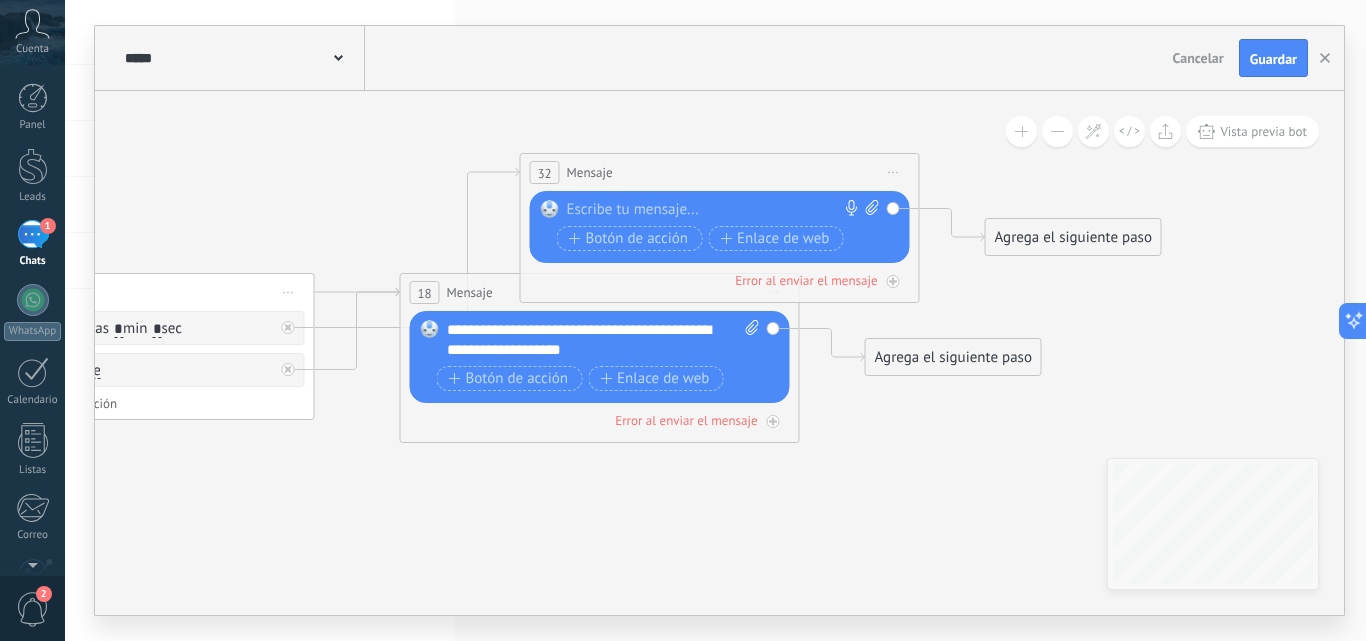 paste 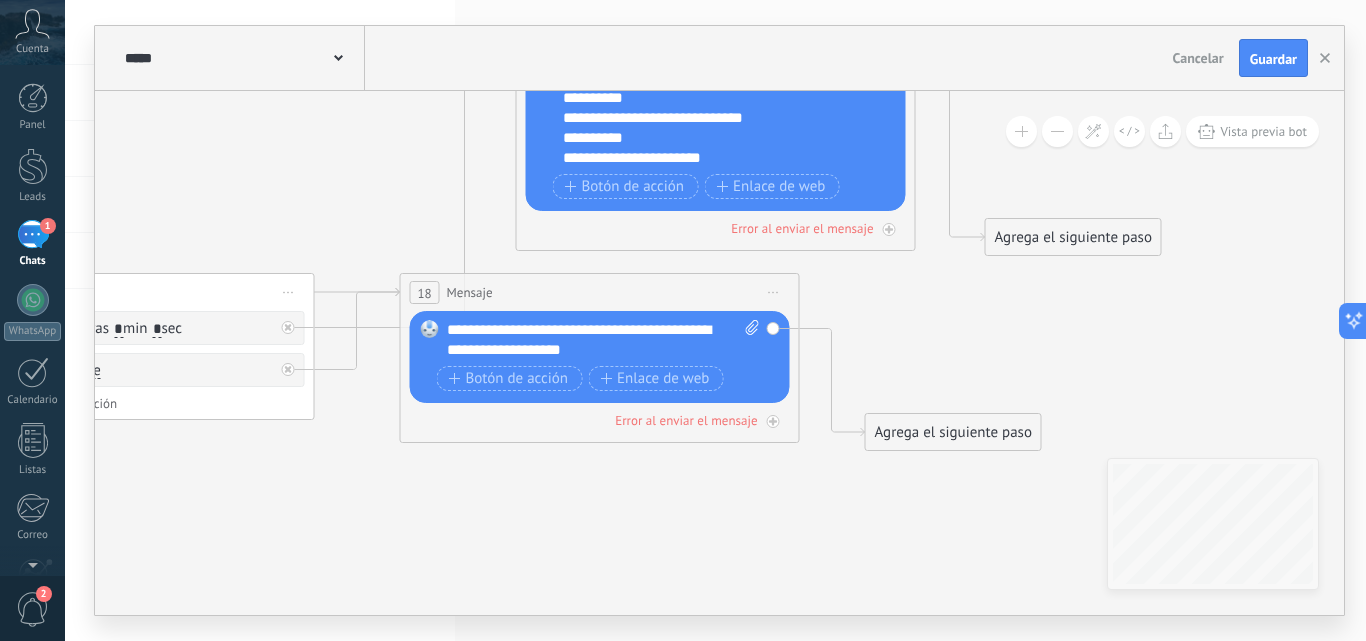 drag, startPoint x: 762, startPoint y: 180, endPoint x: 758, endPoint y: 28, distance: 152.05263 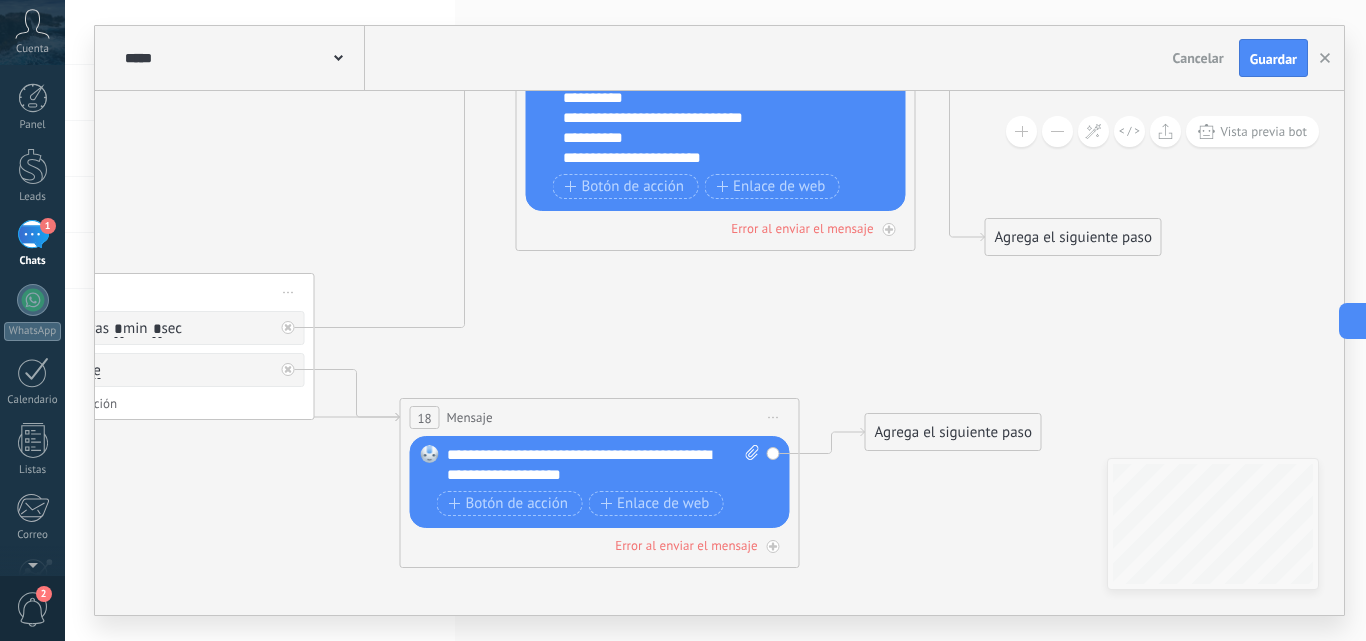 drag, startPoint x: 691, startPoint y: 291, endPoint x: 691, endPoint y: 416, distance: 125 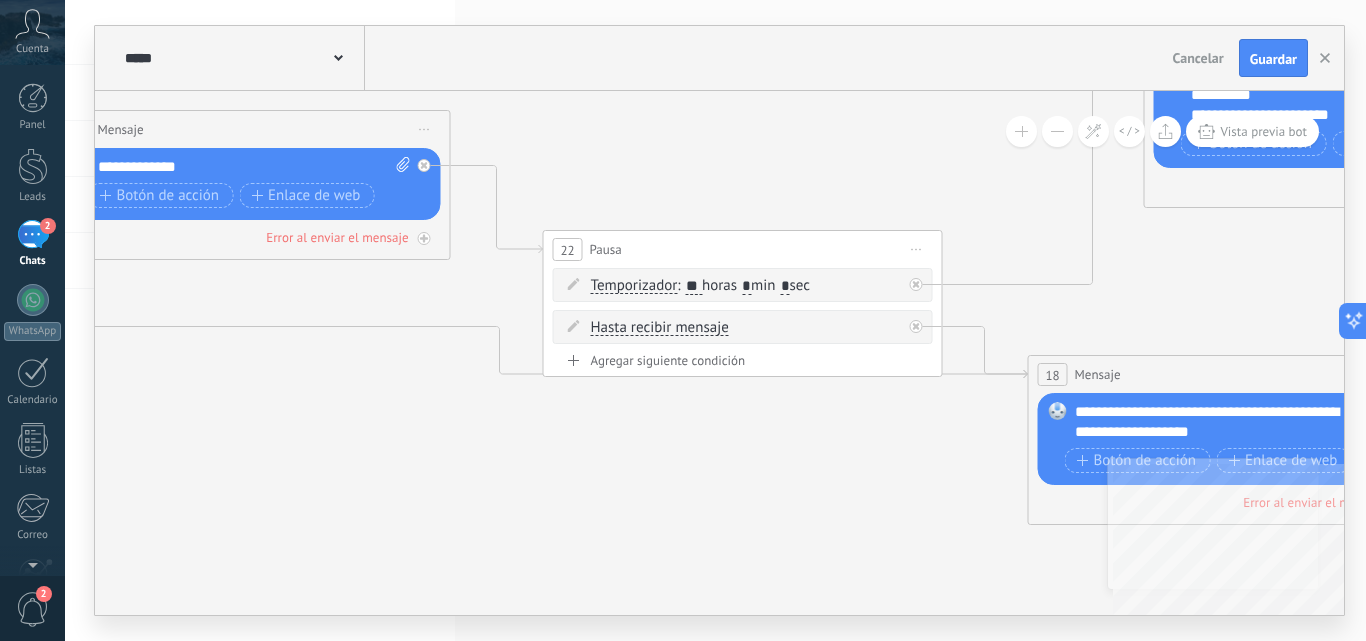 drag, startPoint x: 336, startPoint y: 544, endPoint x: 964, endPoint y: 501, distance: 629.4704 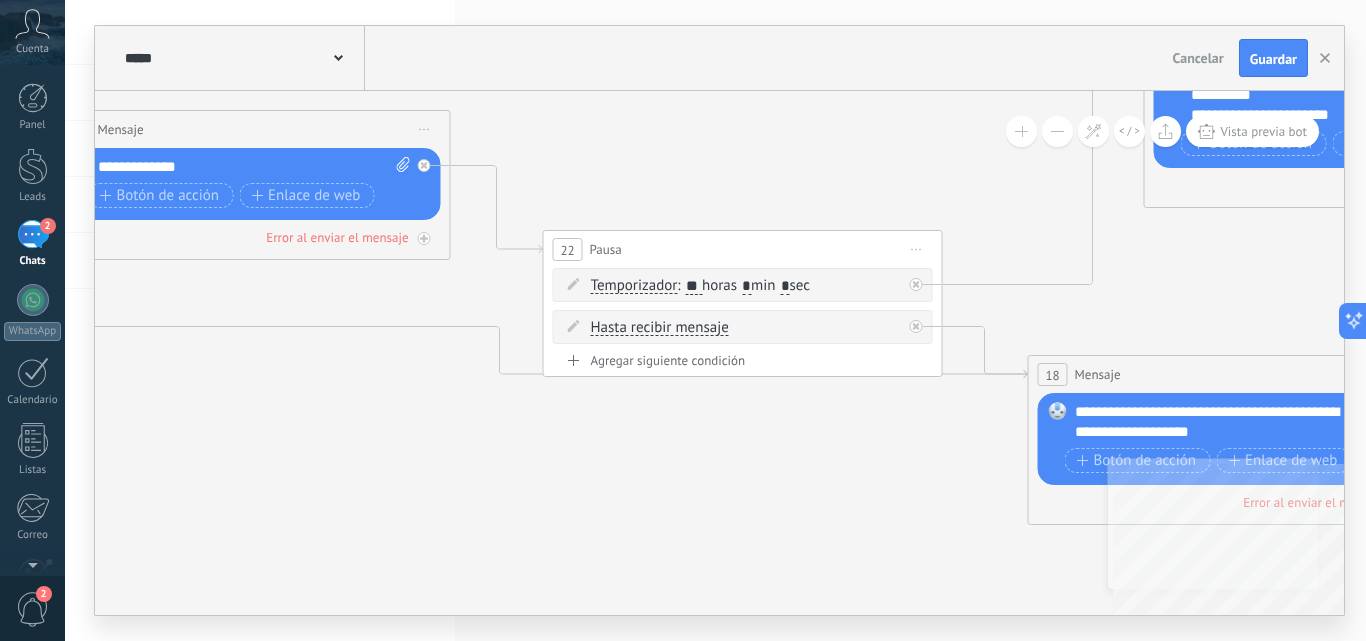 click 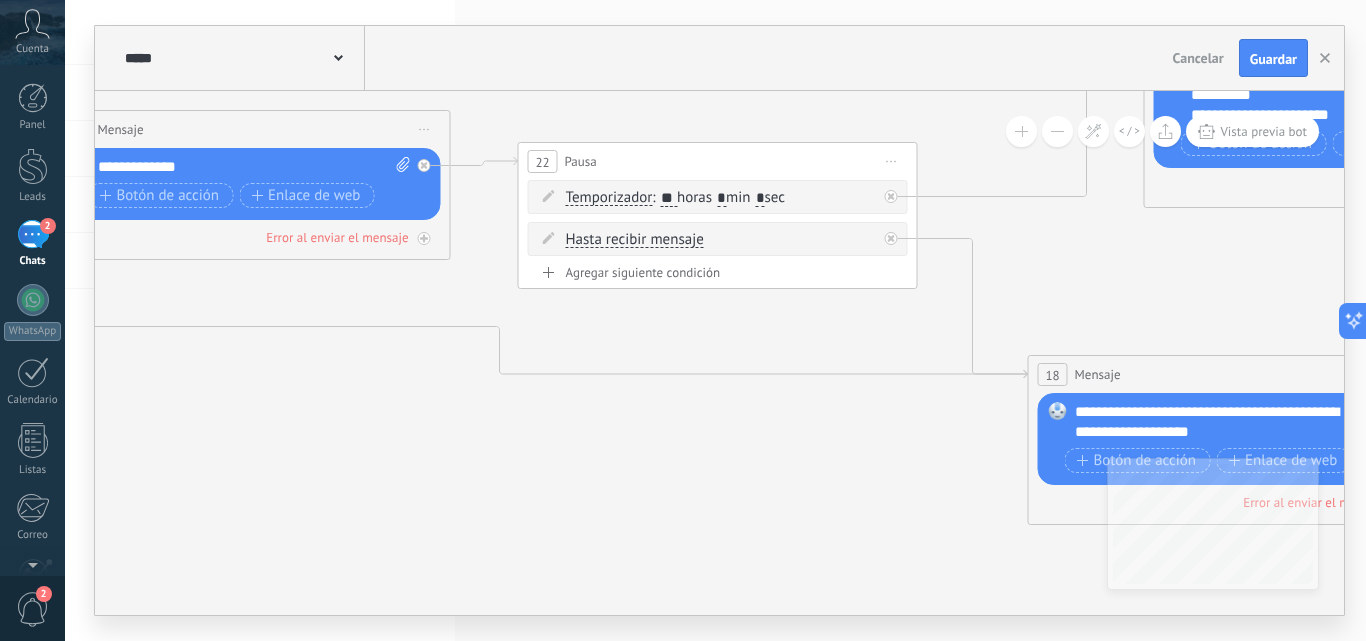 drag, startPoint x: 823, startPoint y: 242, endPoint x: 798, endPoint y: 154, distance: 91.48224 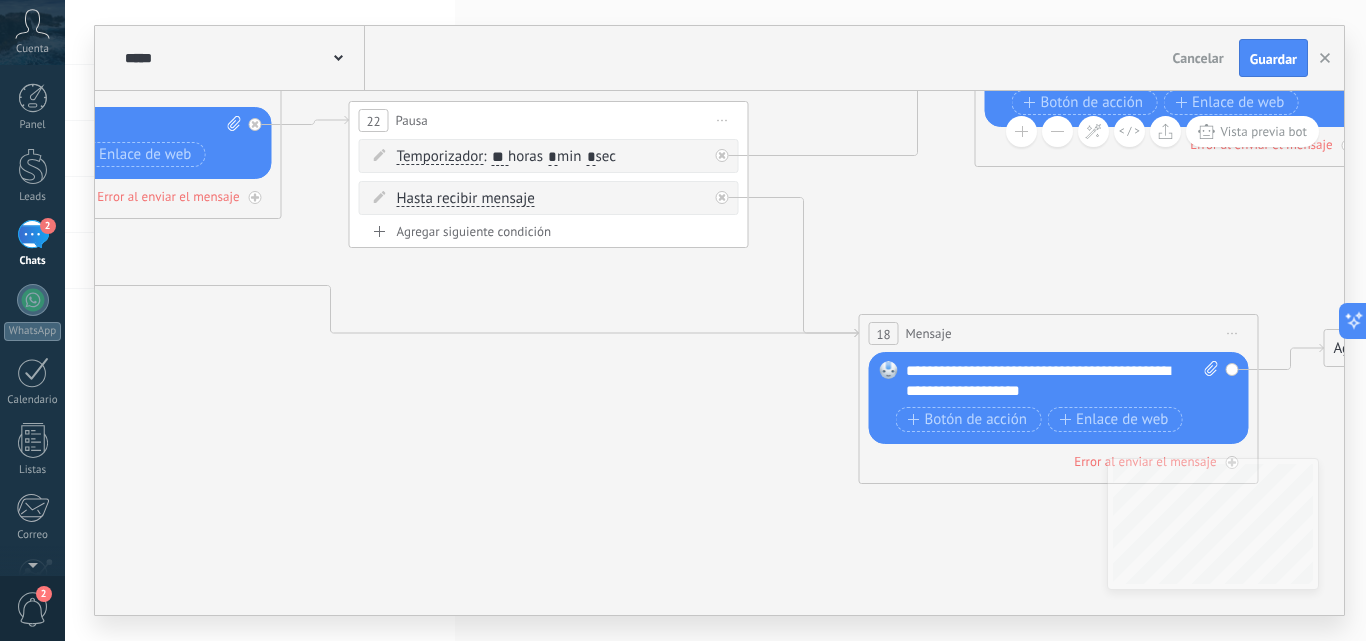 drag, startPoint x: 884, startPoint y: 443, endPoint x: 715, endPoint y: 402, distance: 173.90227 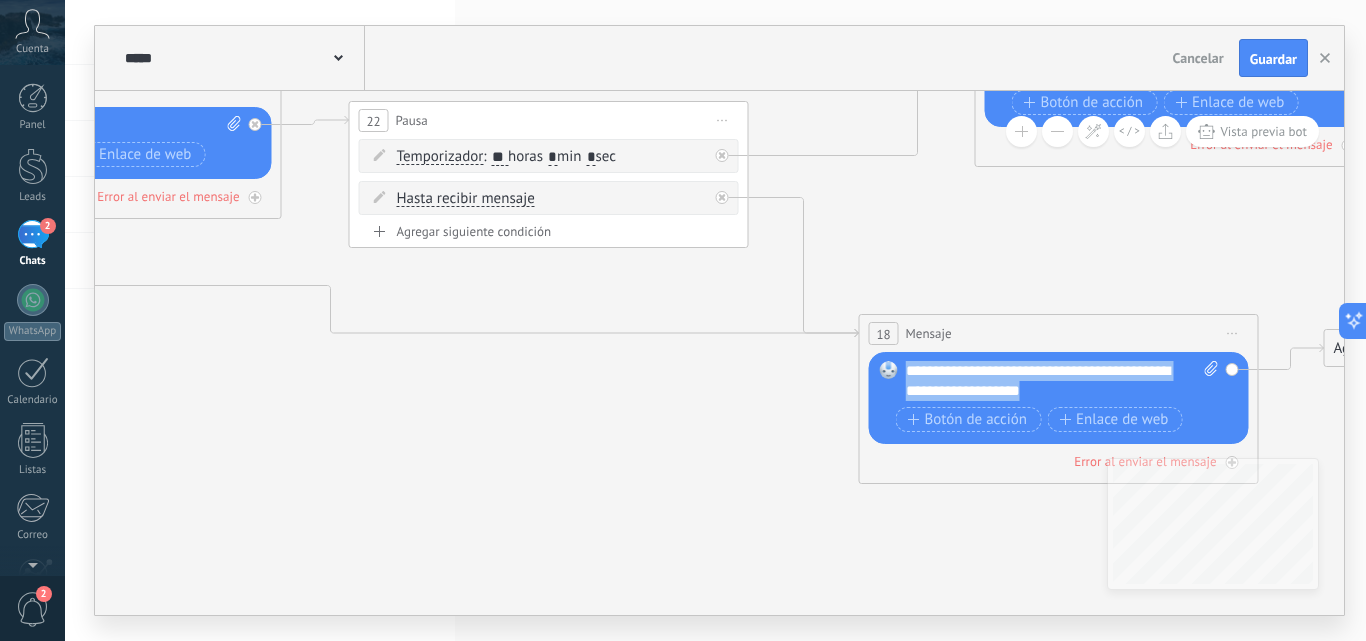 drag, startPoint x: 1053, startPoint y: 394, endPoint x: 844, endPoint y: 347, distance: 214.21951 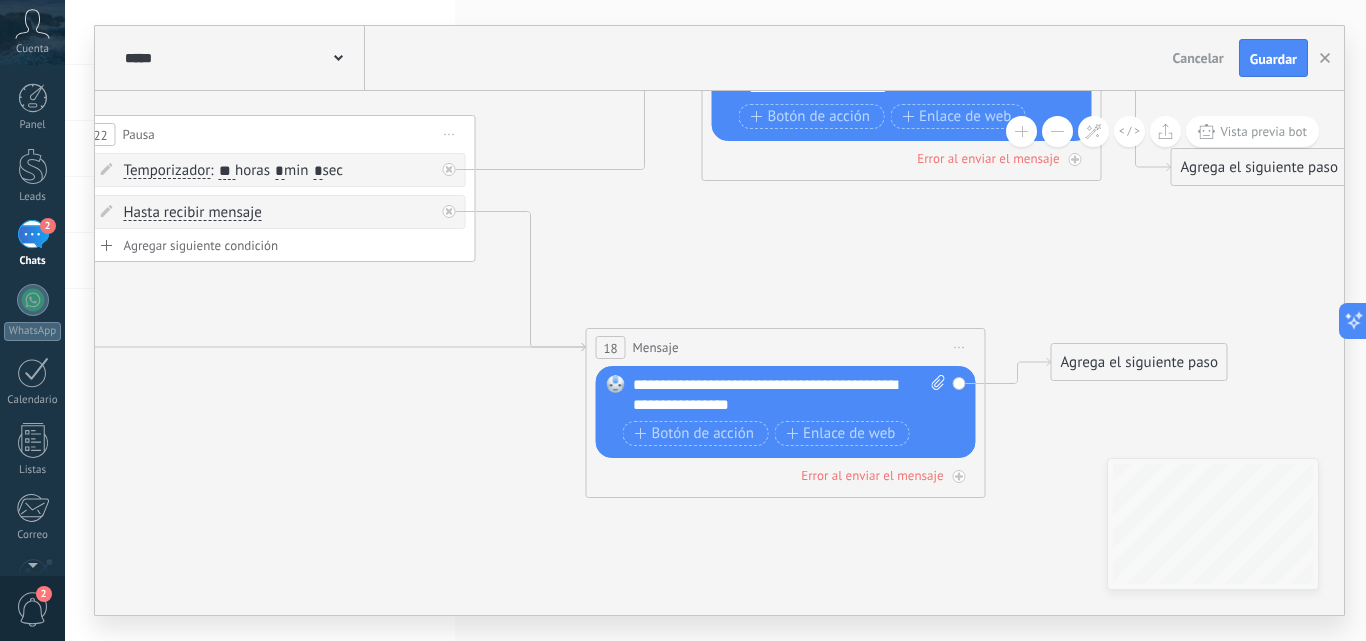 drag, startPoint x: 1123, startPoint y: 232, endPoint x: 850, endPoint y: 246, distance: 273.35873 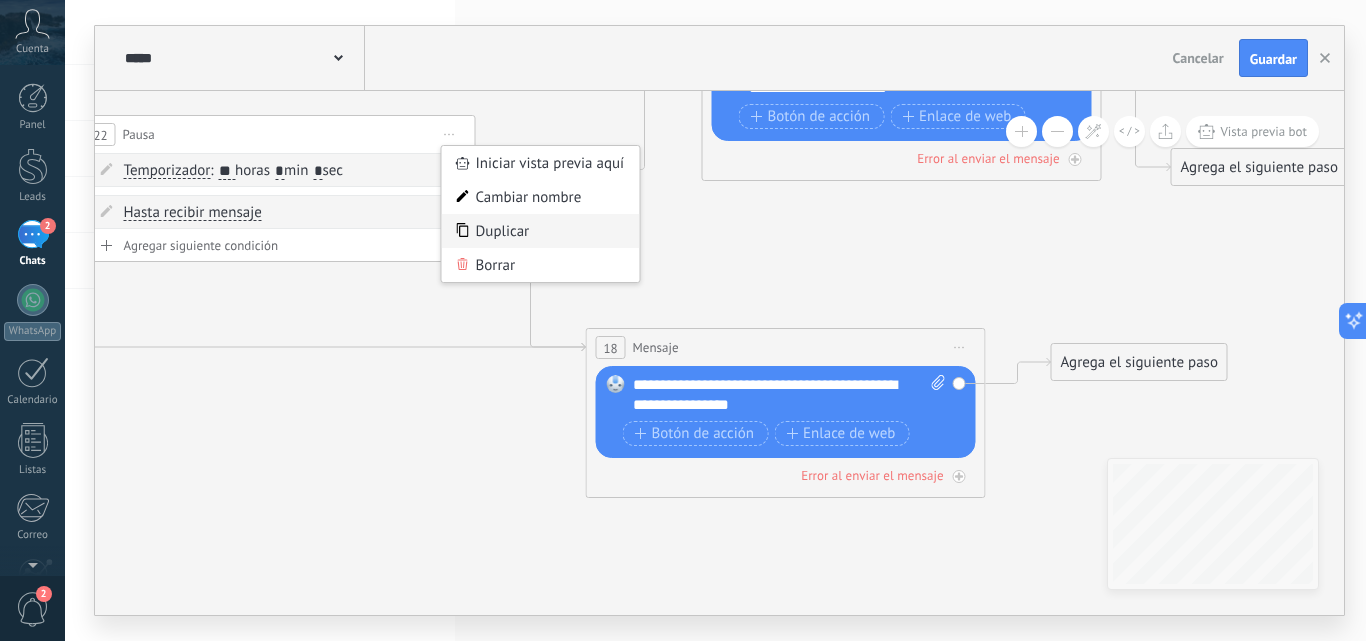 click on "Duplicar" at bounding box center (541, 231) 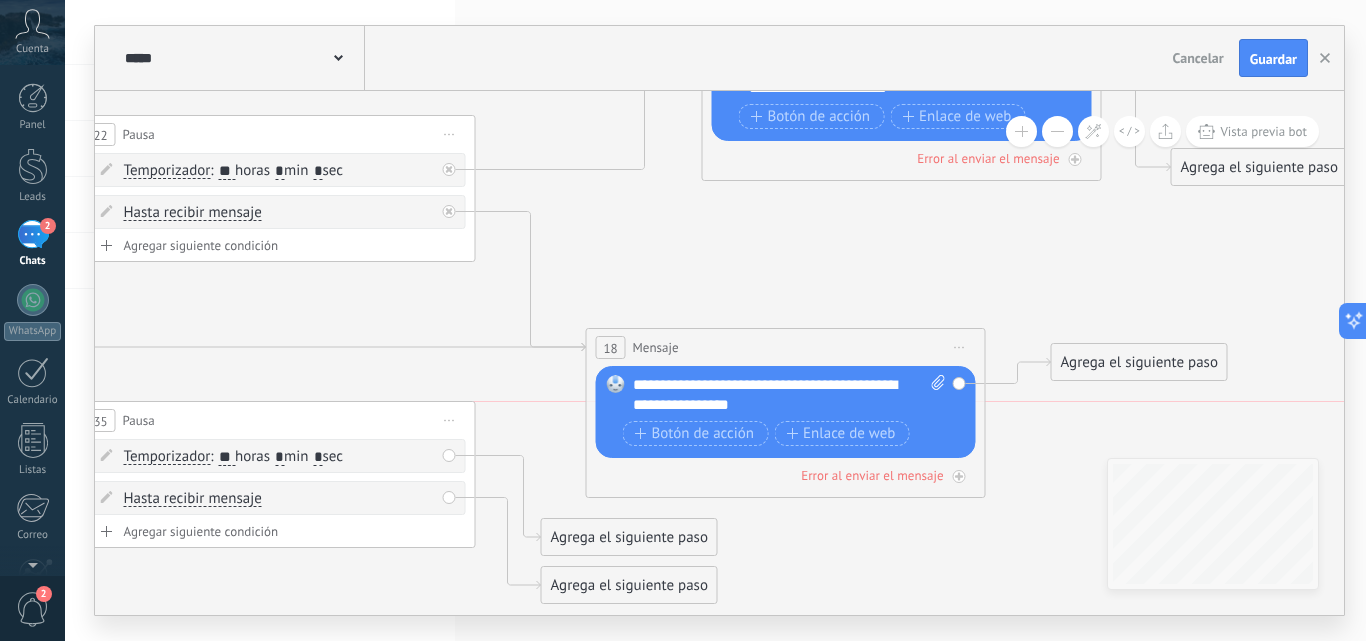 drag, startPoint x: 392, startPoint y: 343, endPoint x: 397, endPoint y: 412, distance: 69.18092 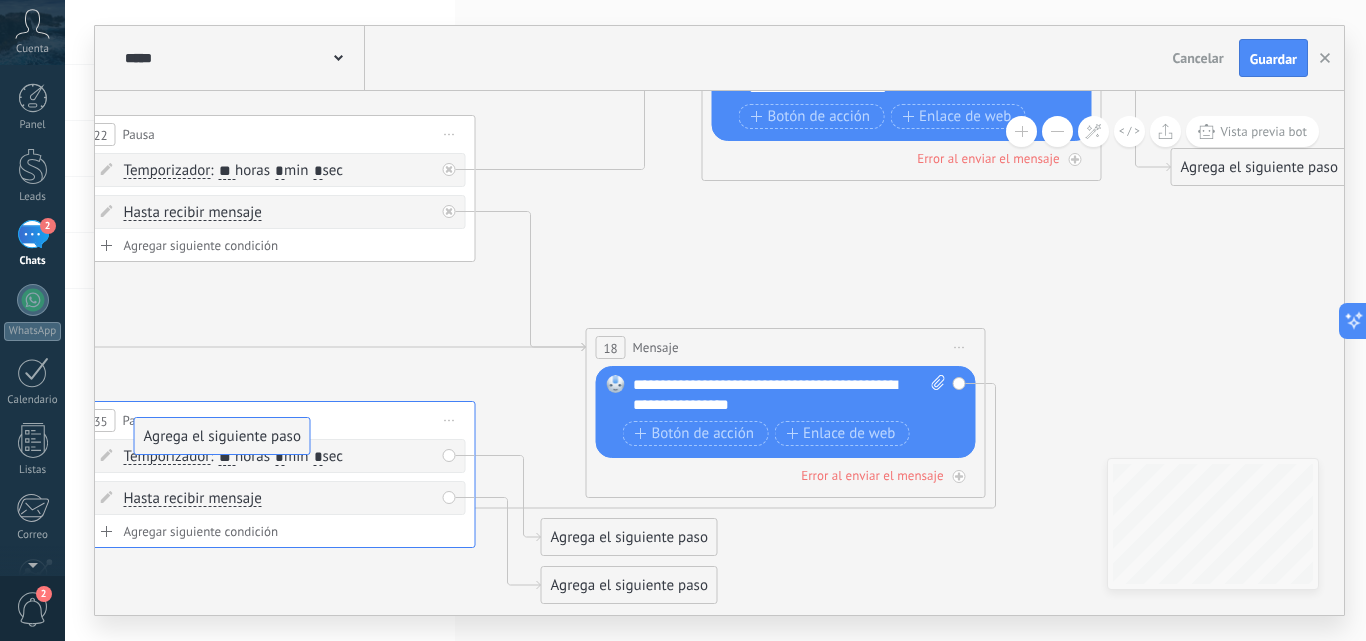 drag, startPoint x: 1136, startPoint y: 362, endPoint x: 230, endPoint y: 436, distance: 909.017 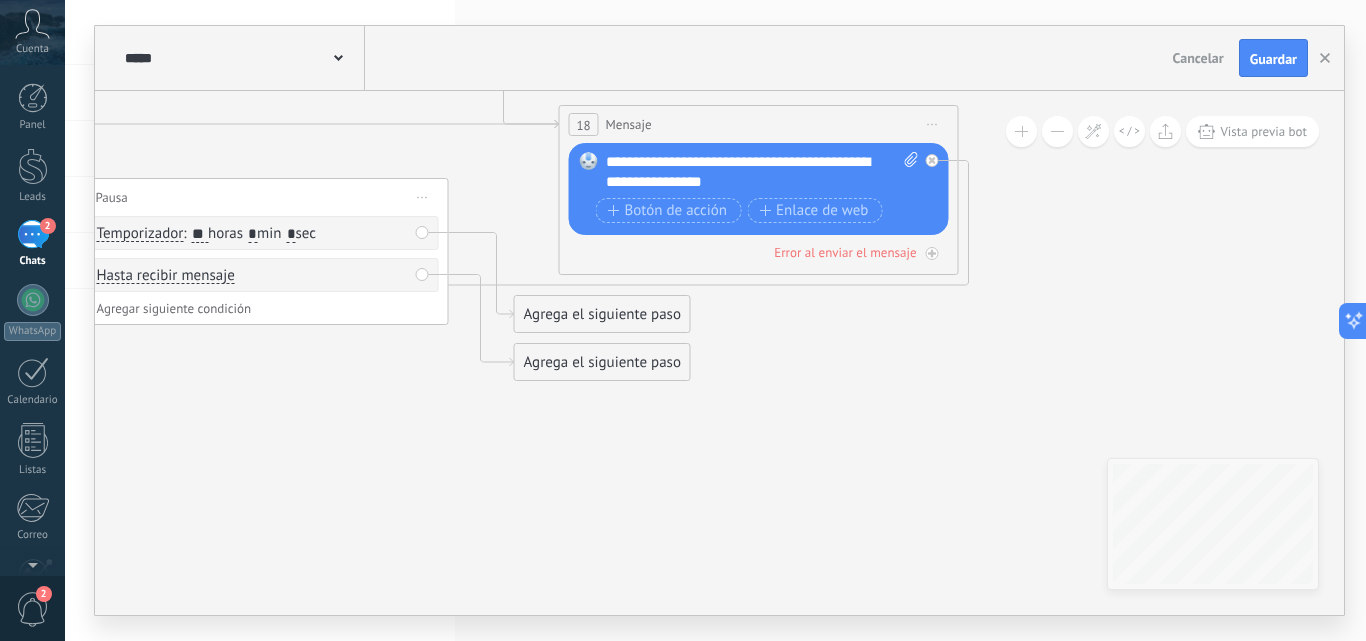 drag, startPoint x: 815, startPoint y: 558, endPoint x: 788, endPoint y: 335, distance: 224.62859 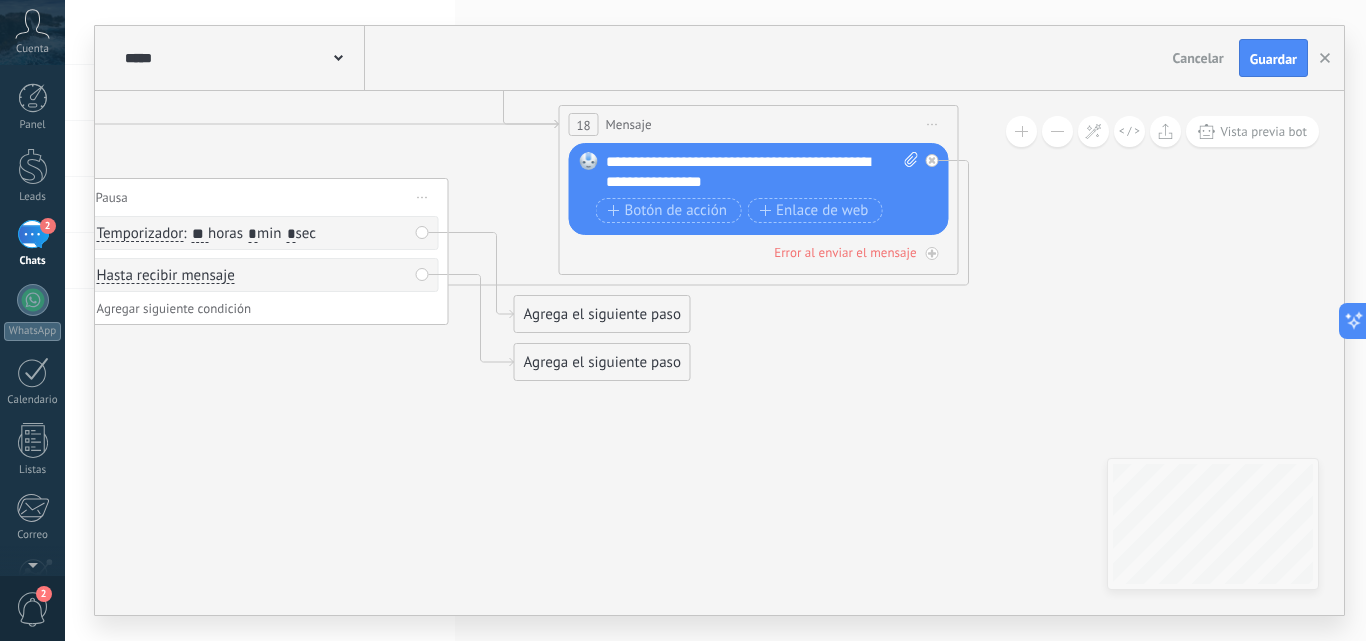 click 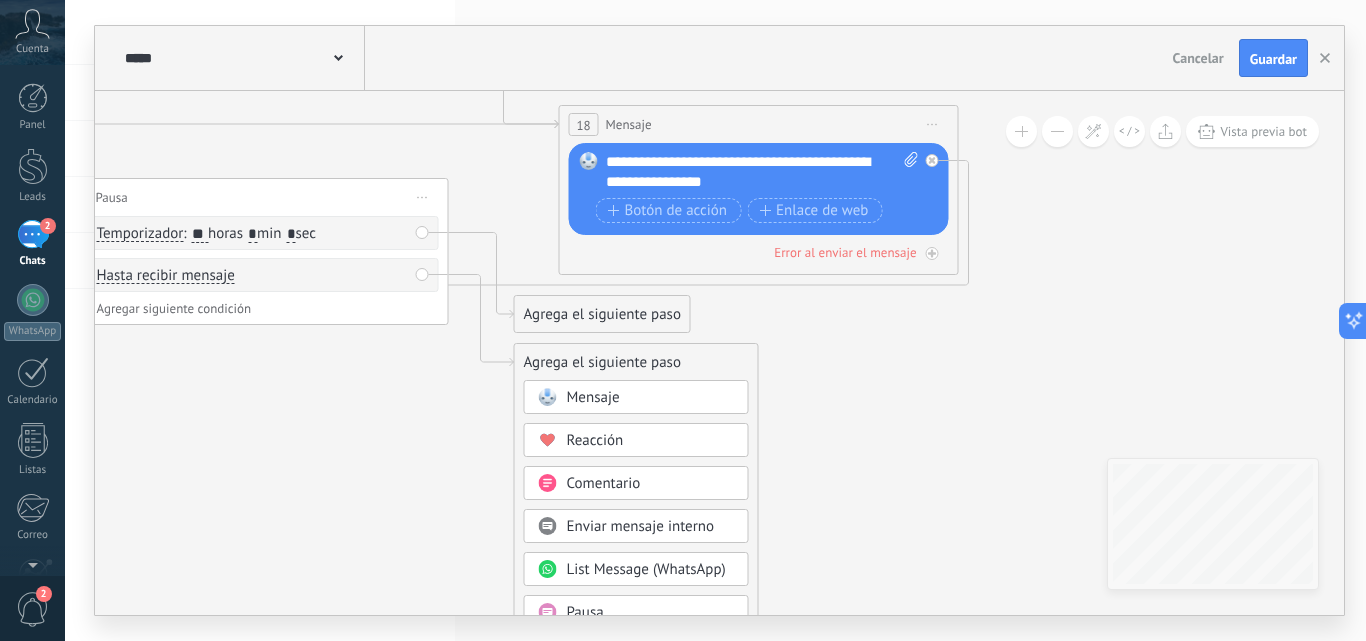 click on "Mensaje" at bounding box center [651, 398] 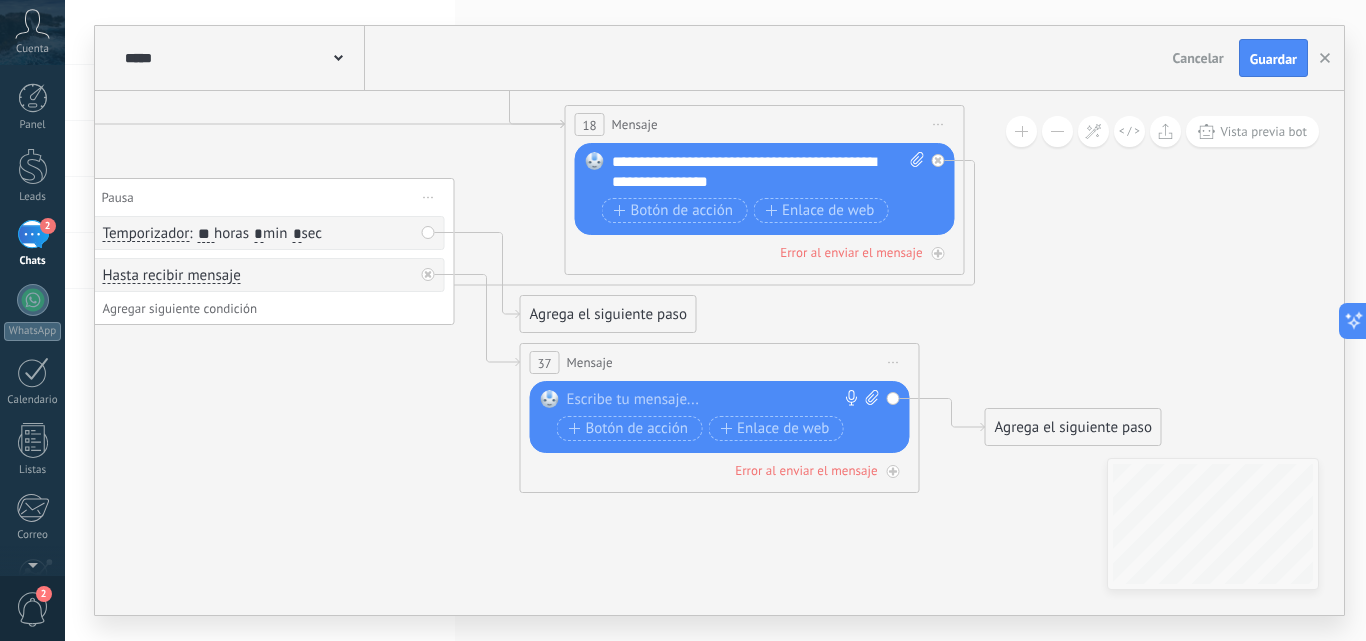 click at bounding box center (715, 400) 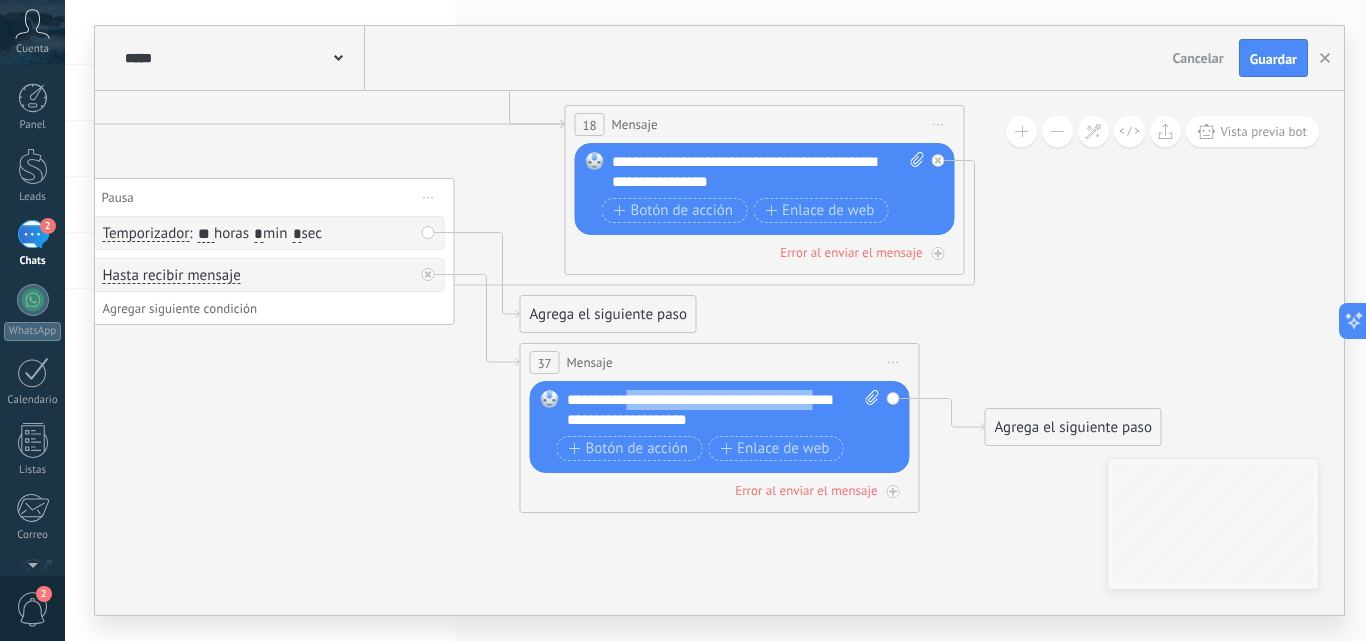 drag, startPoint x: 625, startPoint y: 403, endPoint x: 826, endPoint y: 407, distance: 201.0398 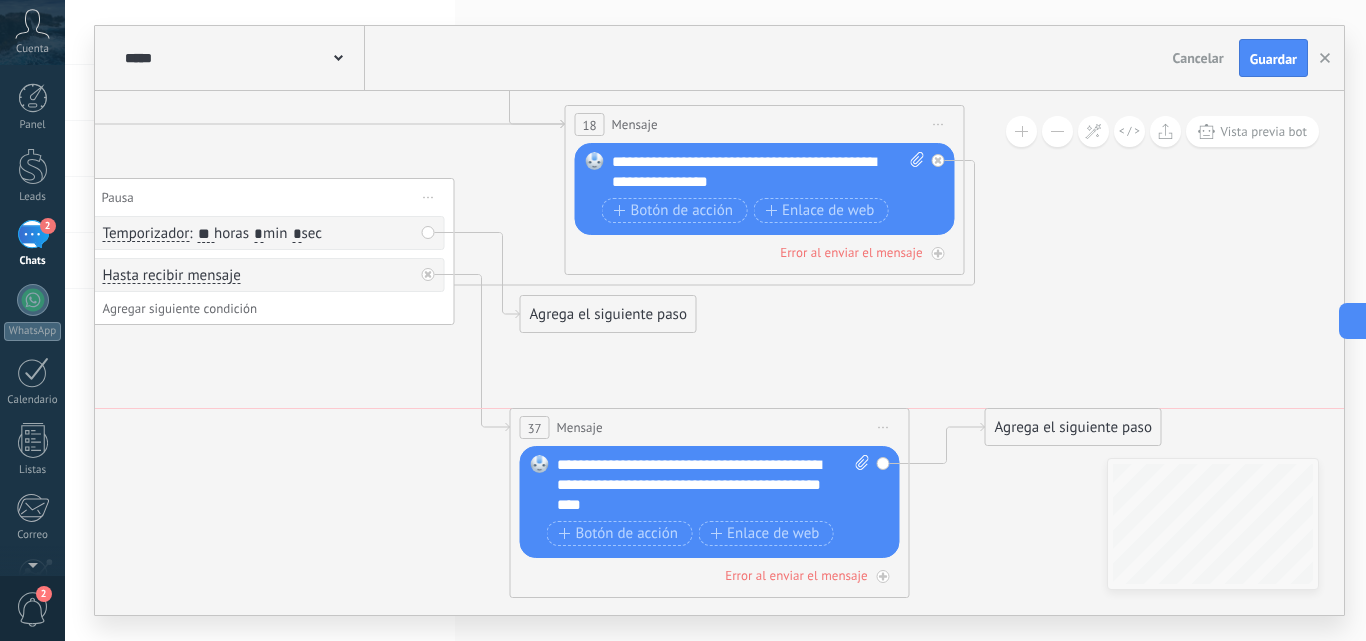 drag, startPoint x: 696, startPoint y: 363, endPoint x: 686, endPoint y: 431, distance: 68.73136 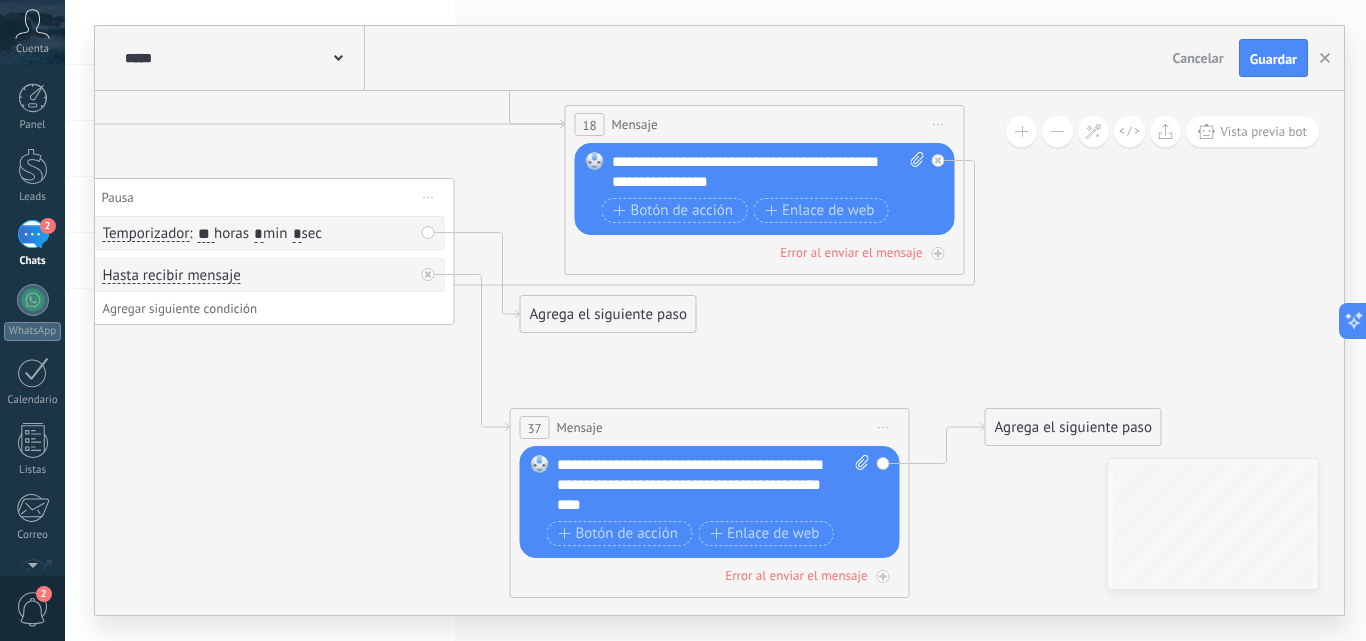click on "**********" at bounding box center [713, 485] 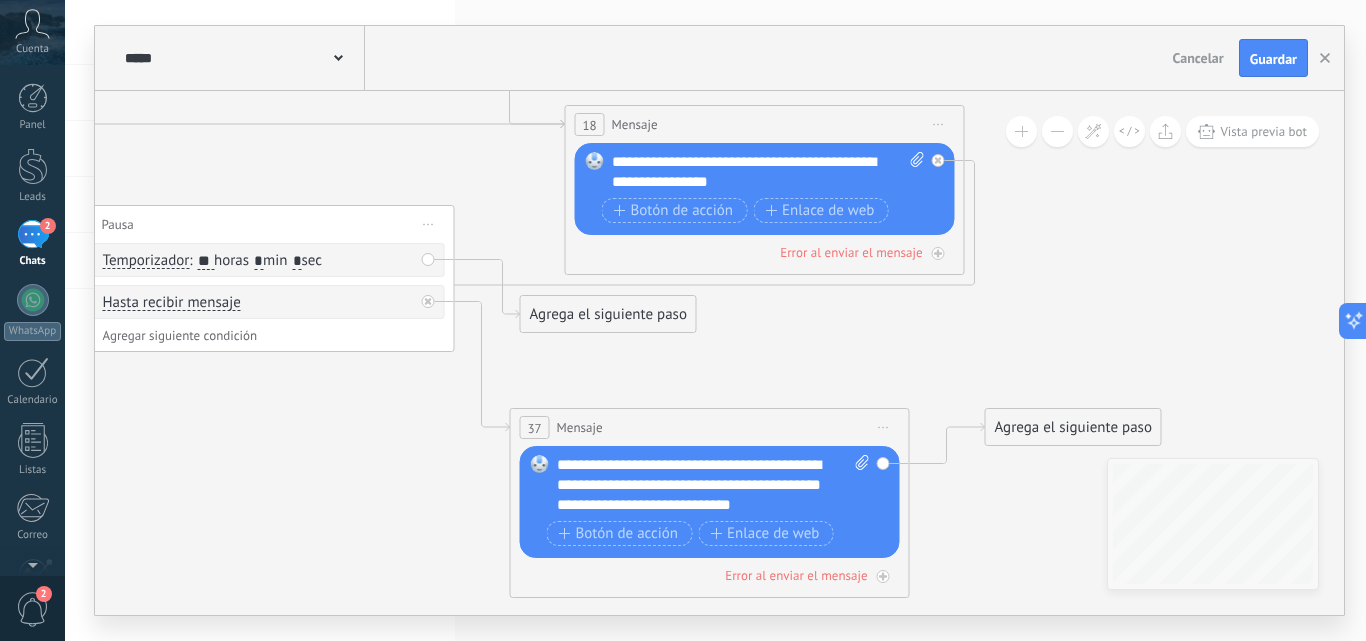 drag, startPoint x: 351, startPoint y: 204, endPoint x: 343, endPoint y: 231, distance: 28.160255 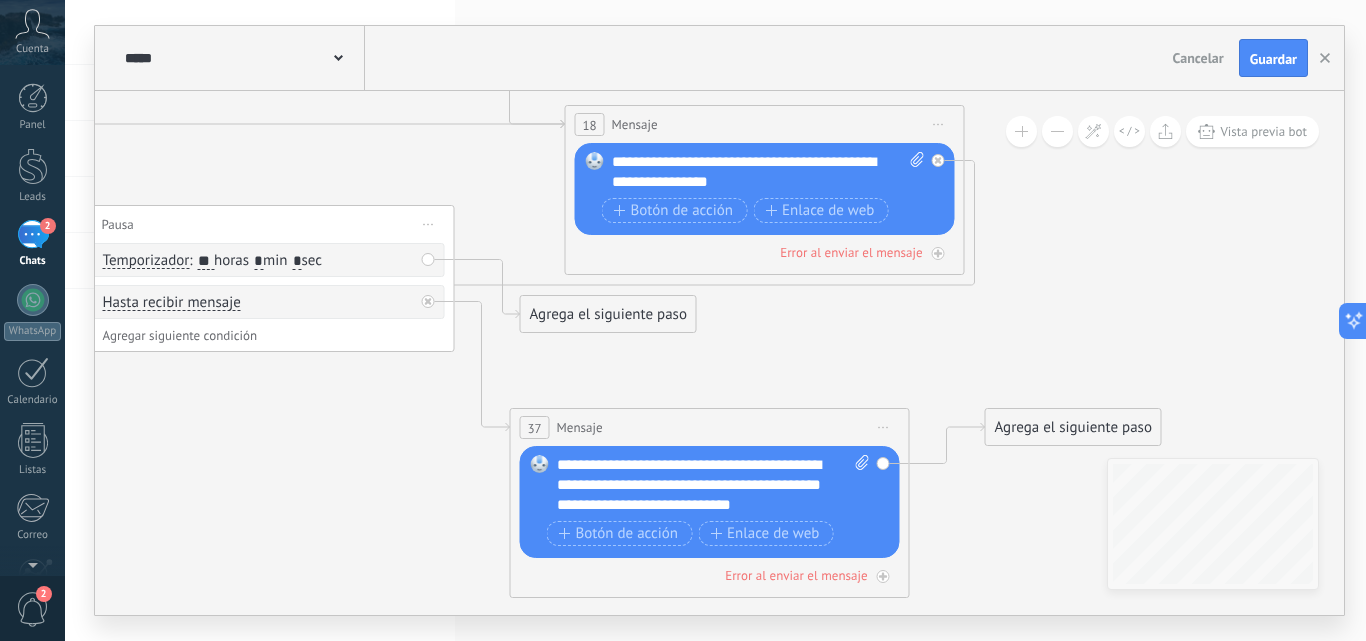 click 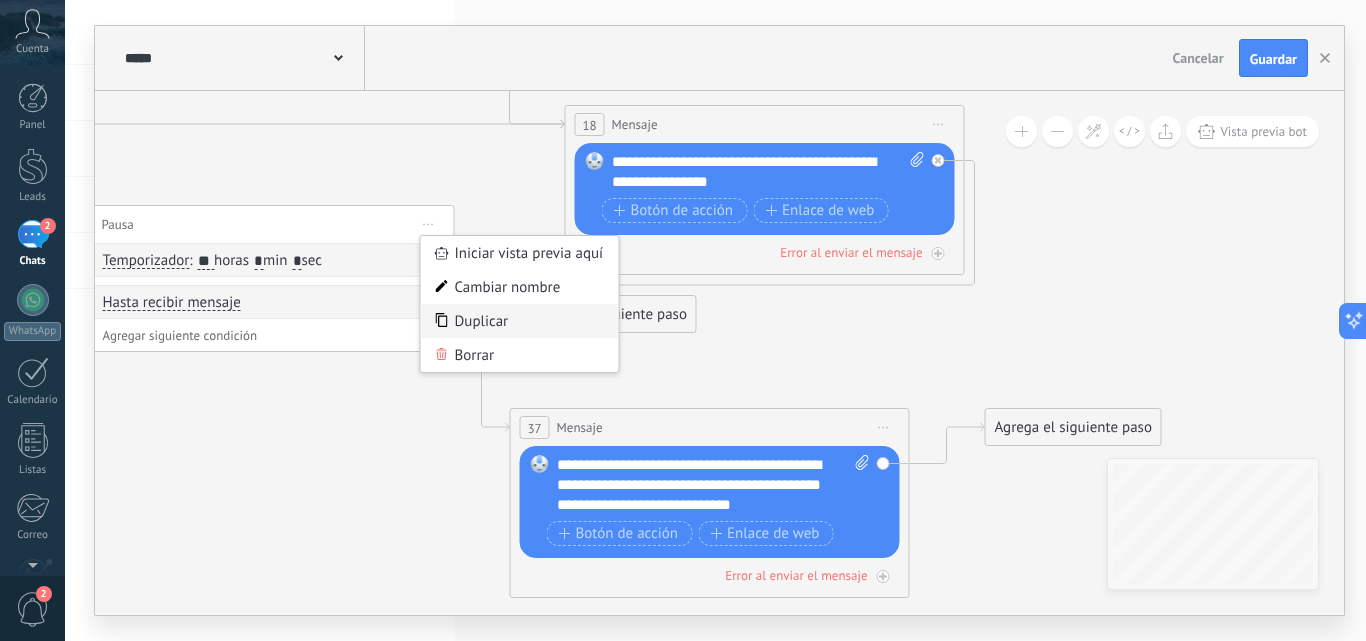 click on "Duplicar" at bounding box center [520, 321] 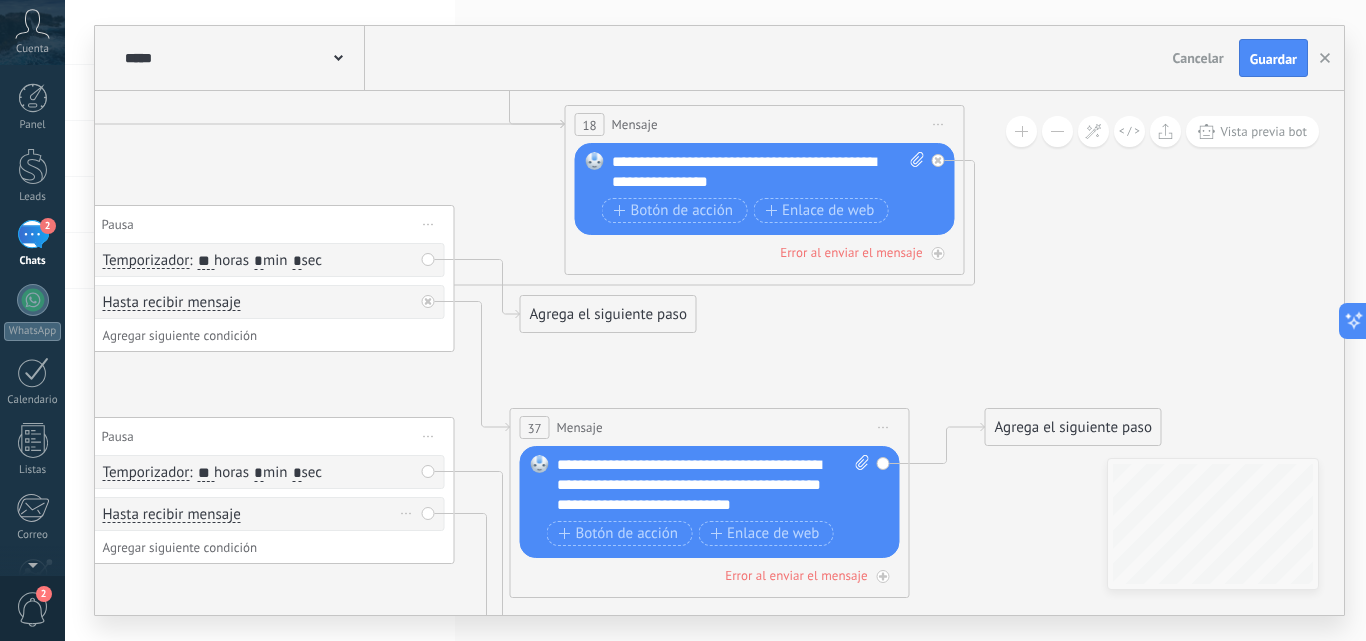 click on "Borrar" at bounding box center [407, 513] 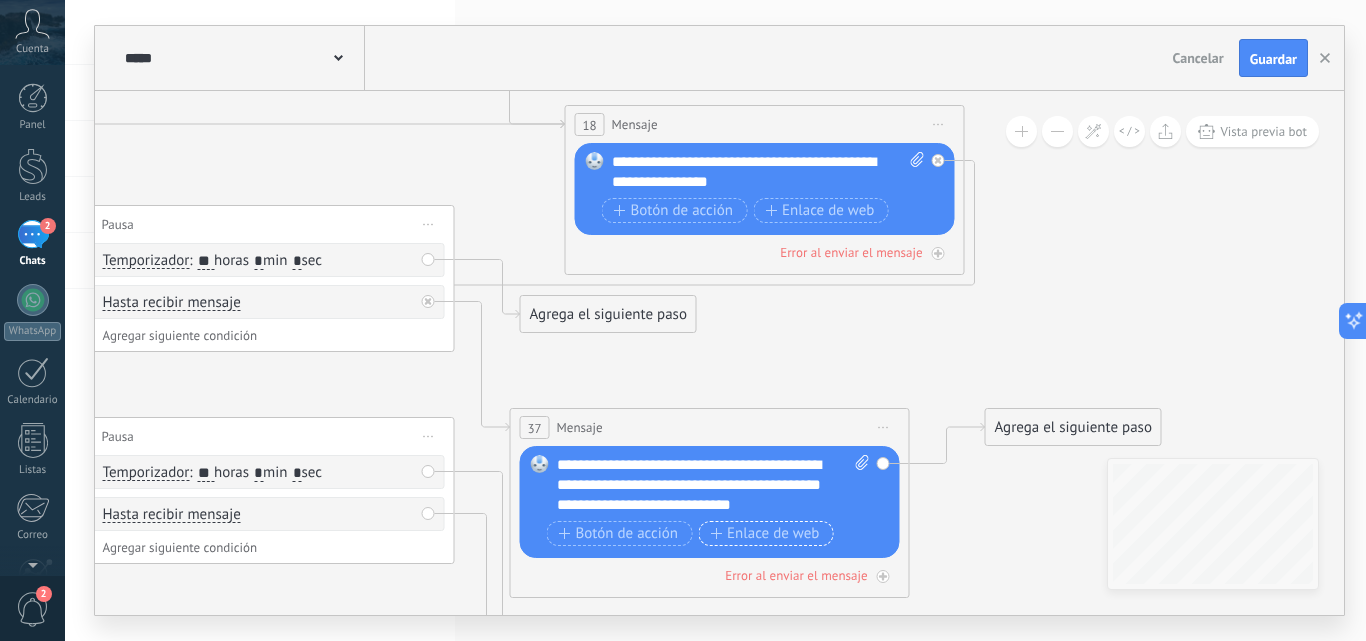 drag, startPoint x: 432, startPoint y: 537, endPoint x: 804, endPoint y: 539, distance: 372.00537 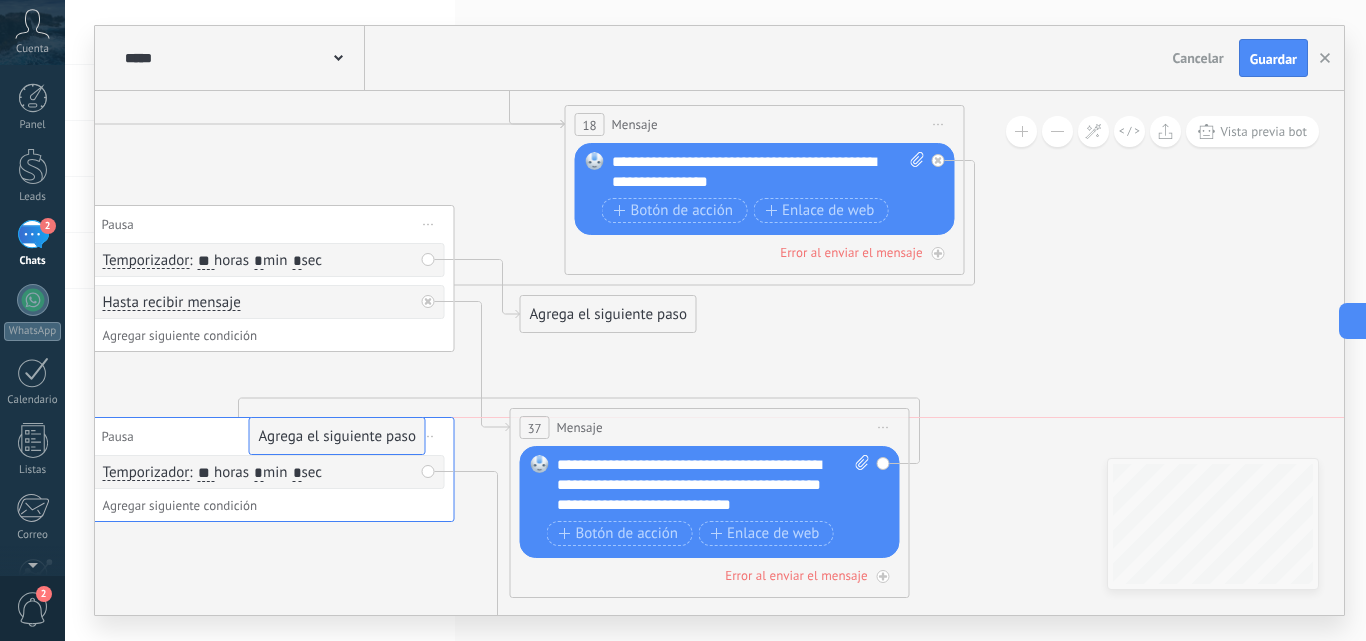 drag, startPoint x: 1043, startPoint y: 429, endPoint x: 307, endPoint y: 437, distance: 736.04346 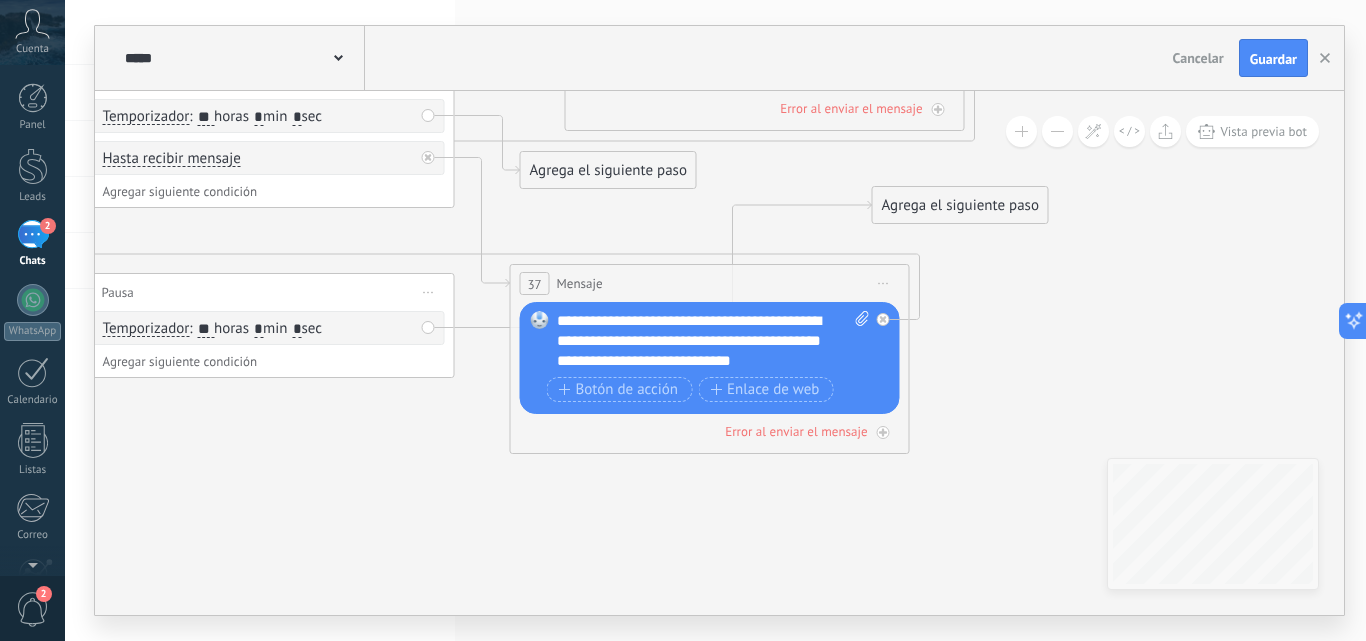 drag, startPoint x: 640, startPoint y: 496, endPoint x: 992, endPoint y: 208, distance: 454.80545 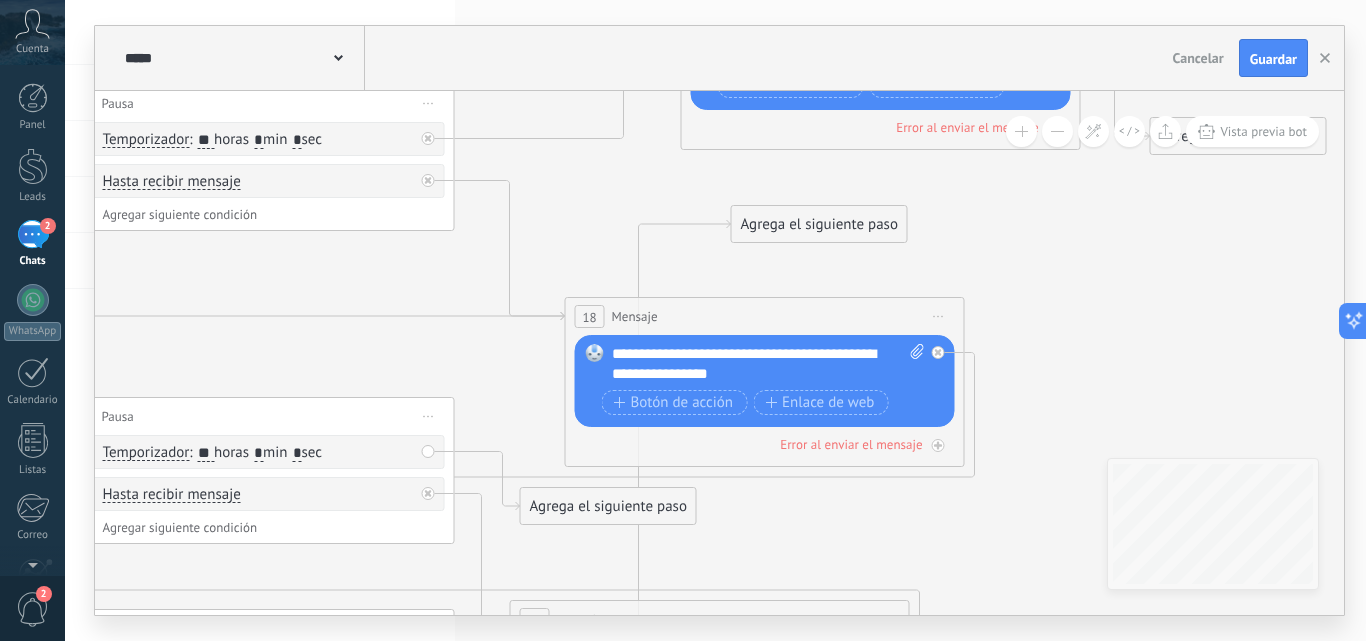 drag, startPoint x: 986, startPoint y: 555, endPoint x: 845, endPoint y: 238, distance: 346.9438 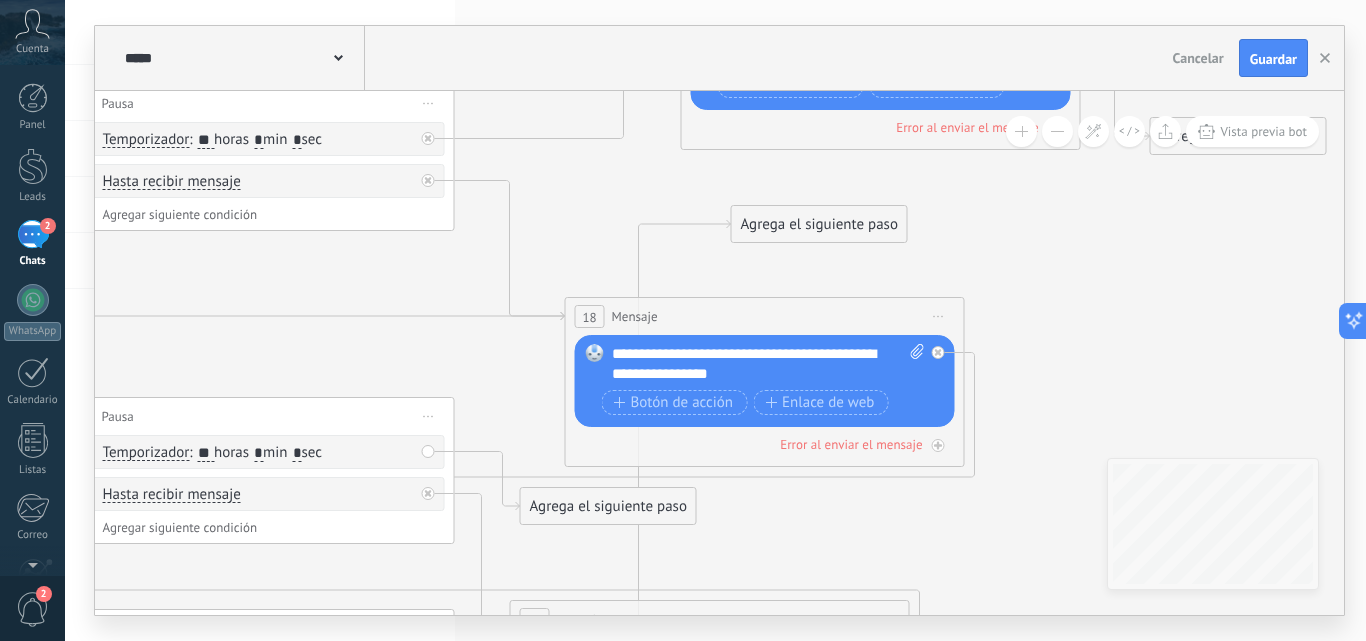 click on "Agrega el siguiente paso" at bounding box center (819, 224) 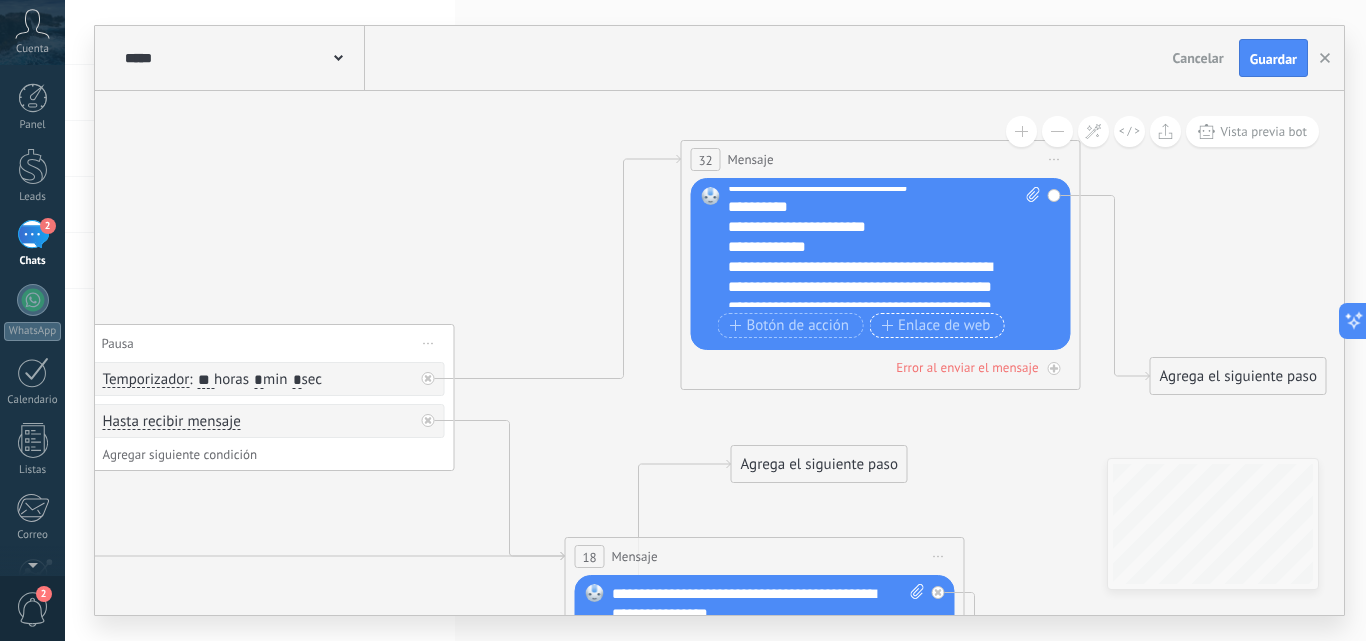 scroll, scrollTop: 100, scrollLeft: 0, axis: vertical 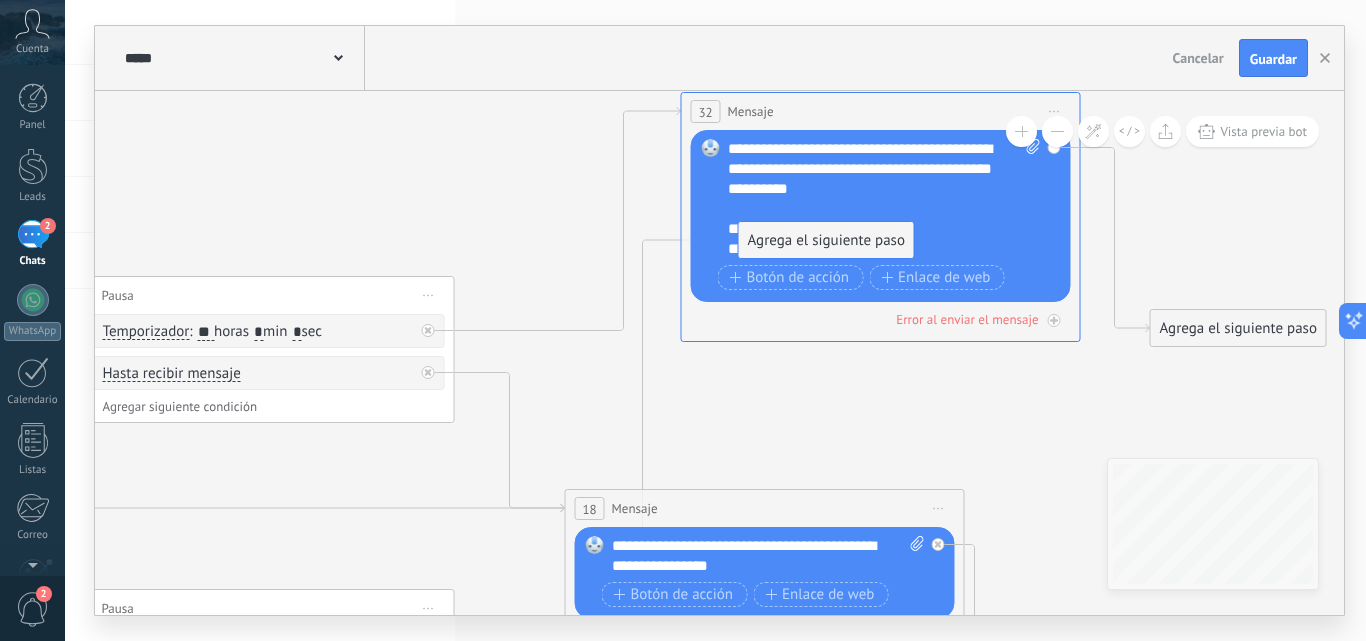 drag, startPoint x: 830, startPoint y: 419, endPoint x: 837, endPoint y: 243, distance: 176.13914 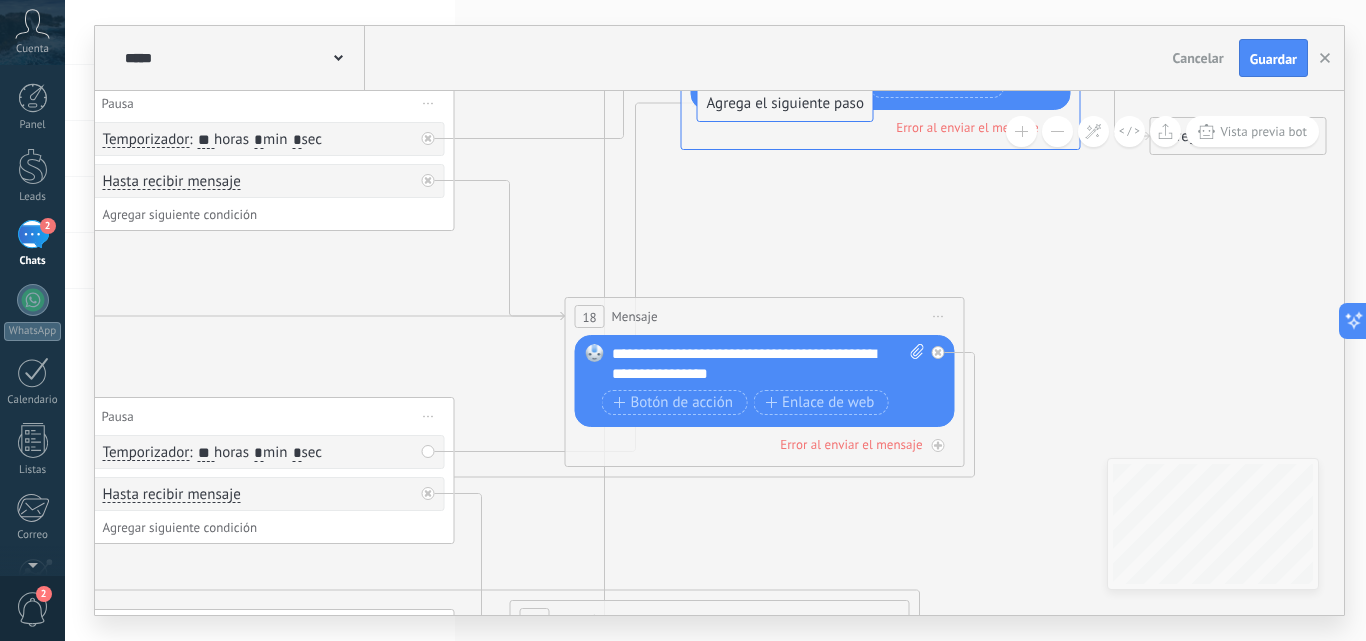 drag, startPoint x: 563, startPoint y: 506, endPoint x: 740, endPoint y: 106, distance: 437.4117 